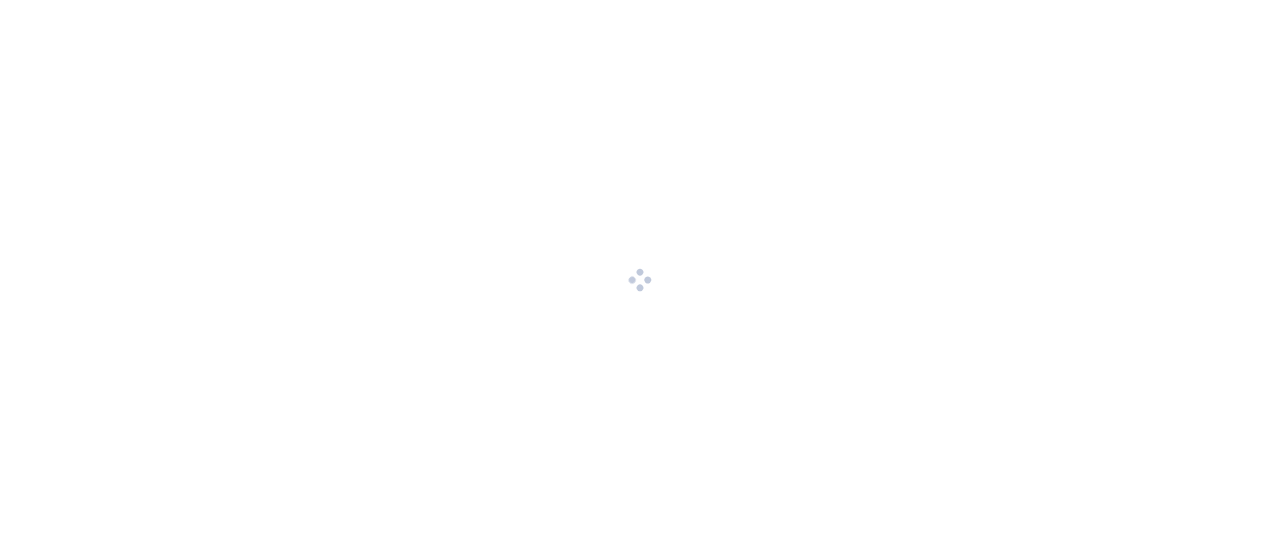 scroll, scrollTop: 0, scrollLeft: 0, axis: both 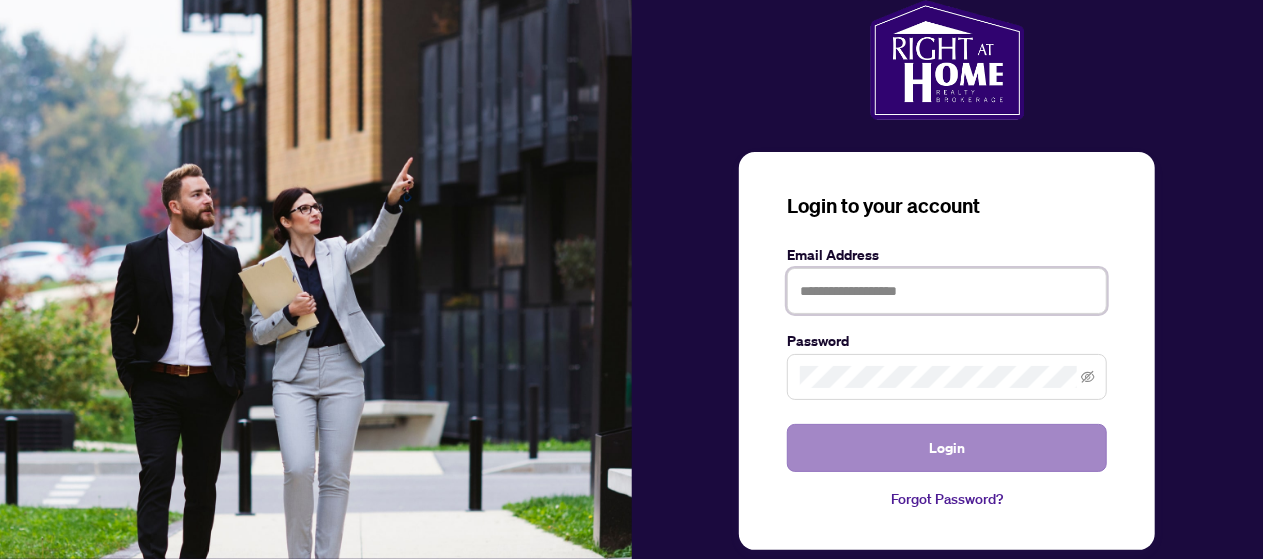 type on "**********" 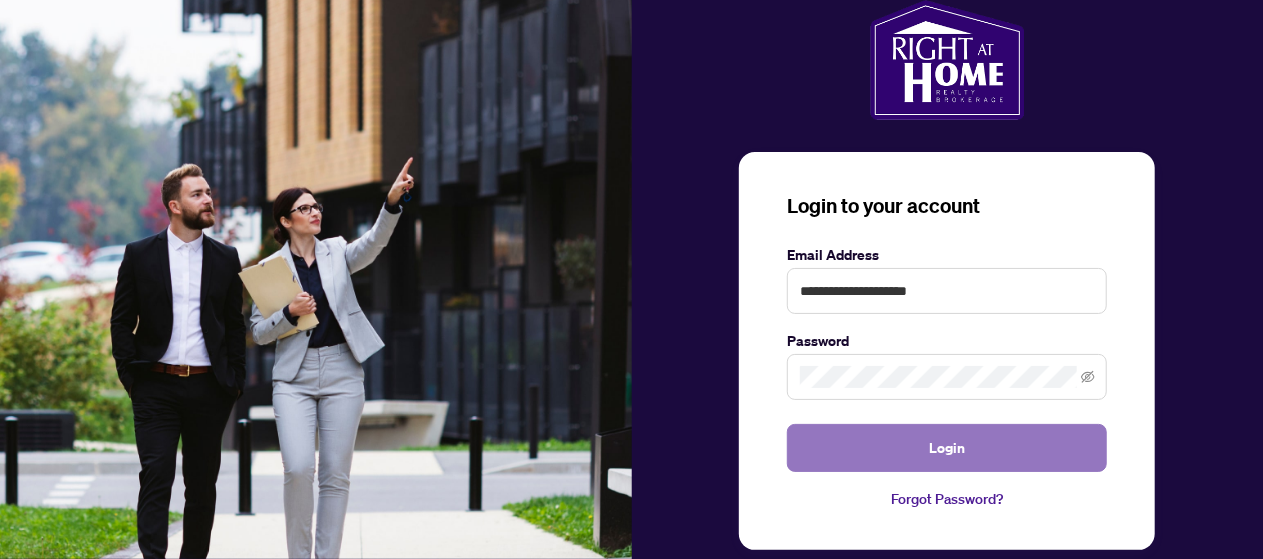click on "Login" at bounding box center [947, 448] 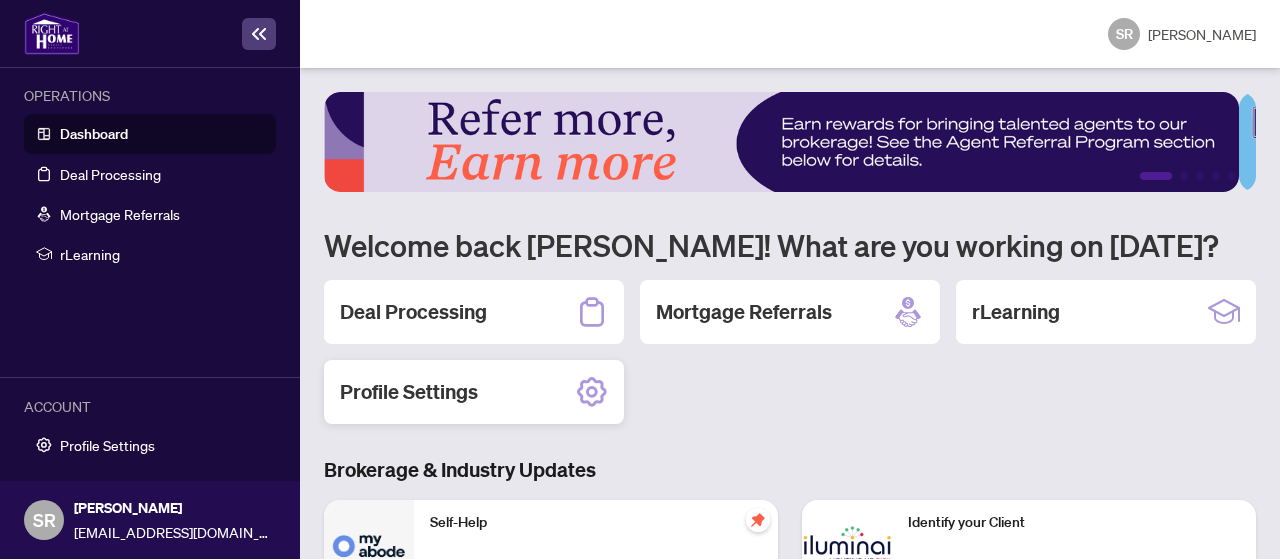 click on "Profile Settings" at bounding box center [474, 392] 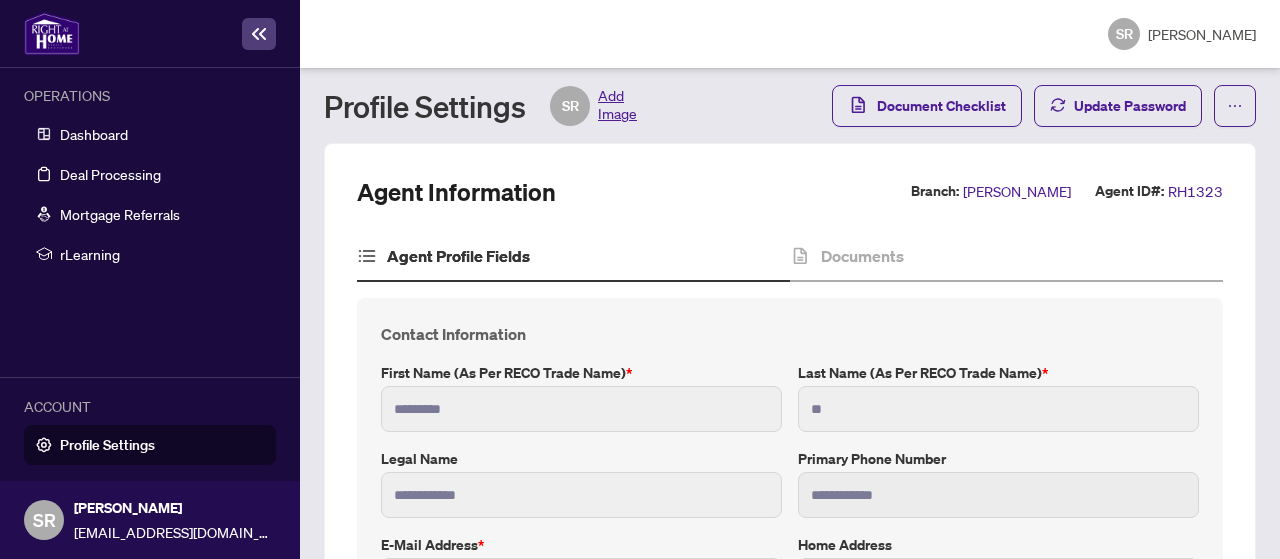 scroll, scrollTop: 0, scrollLeft: 0, axis: both 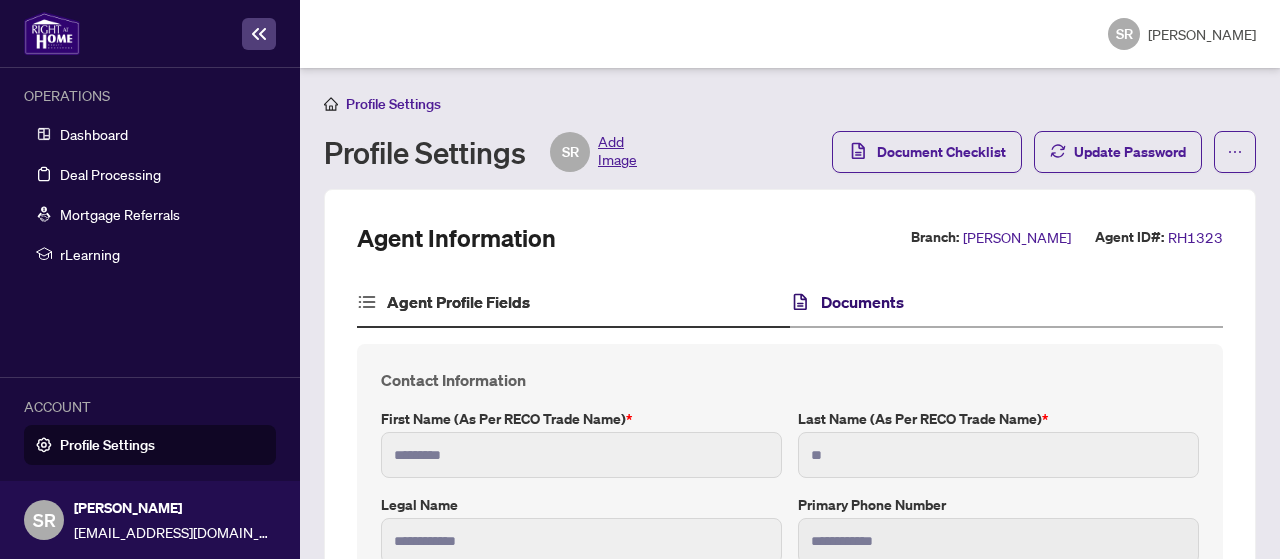 click on "Documents" at bounding box center [862, 302] 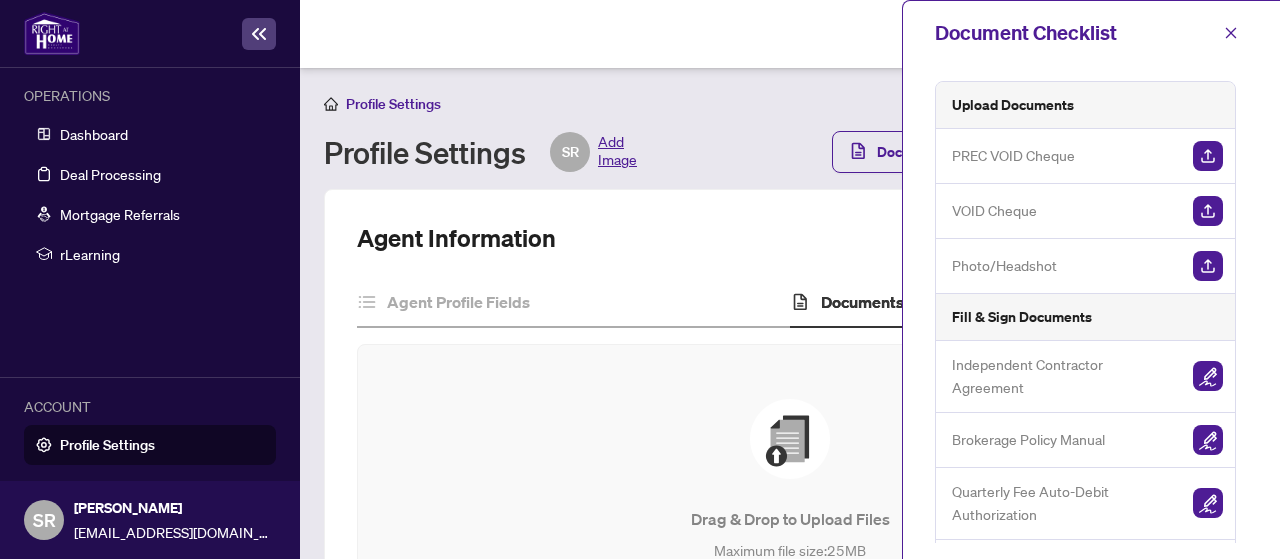 click on "Profile Settings" at bounding box center [393, 104] 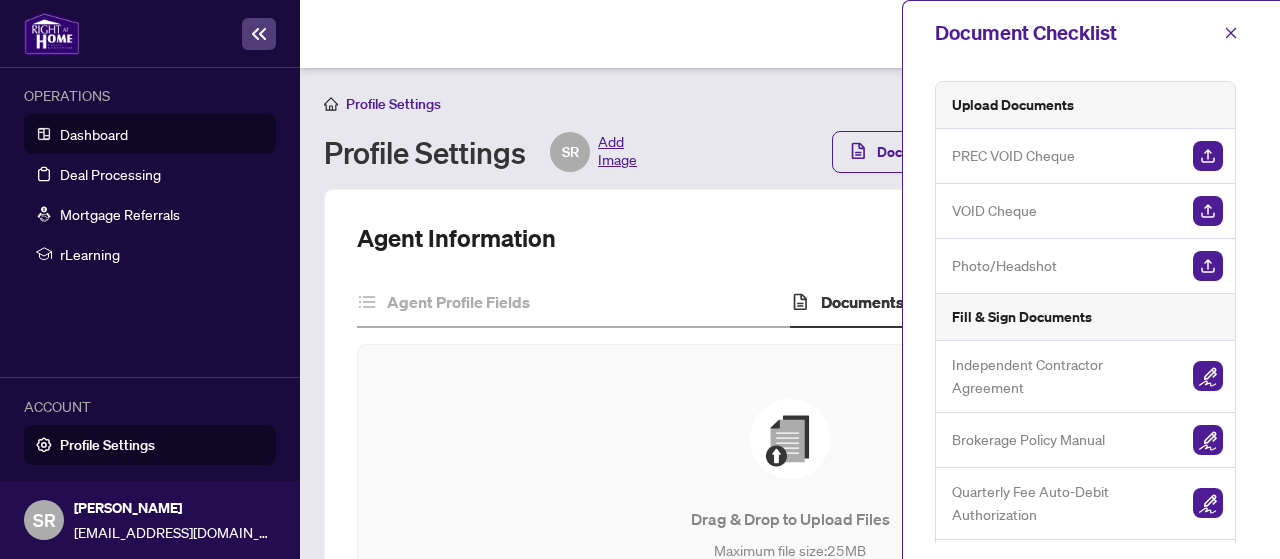 click on "Dashboard" at bounding box center [94, 134] 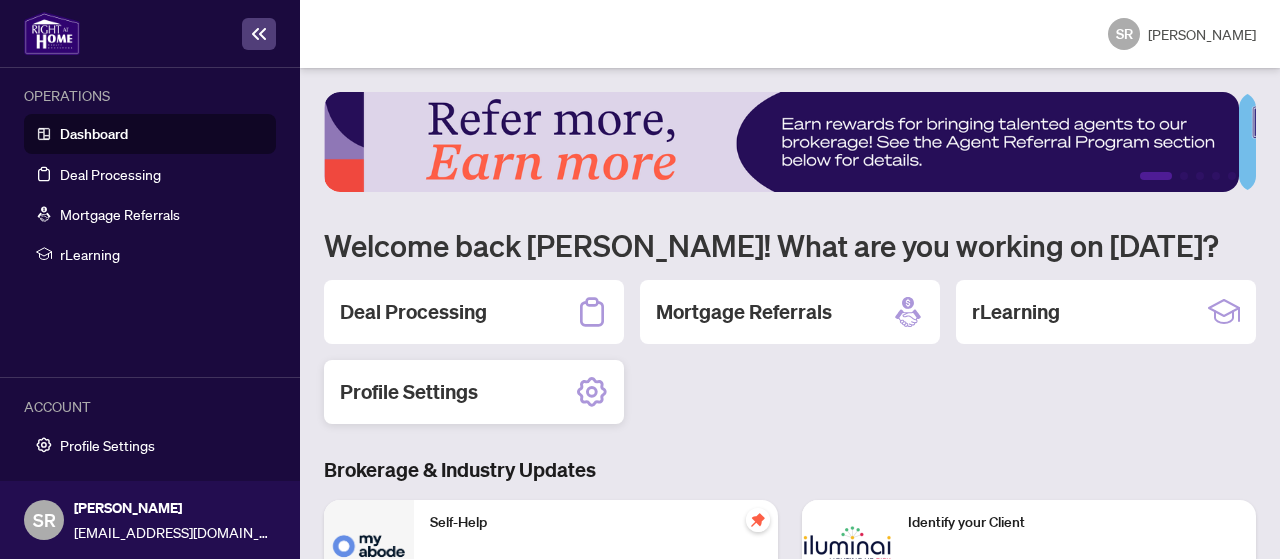 click on "Profile Settings" at bounding box center [474, 392] 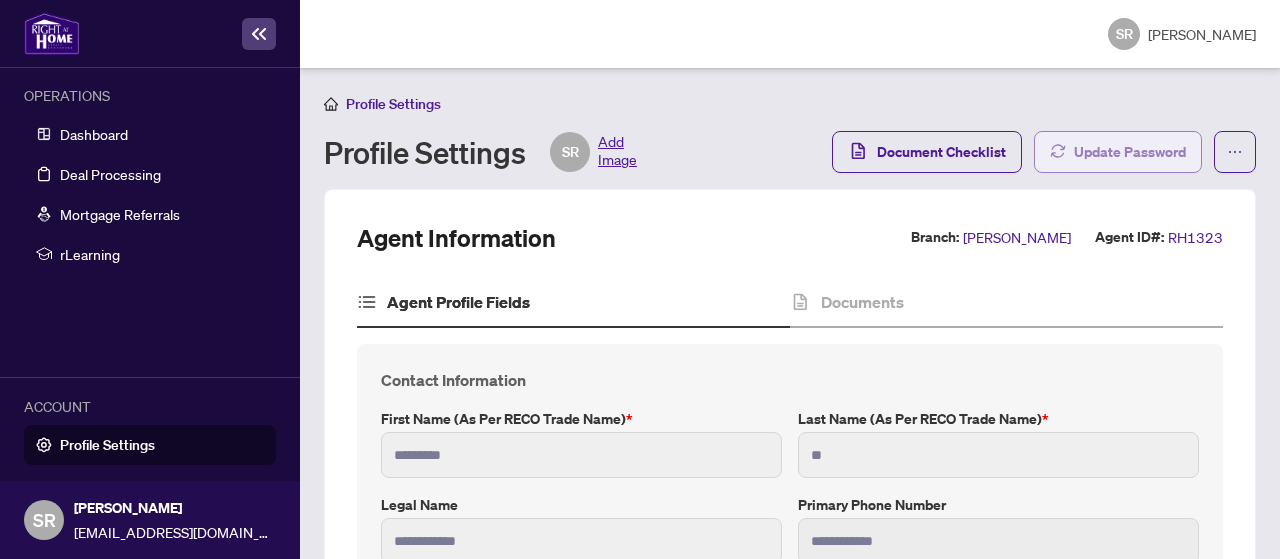 type on "**********" 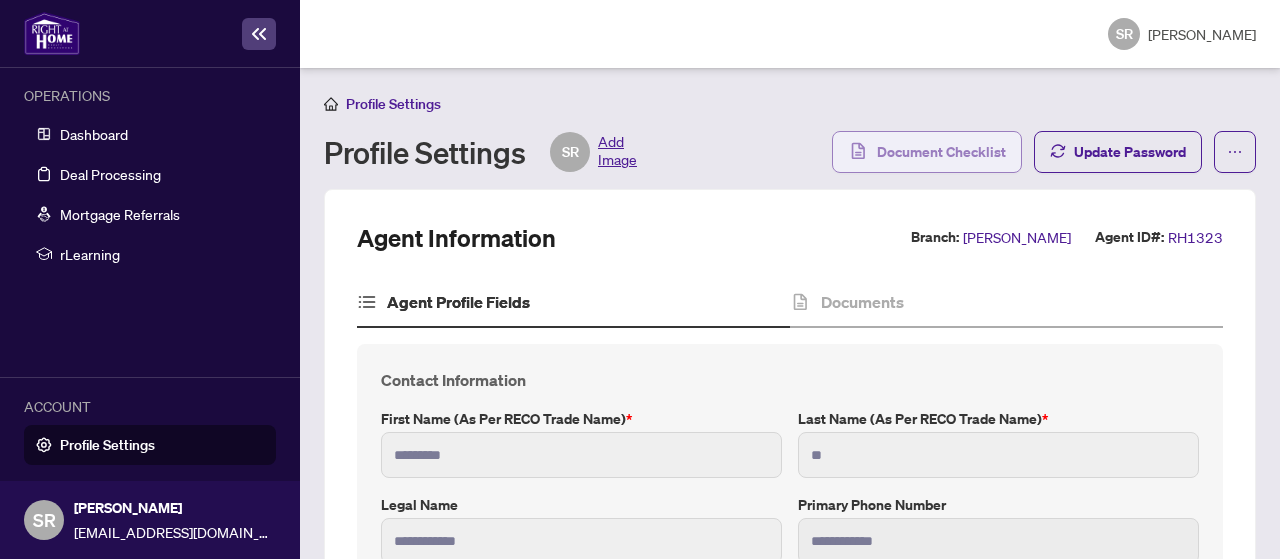 click on "Document Checklist" at bounding box center [941, 152] 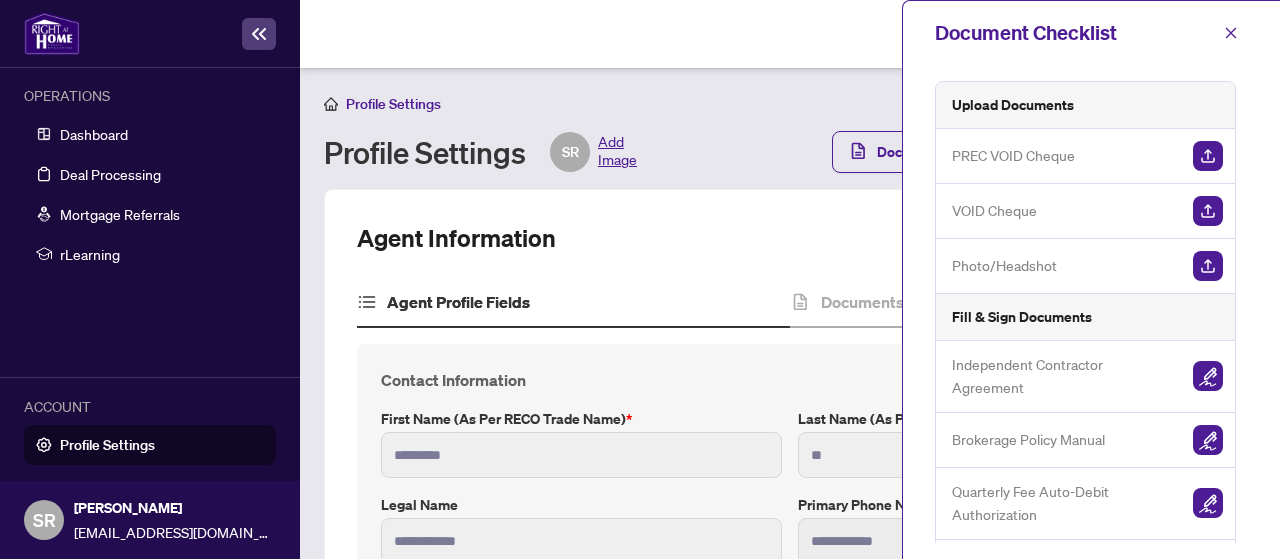click on "Profile Settings SR Add    Image Document Checklist Update Password" at bounding box center (790, 152) 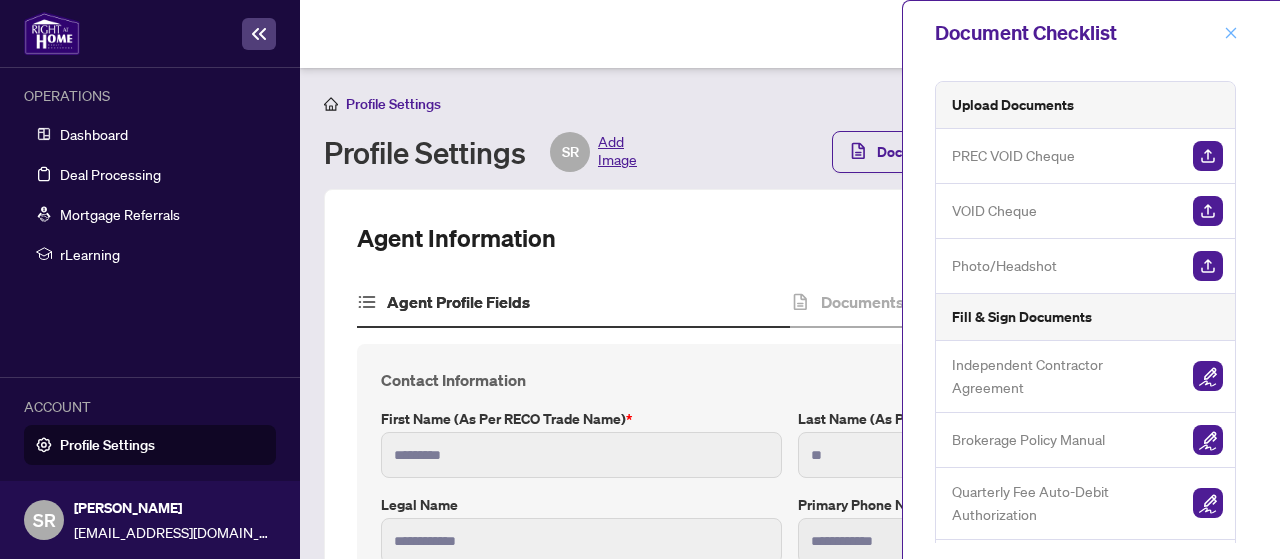 click 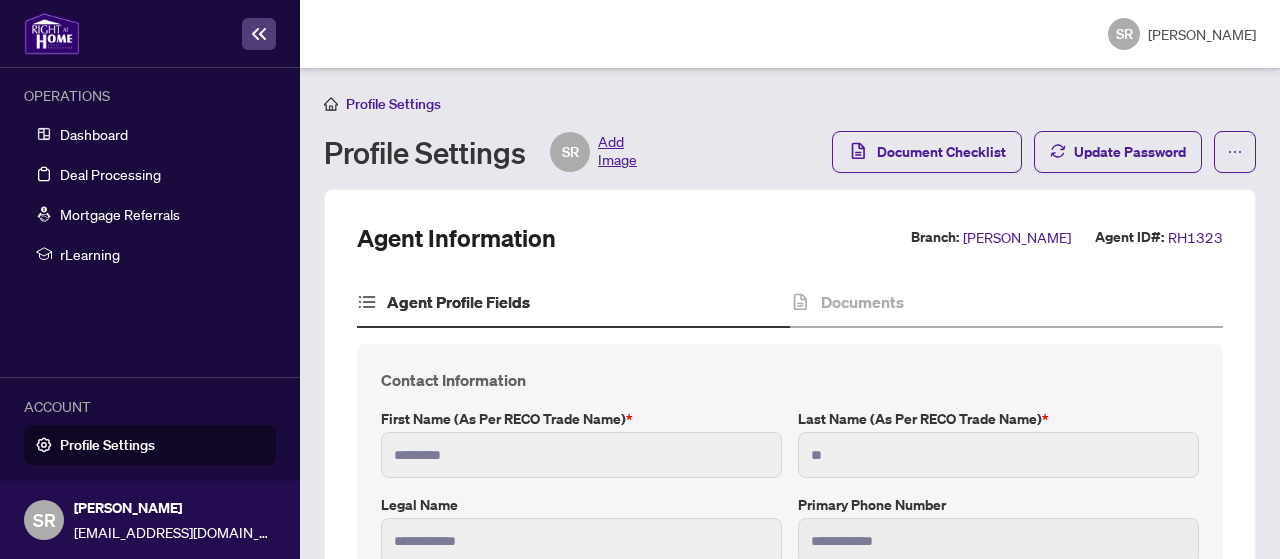 click on "Add    Image" at bounding box center [617, 152] 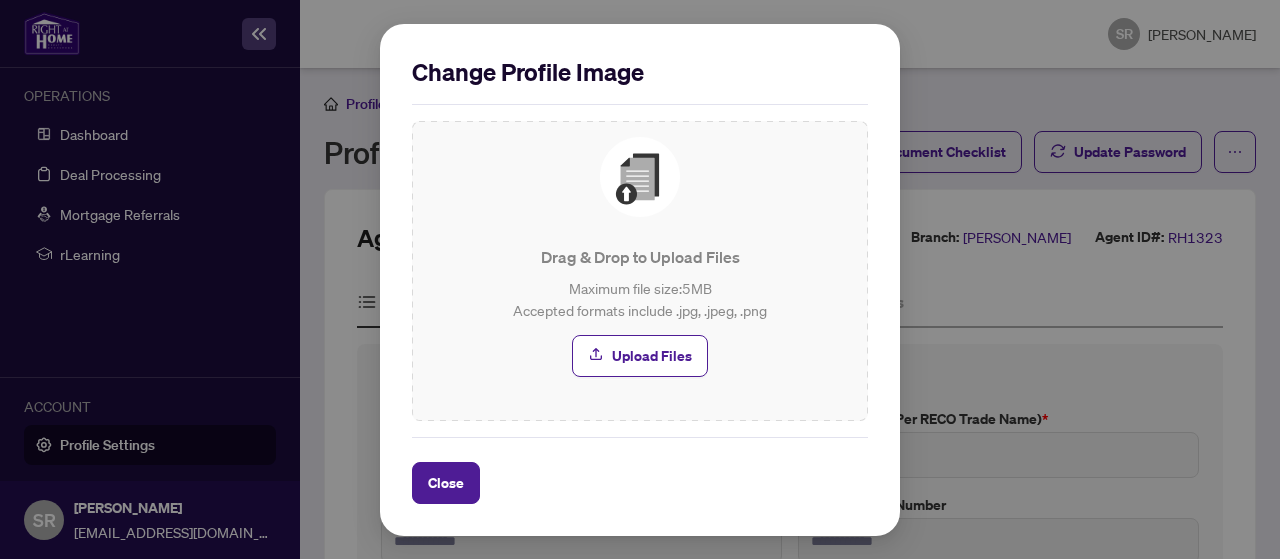 click on "Change Profile Image Drag & Drop to Upload Files Maximum file size:  5  MB  Accepted formats include   .jpg, .jpeg, .png Upload Files Close Cancel OK" at bounding box center [640, 280] 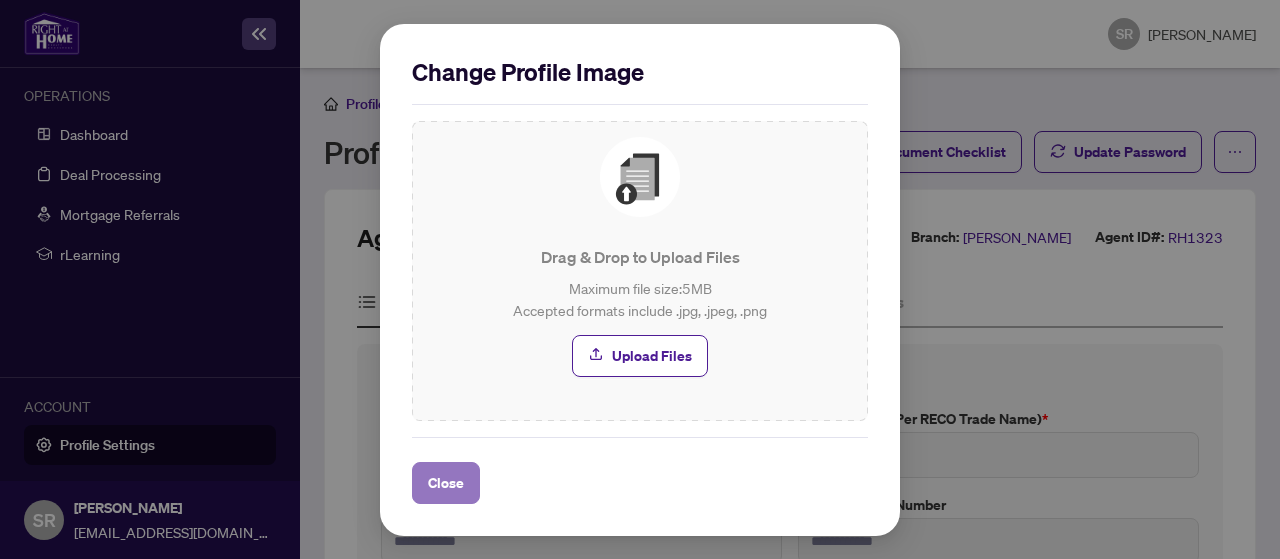 click on "Close" at bounding box center (446, 483) 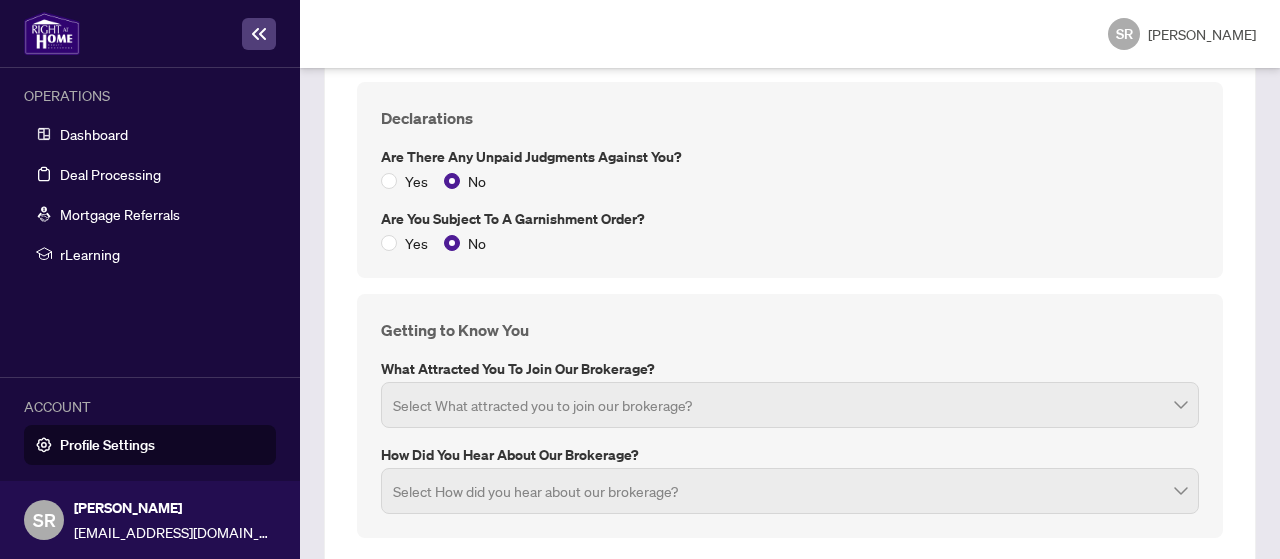 scroll, scrollTop: 2565, scrollLeft: 0, axis: vertical 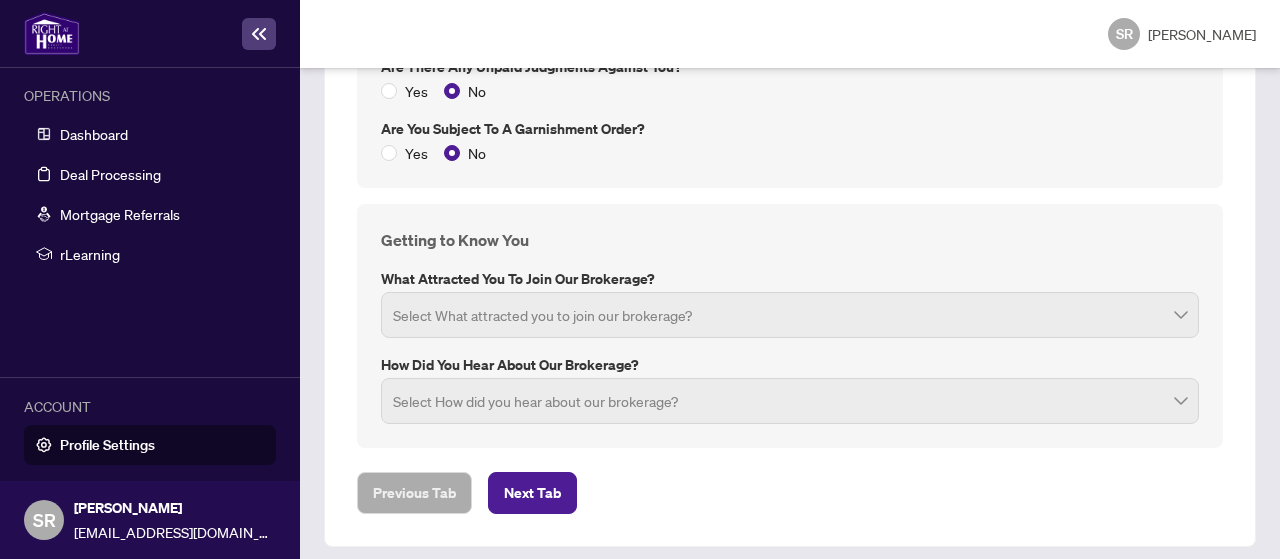 click at bounding box center (790, 401) 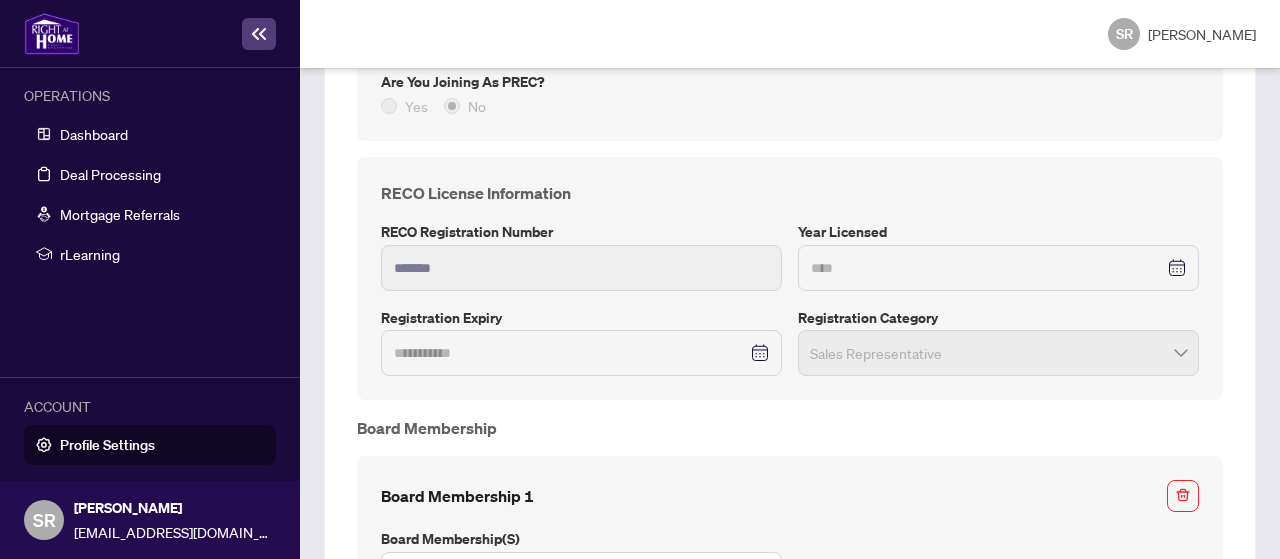 scroll, scrollTop: 2565, scrollLeft: 0, axis: vertical 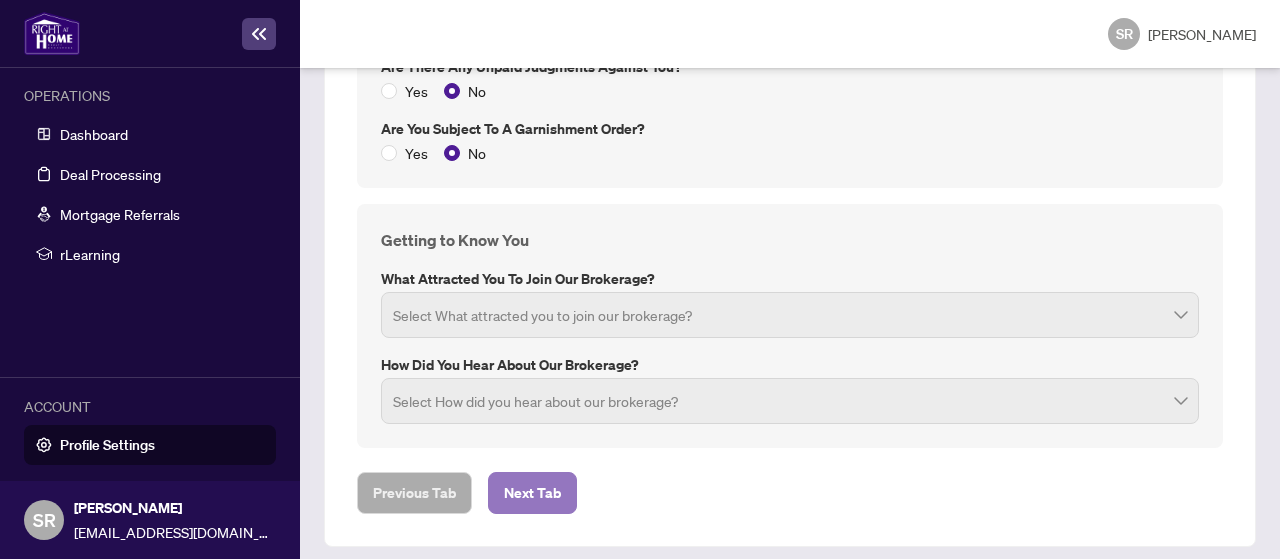 click on "Next Tab" at bounding box center [532, 493] 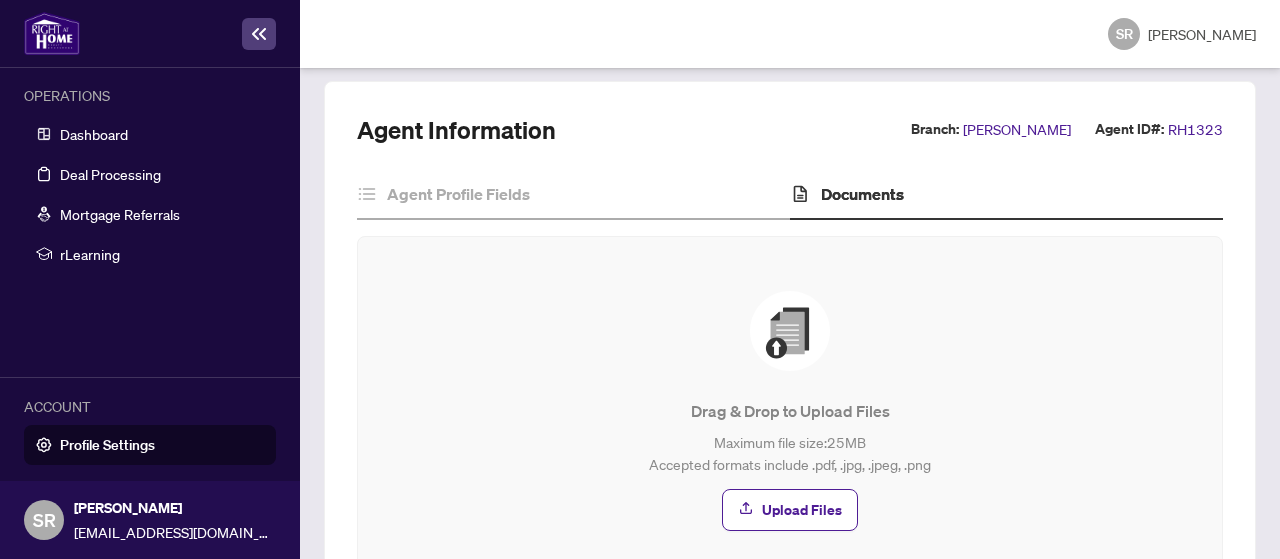 scroll, scrollTop: 0, scrollLeft: 0, axis: both 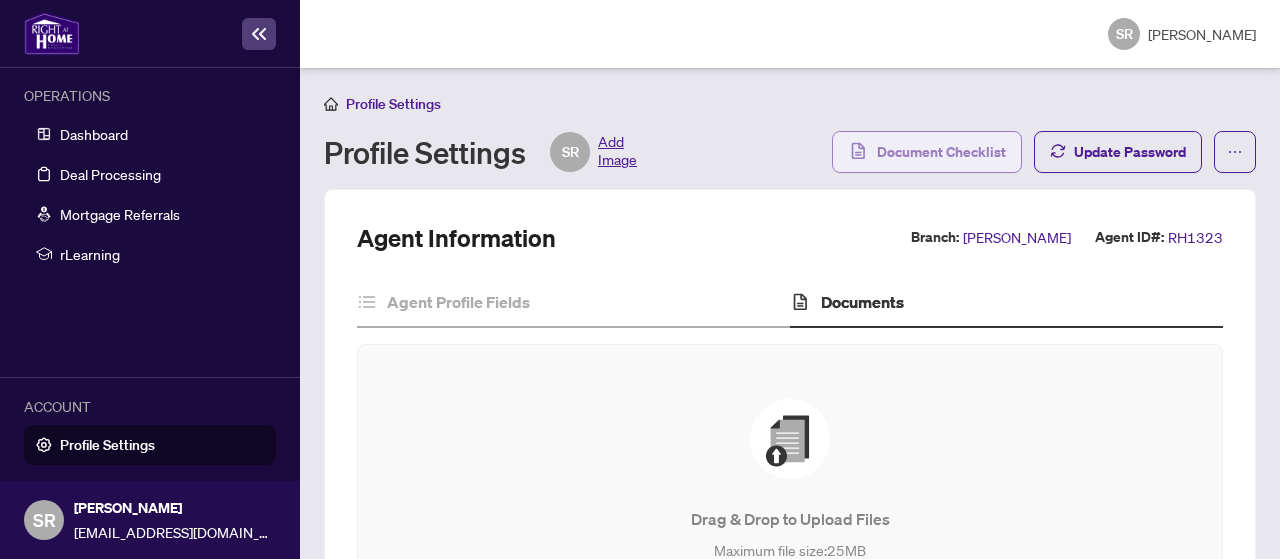 click on "Document Checklist" at bounding box center [941, 152] 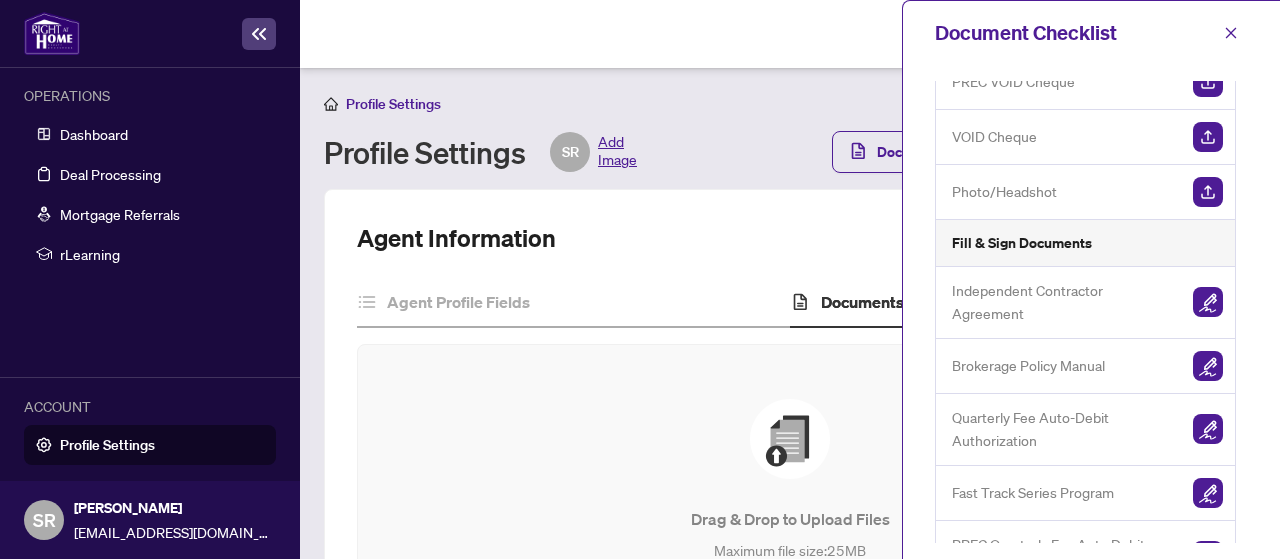 scroll, scrollTop: 200, scrollLeft: 0, axis: vertical 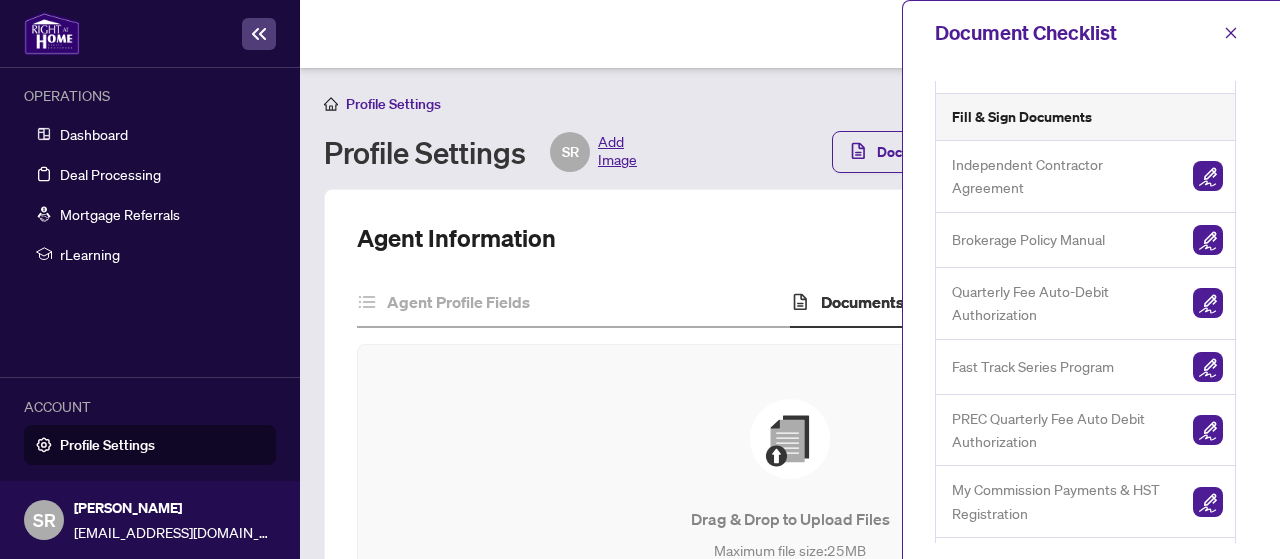 click at bounding box center [1208, 176] 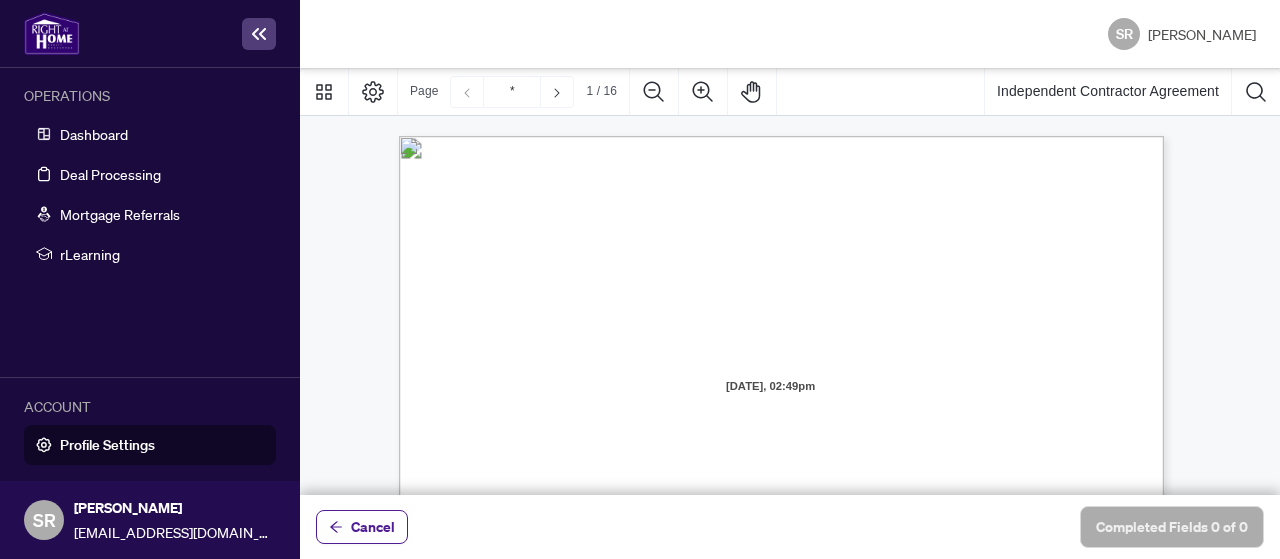 scroll, scrollTop: 200, scrollLeft: 0, axis: vertical 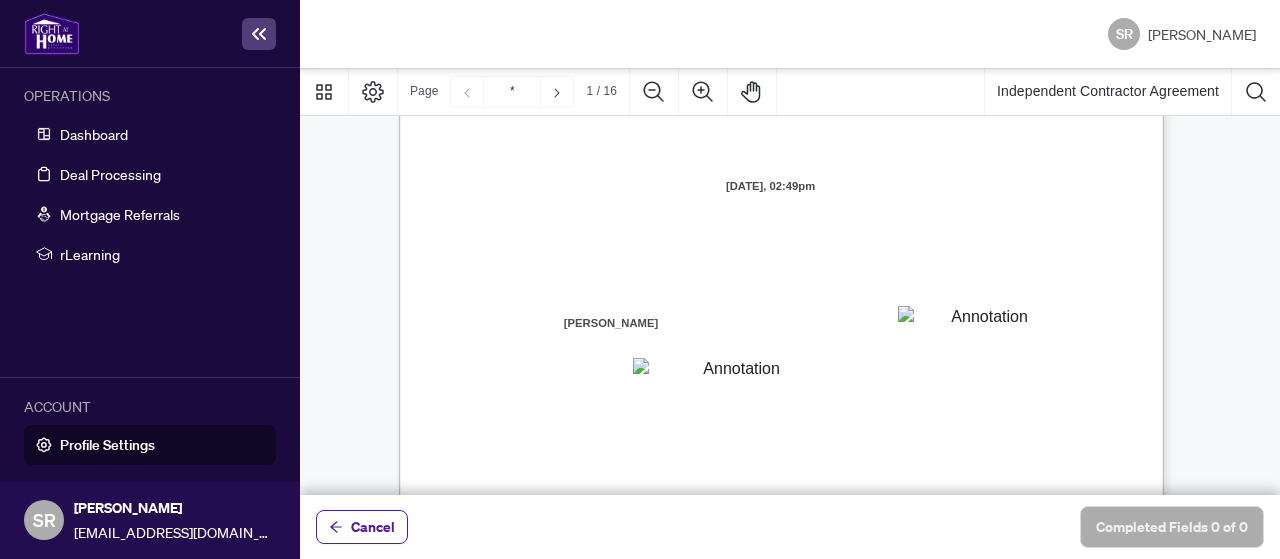 click at bounding box center (981, 321) 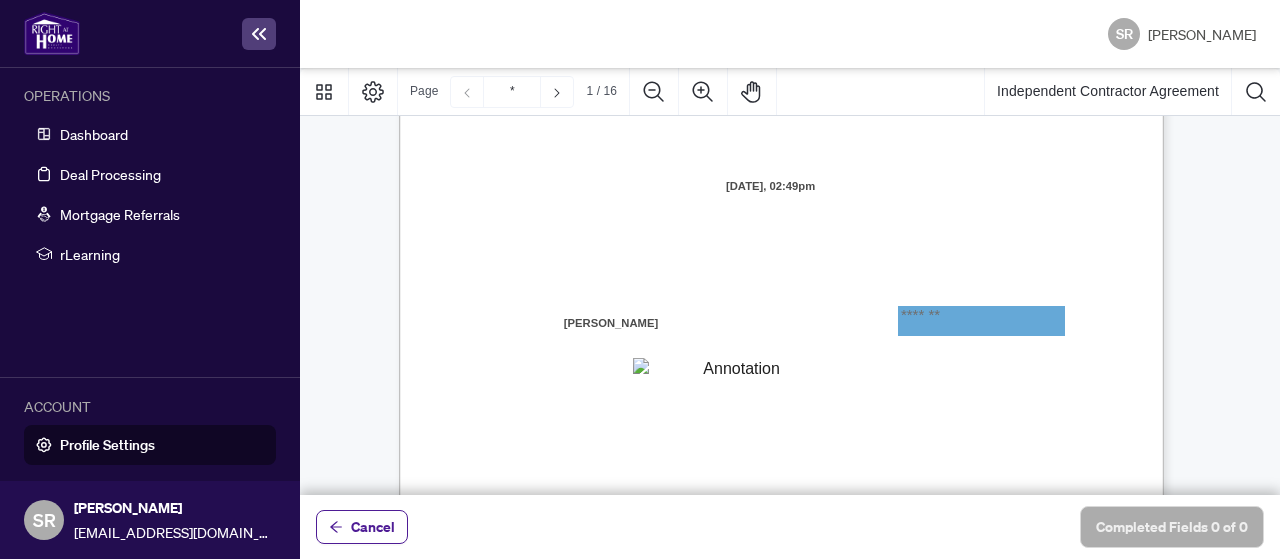 type on "*******" 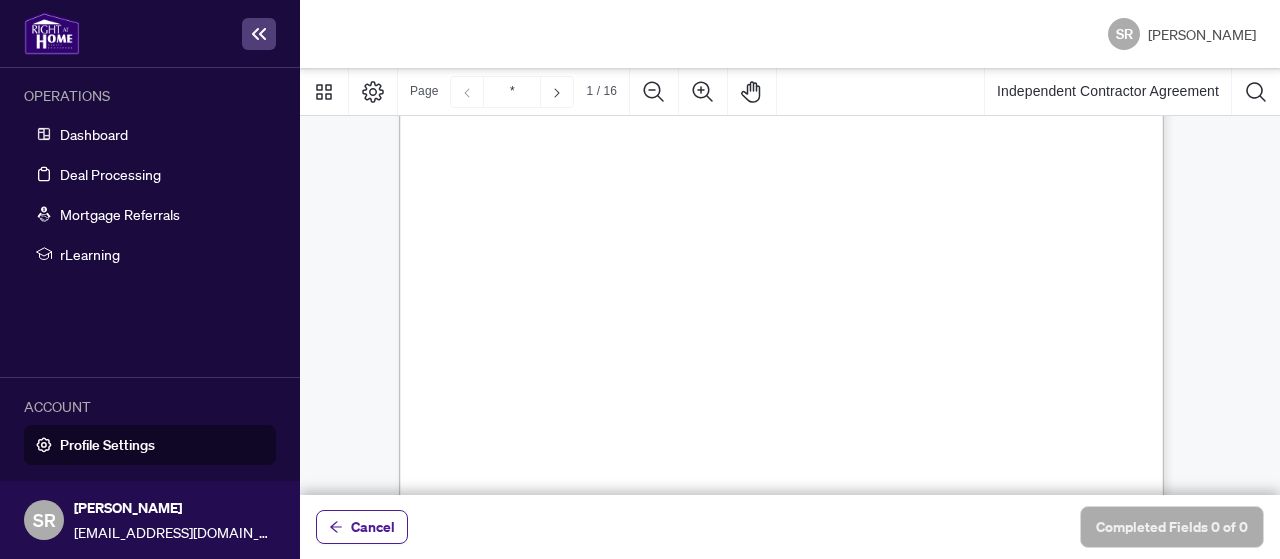 type on "*******" 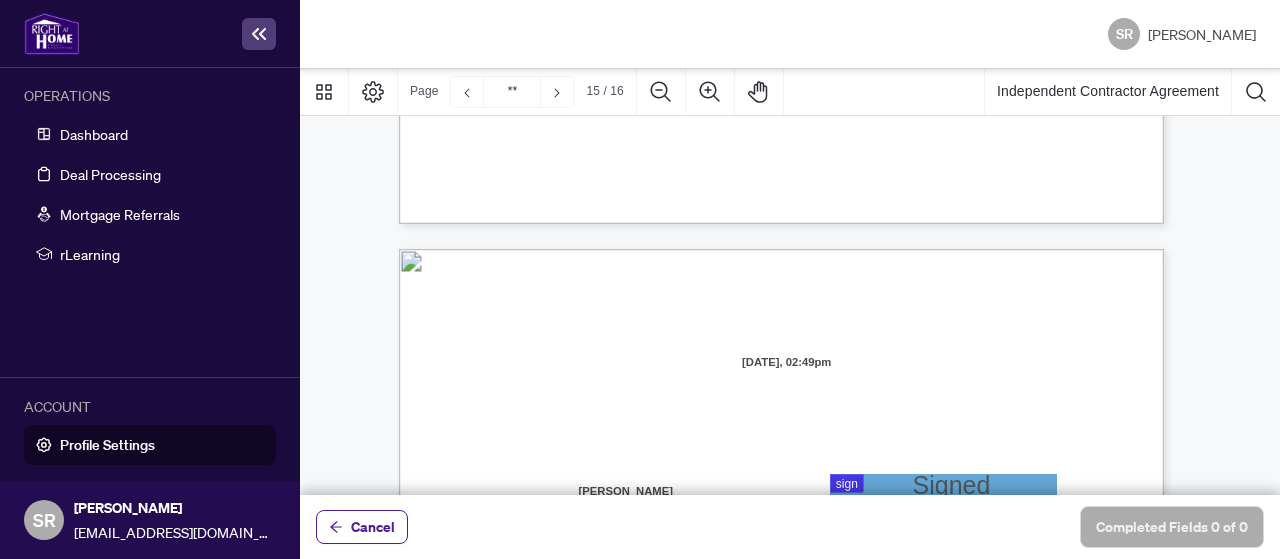 scroll, scrollTop: 15300, scrollLeft: 0, axis: vertical 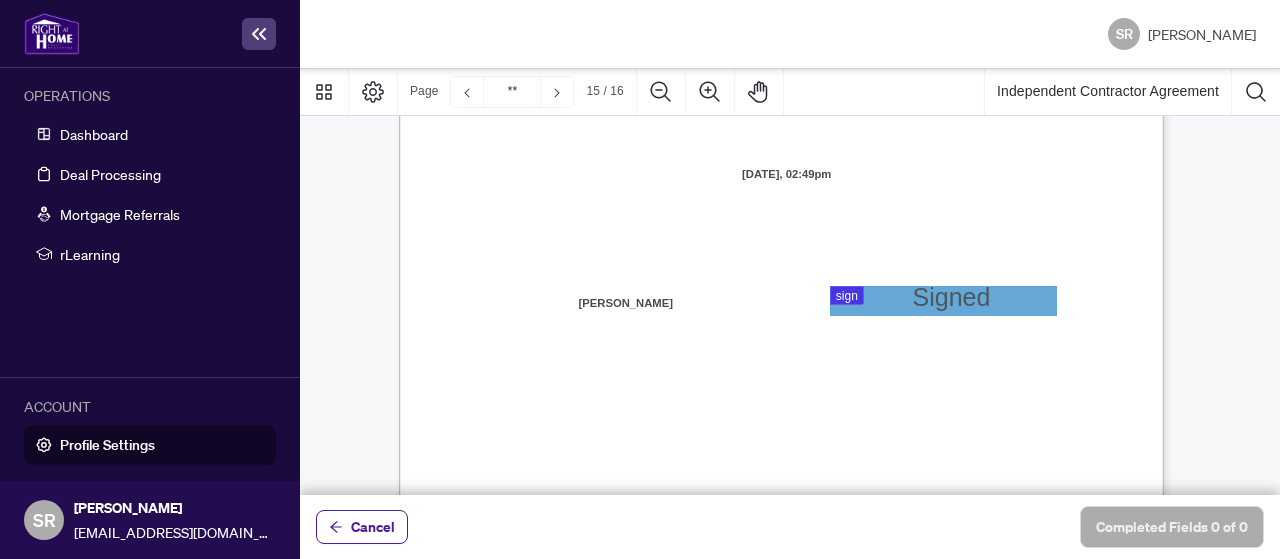 type on "**" 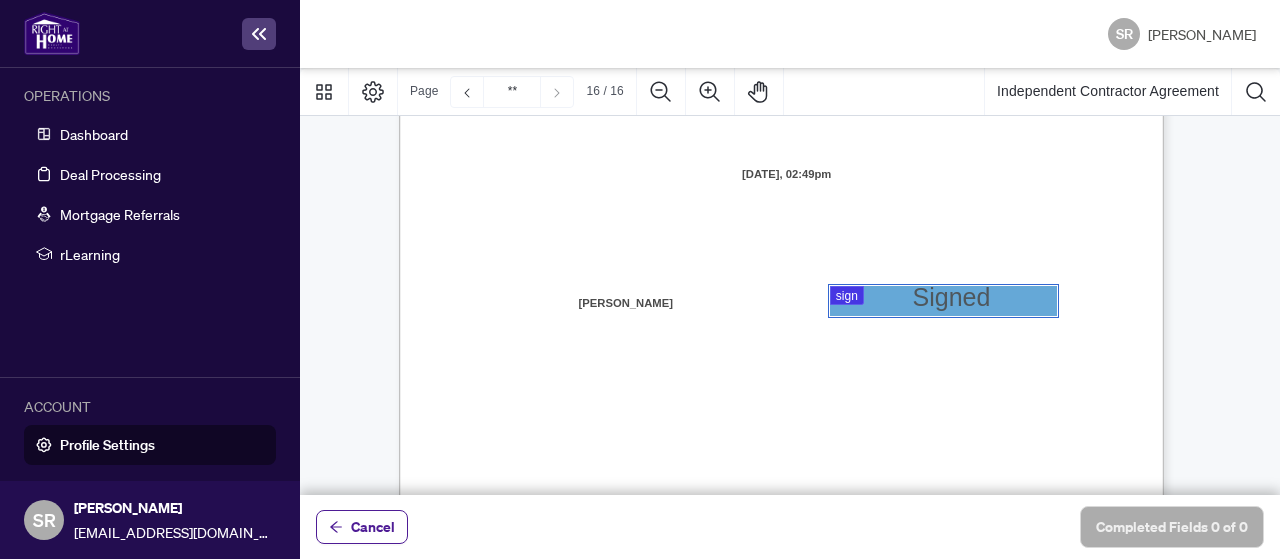 click at bounding box center [790, 281] 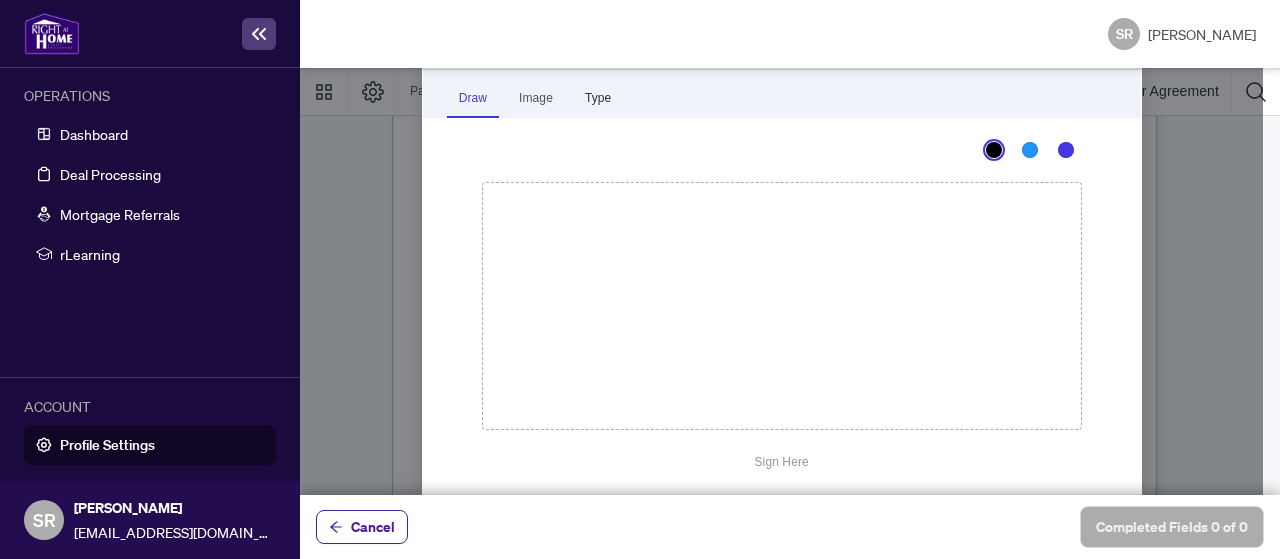 click on "Type" at bounding box center [598, 98] 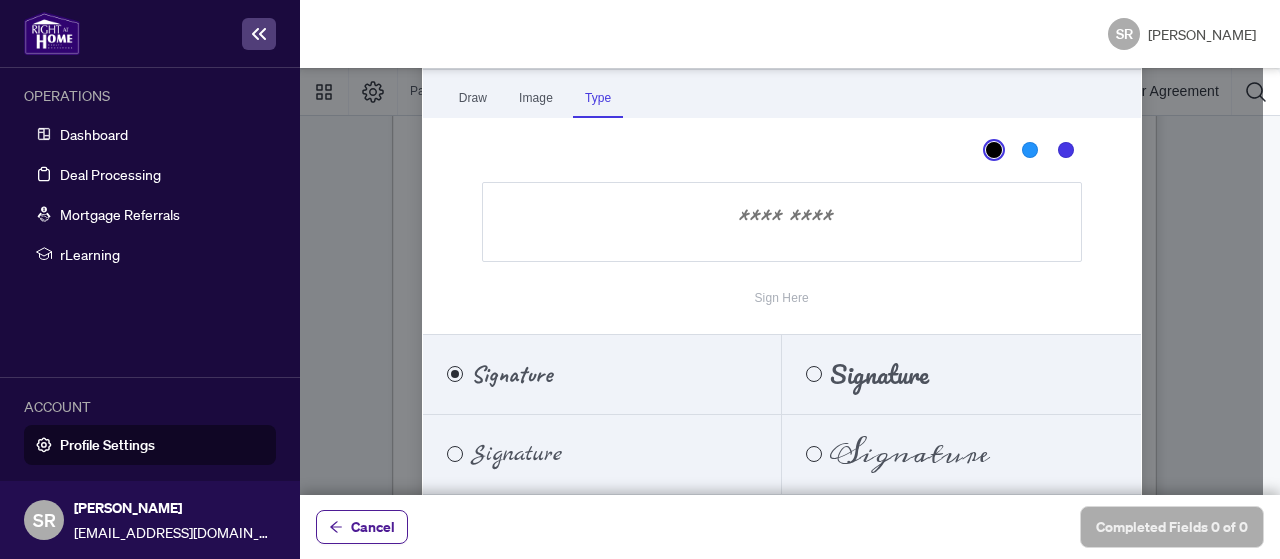 click at bounding box center (782, 222) 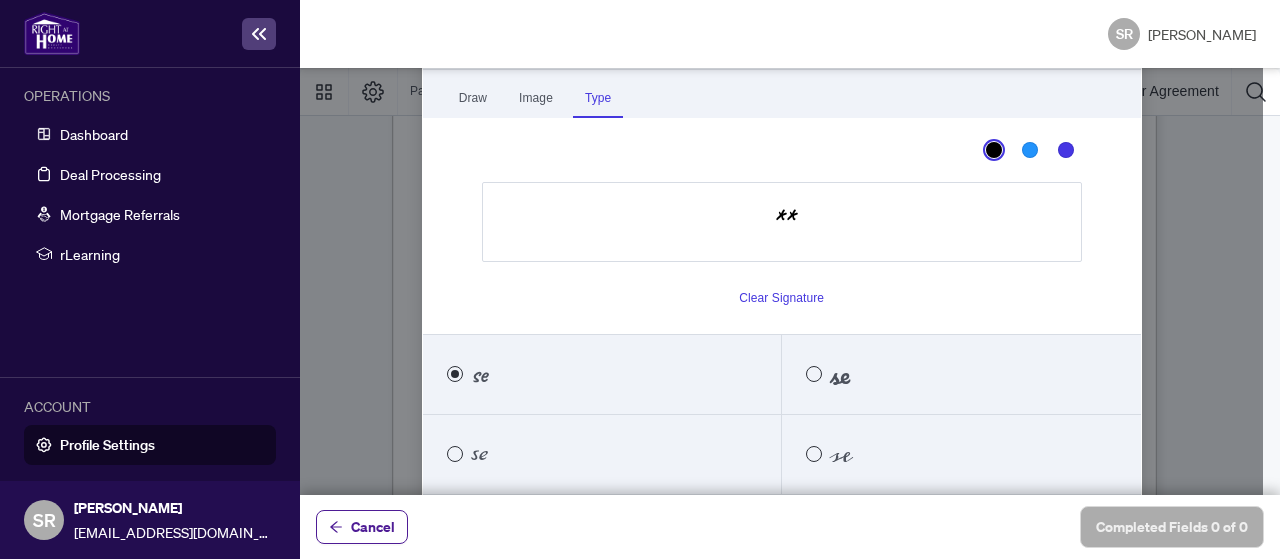 type on "*" 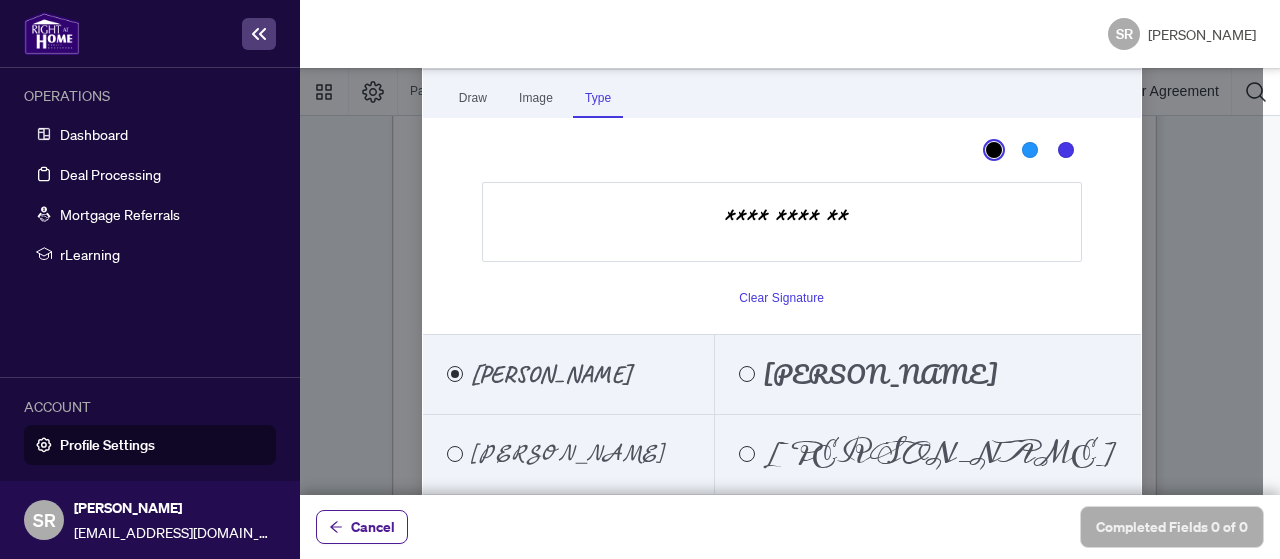 scroll, scrollTop: 7, scrollLeft: 0, axis: vertical 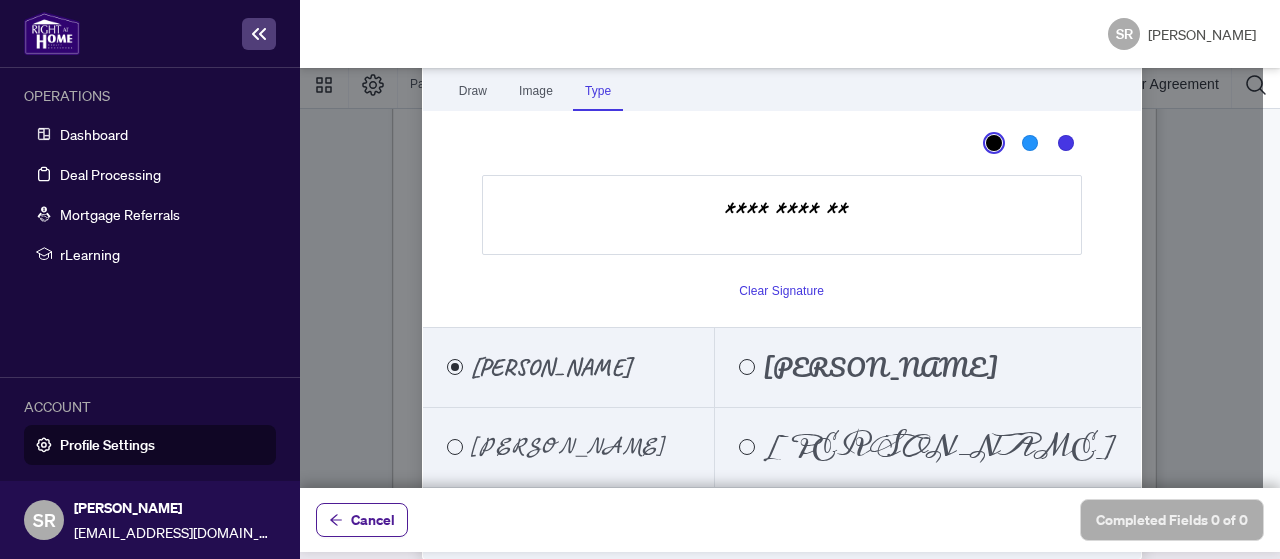 type on "**********" 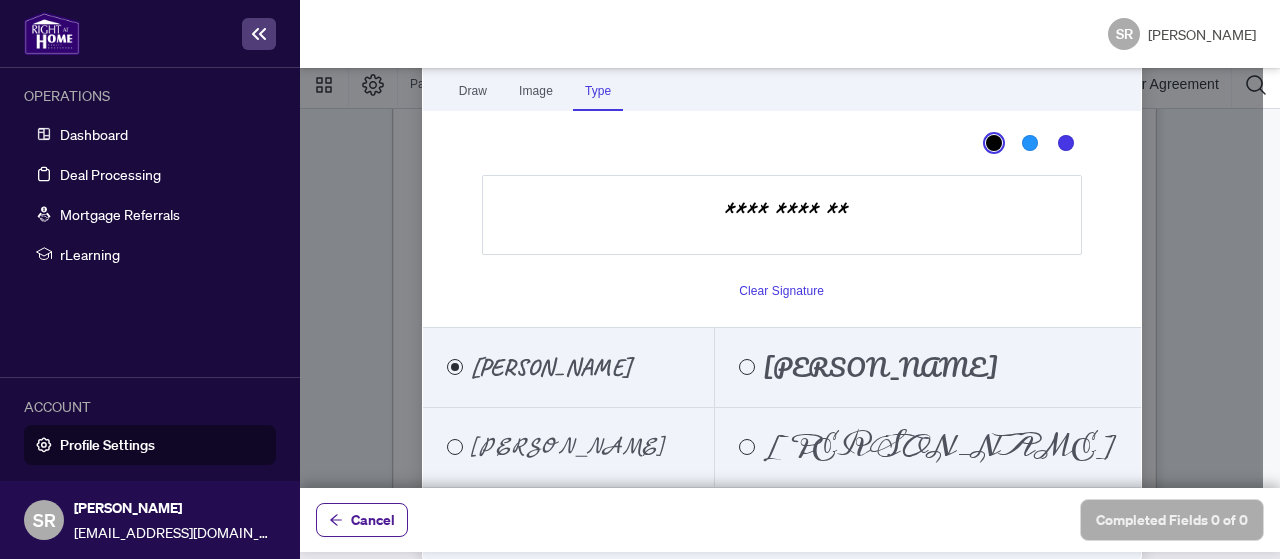 click on "**********" at bounding box center (782, 243) 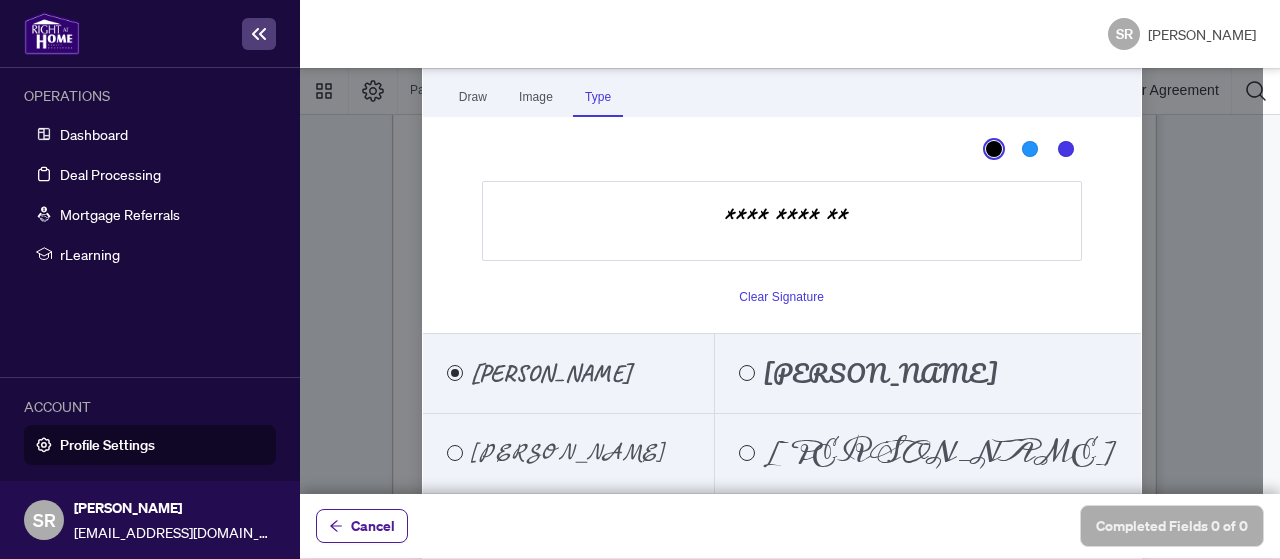 scroll, scrollTop: 0, scrollLeft: 0, axis: both 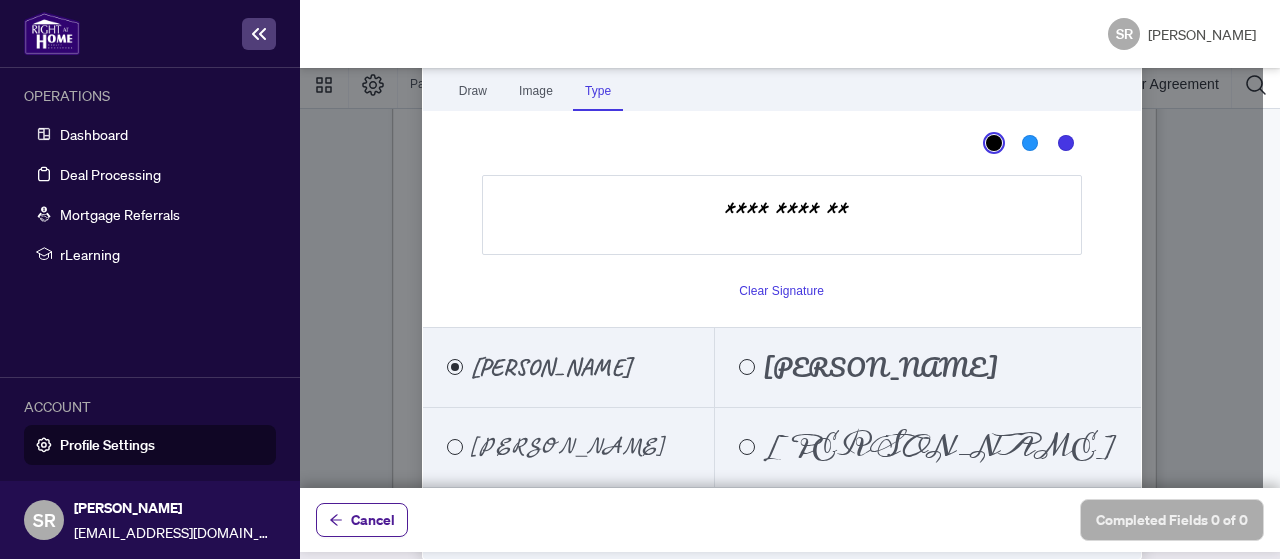 drag, startPoint x: 1028, startPoint y: 316, endPoint x: 1044, endPoint y: 395, distance: 80.60397 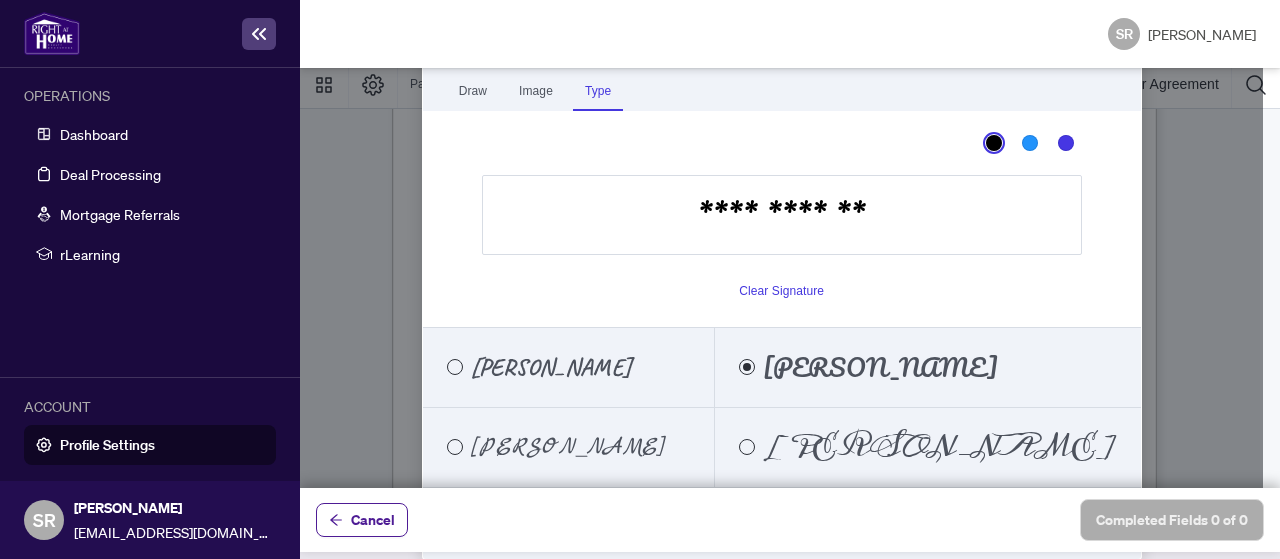 scroll, scrollTop: 10, scrollLeft: 0, axis: vertical 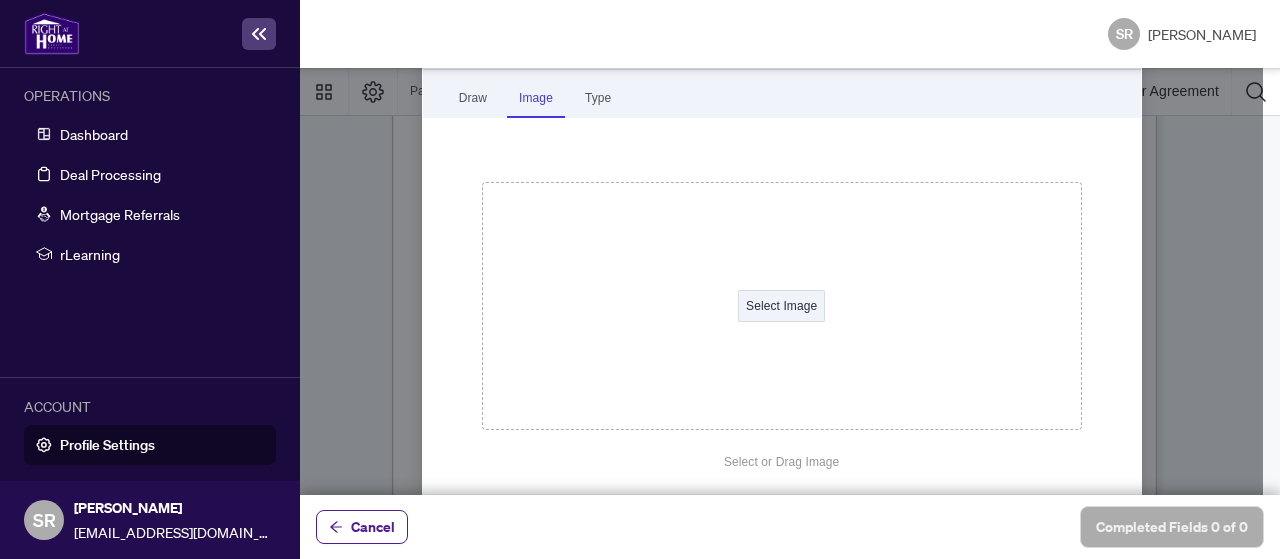 click on "Image" at bounding box center [536, 98] 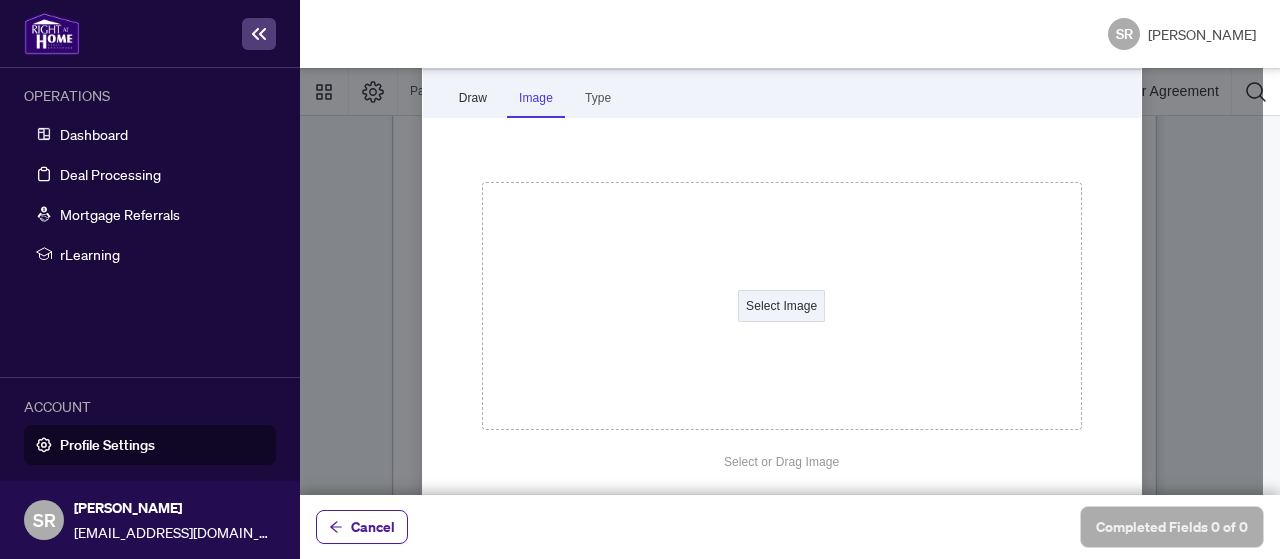 click on "Draw" at bounding box center [473, 98] 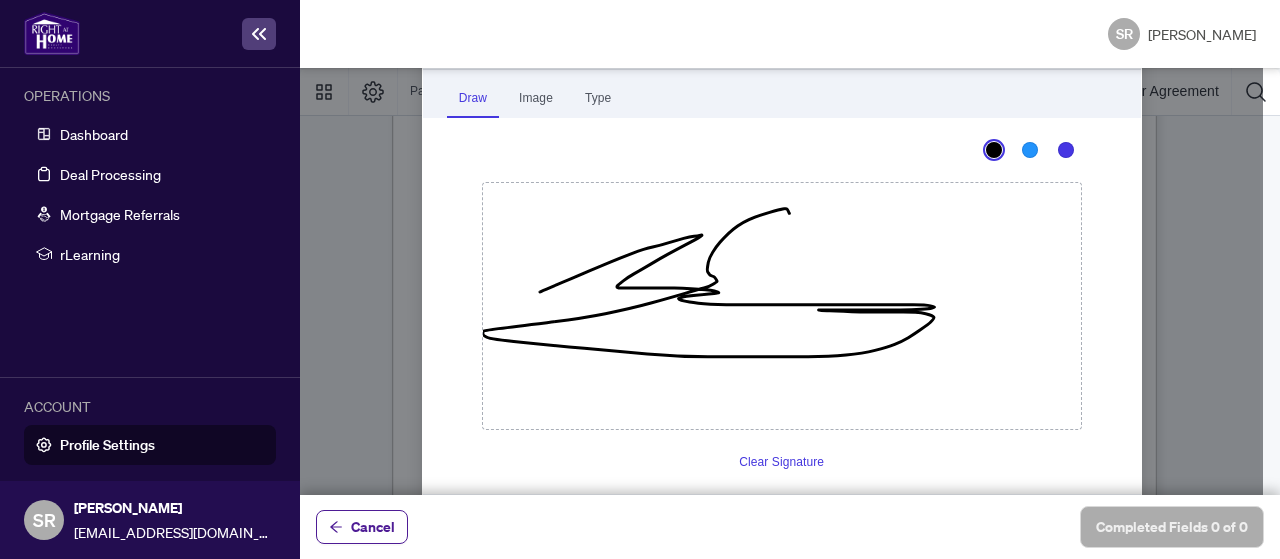 drag, startPoint x: 542, startPoint y: 290, endPoint x: 804, endPoint y: 253, distance: 264.5997 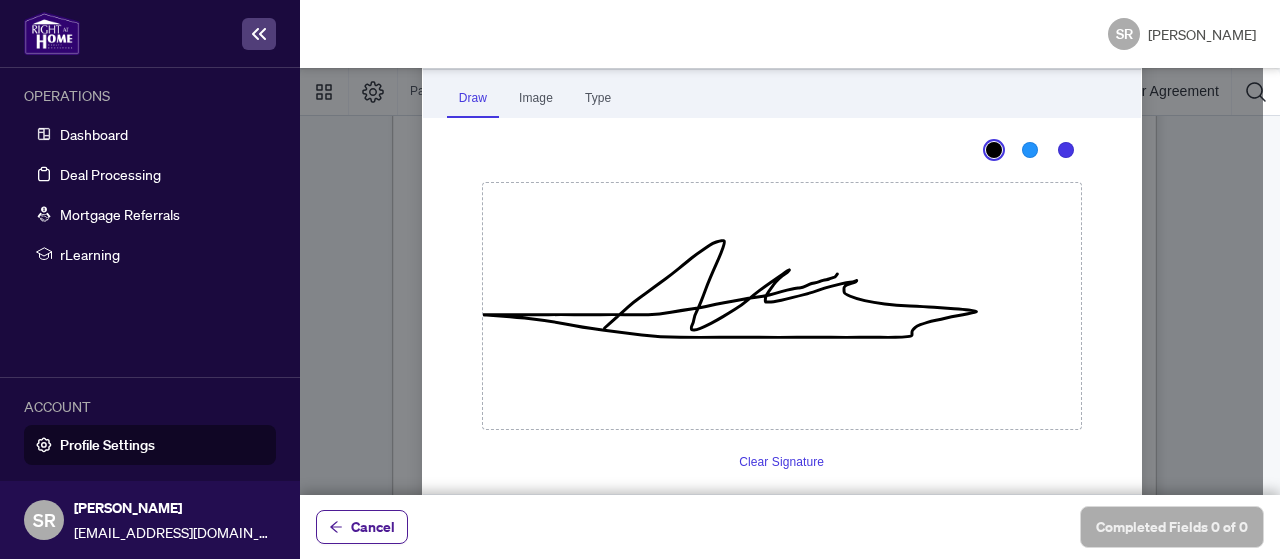 drag, startPoint x: 659, startPoint y: 282, endPoint x: 836, endPoint y: 273, distance: 177.22867 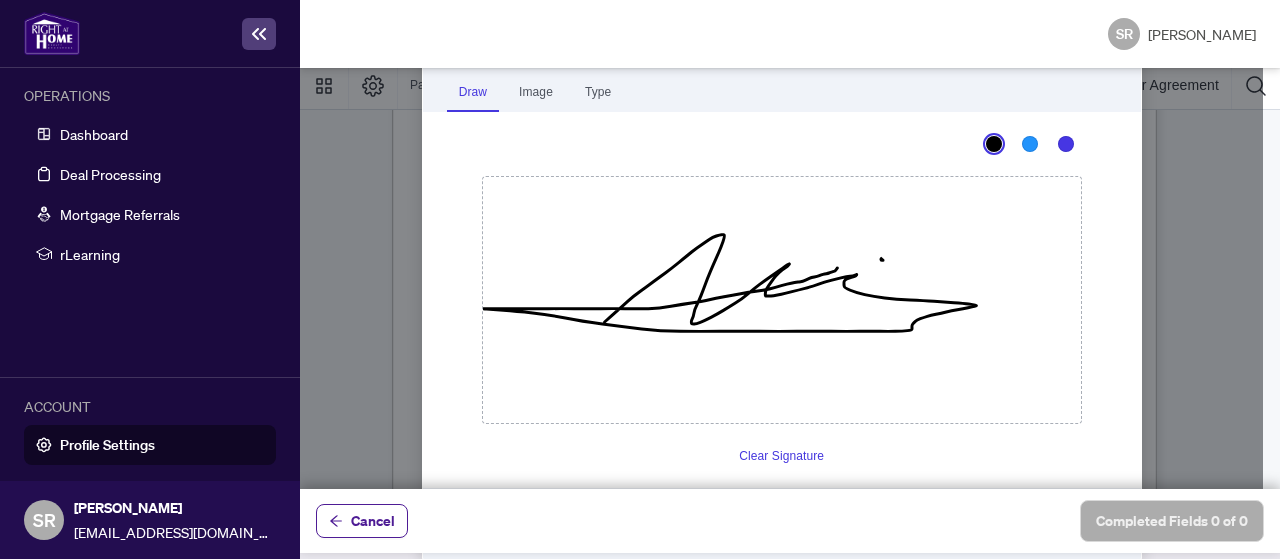 scroll, scrollTop: 7, scrollLeft: 0, axis: vertical 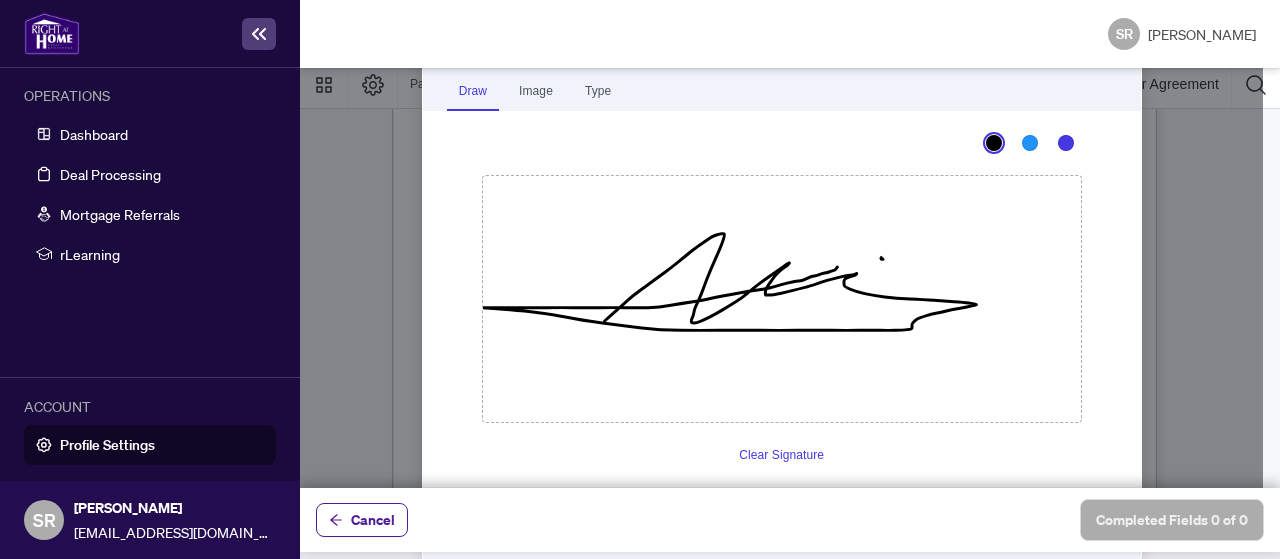 click at bounding box center [781, 274] 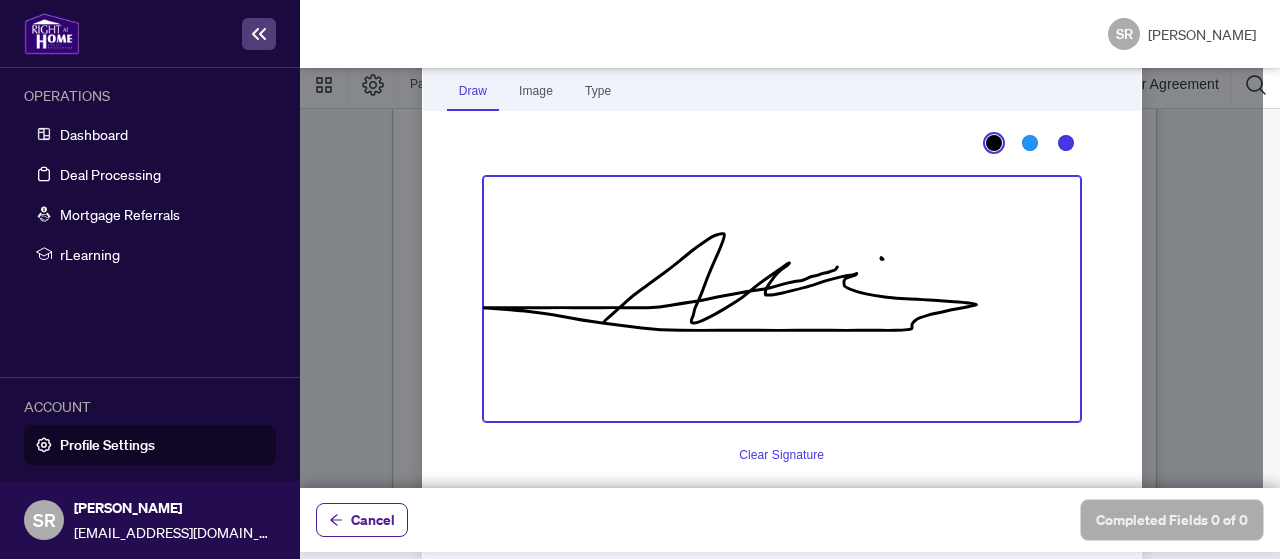 type 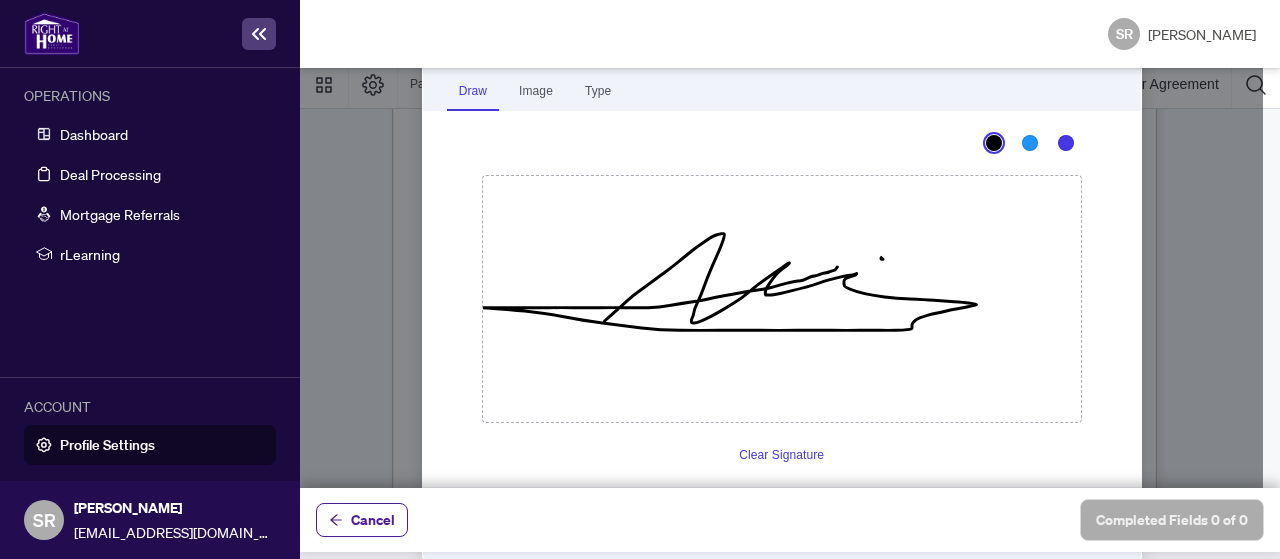 scroll, scrollTop: 10, scrollLeft: 0, axis: vertical 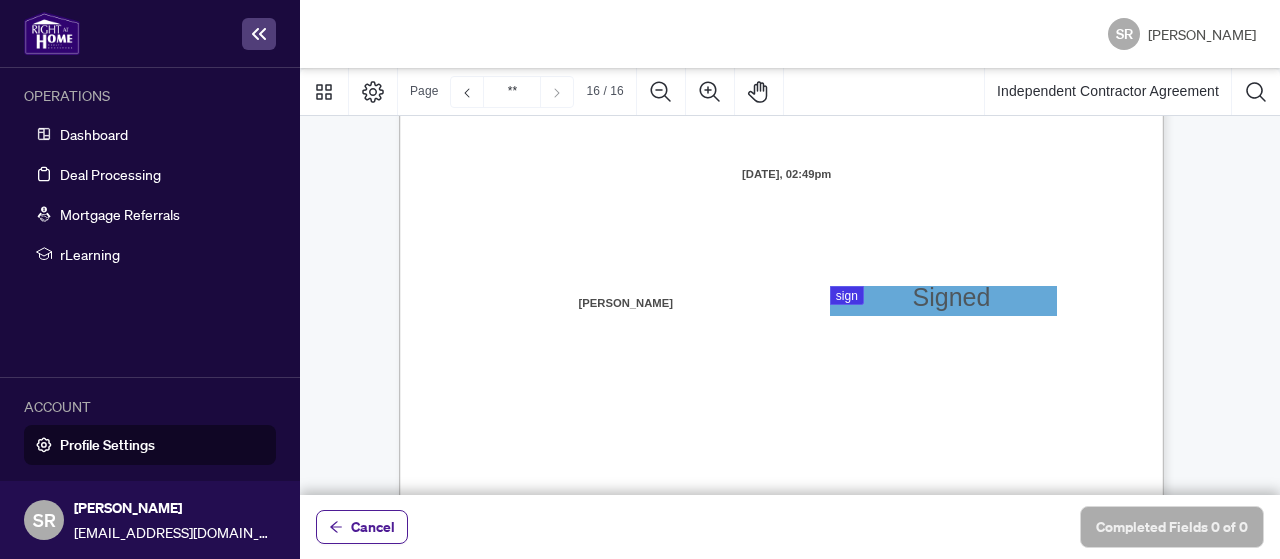 click on "Cancel" at bounding box center (362, 527) 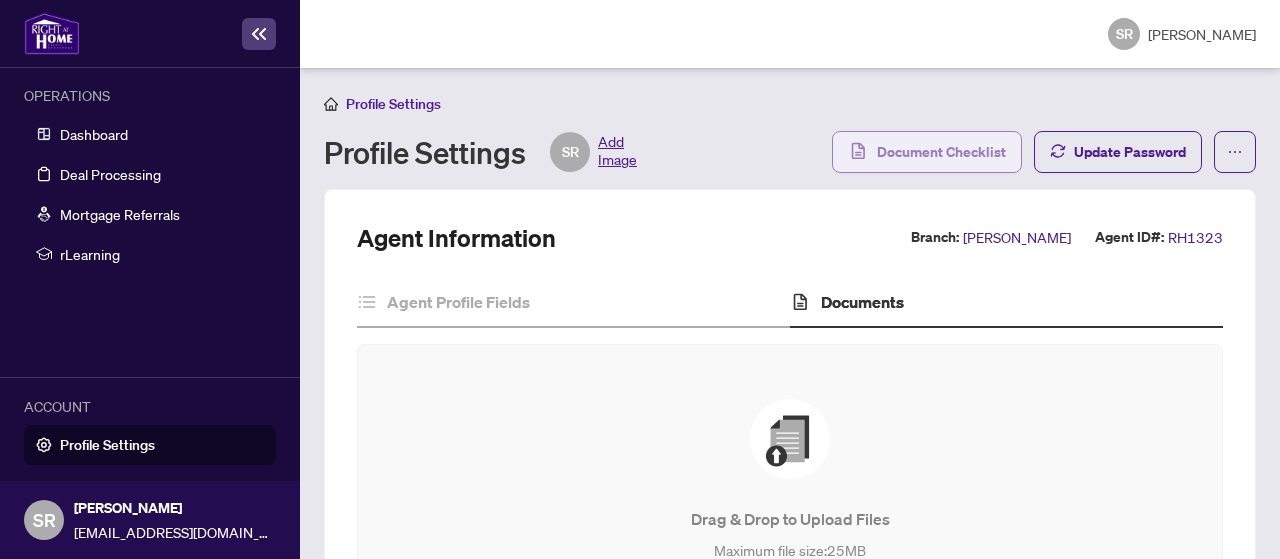 click on "Document Checklist" at bounding box center (941, 152) 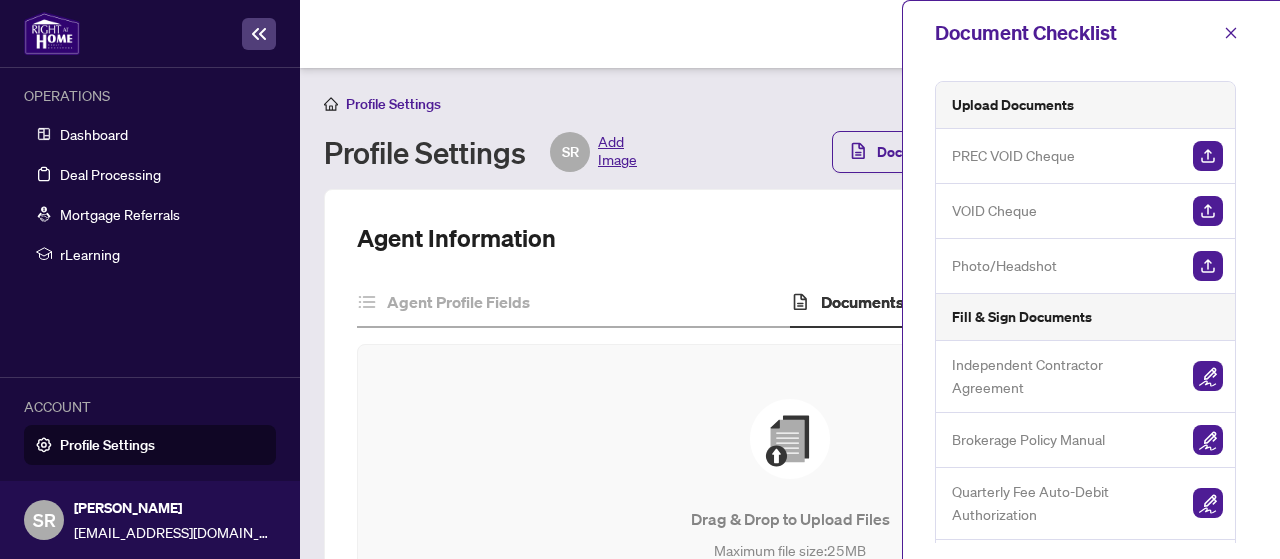 click at bounding box center [1208, 376] 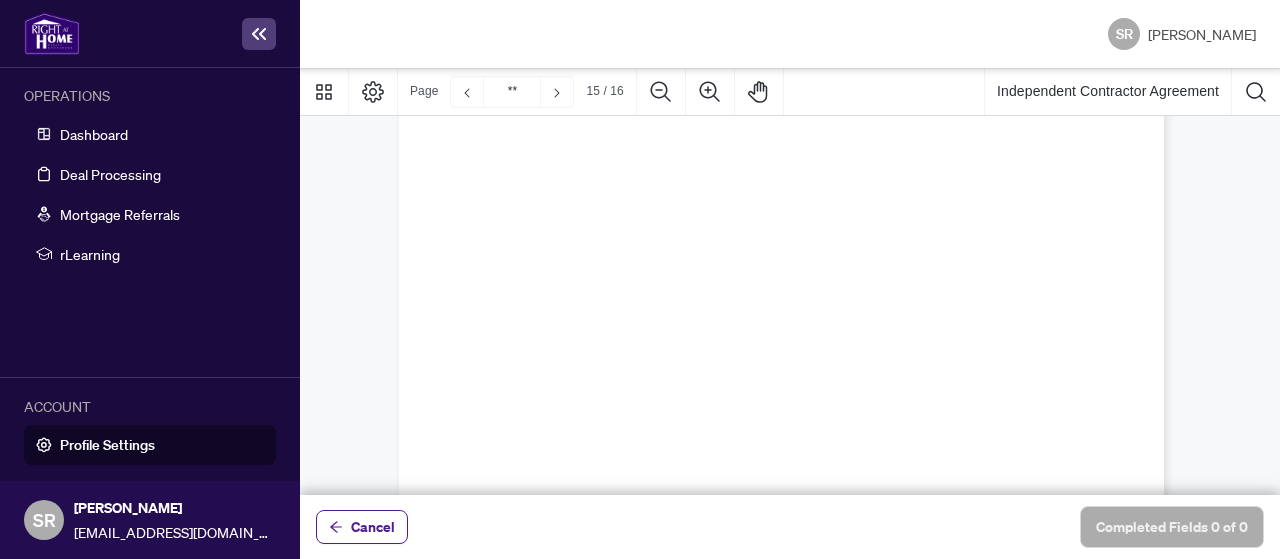 type on "**" 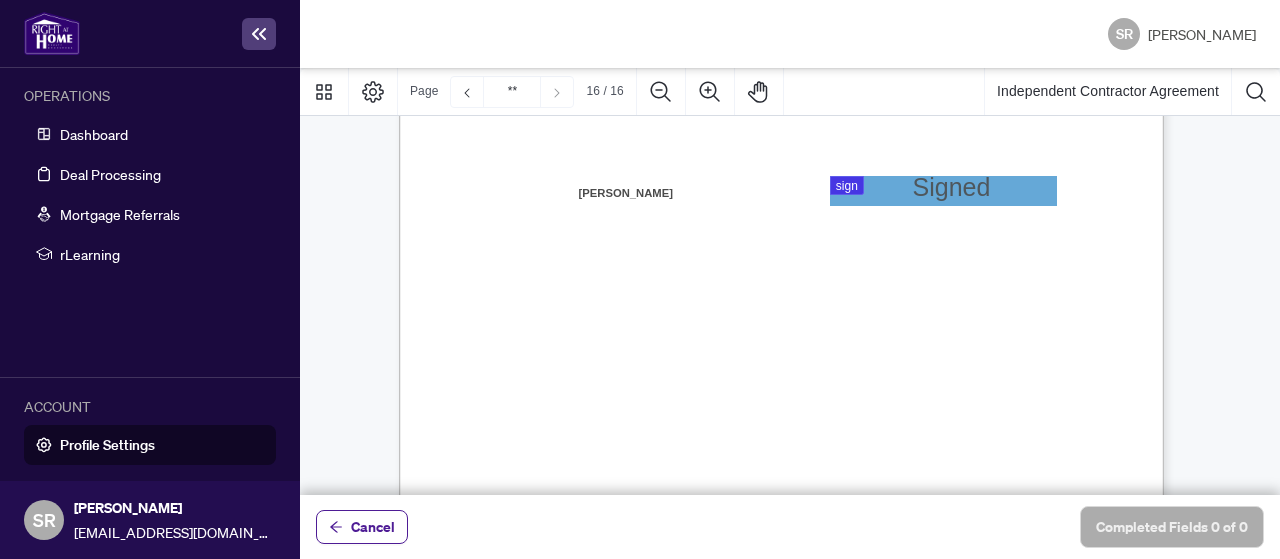 scroll, scrollTop: 15346, scrollLeft: 0, axis: vertical 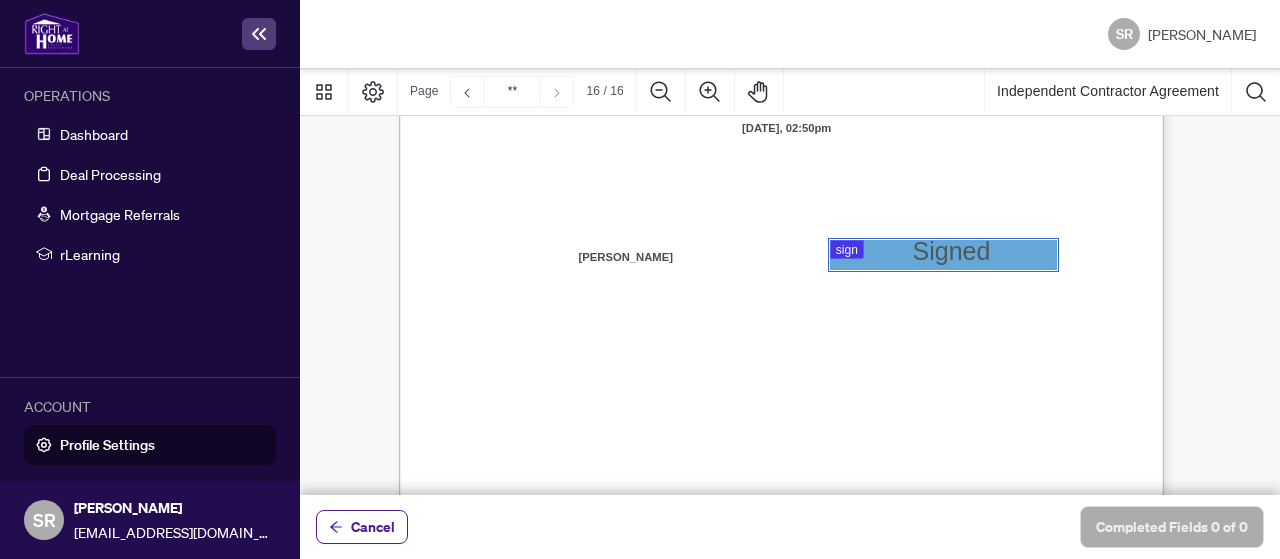 click at bounding box center [790, 281] 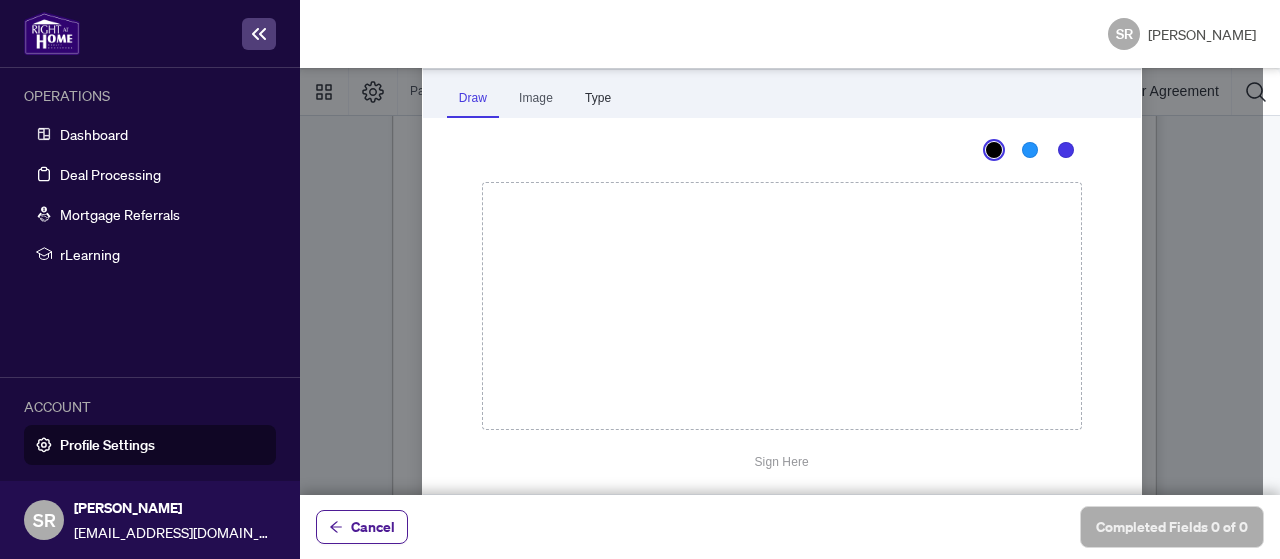 click on "Type" at bounding box center [598, 98] 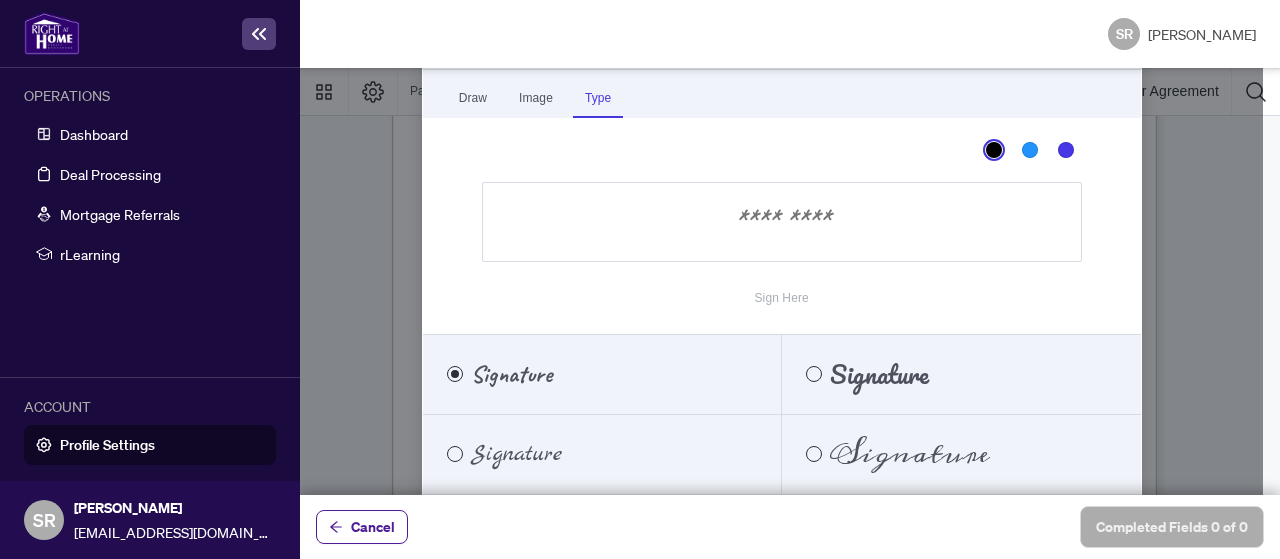 click at bounding box center [782, 222] 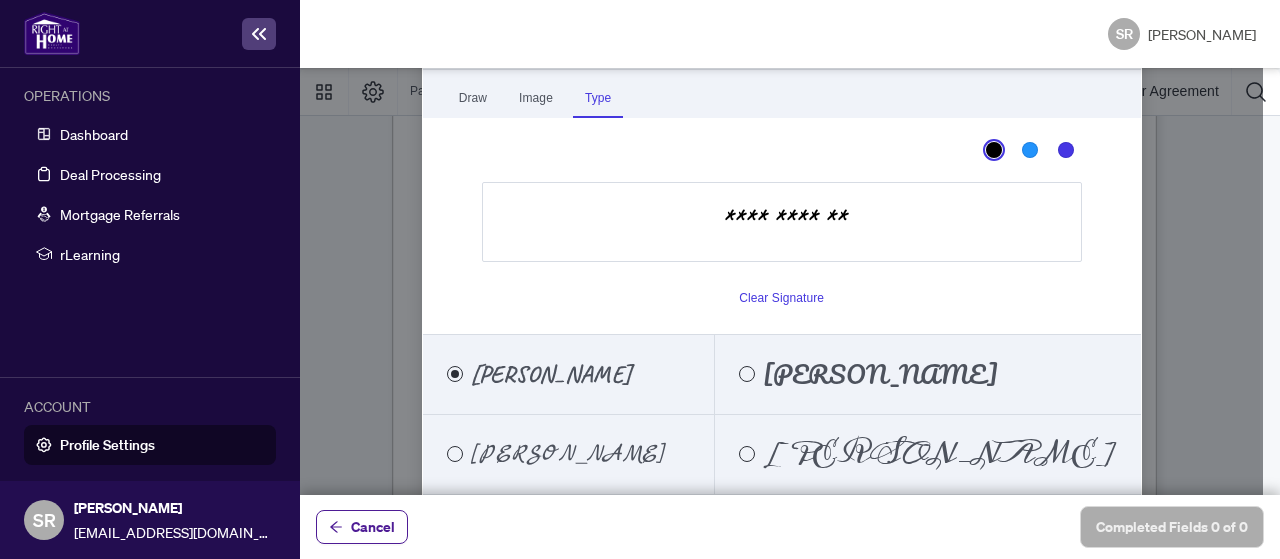 type on "**********" 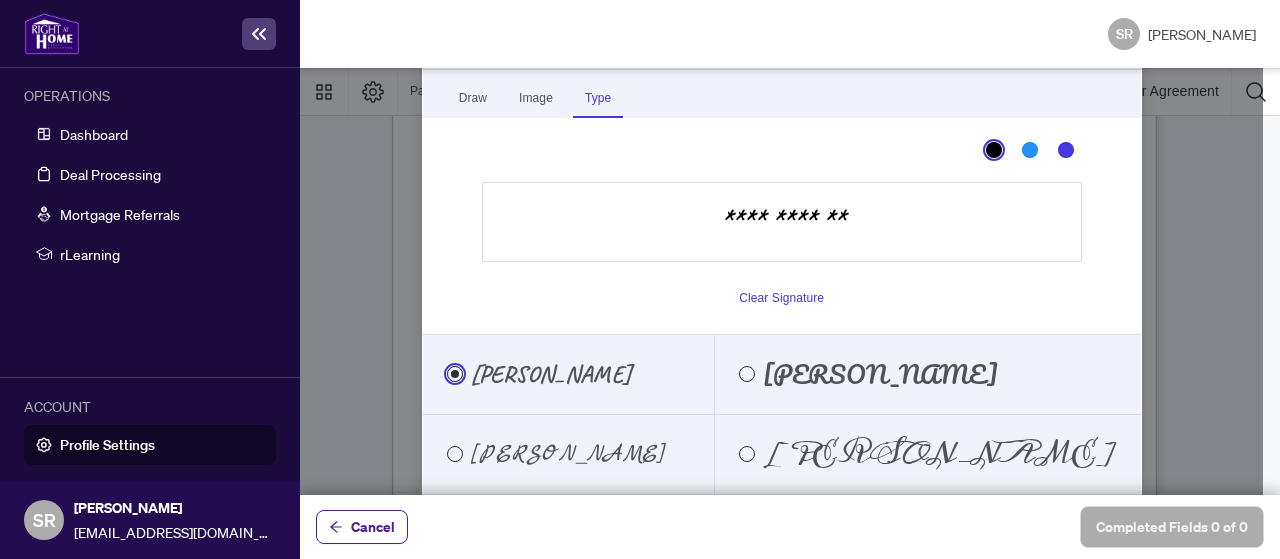 scroll, scrollTop: 10, scrollLeft: 0, axis: vertical 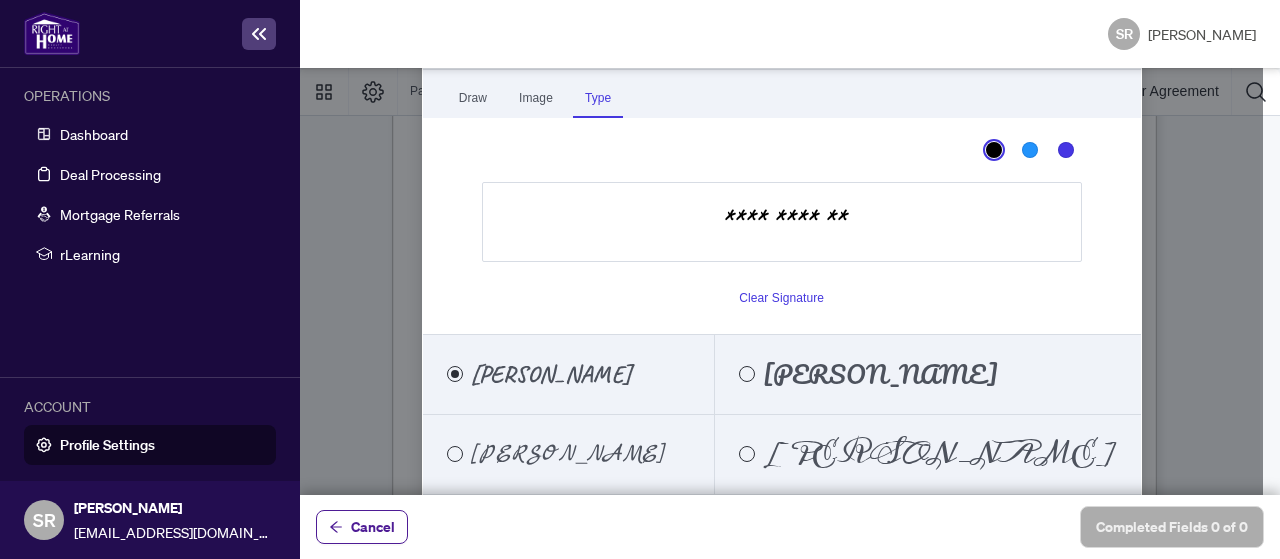 type 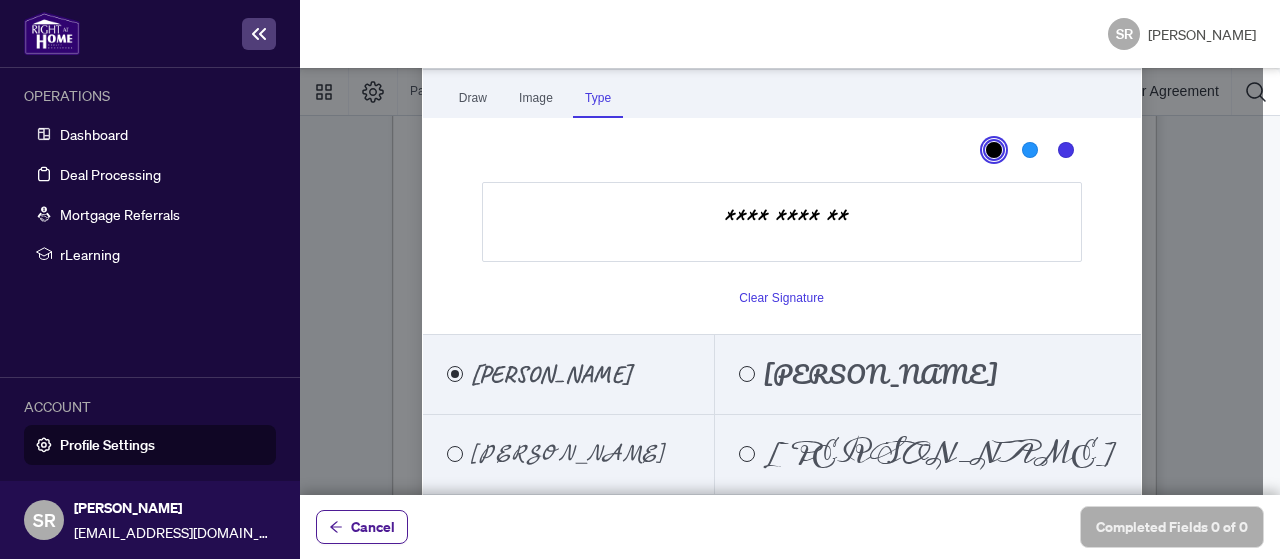 type 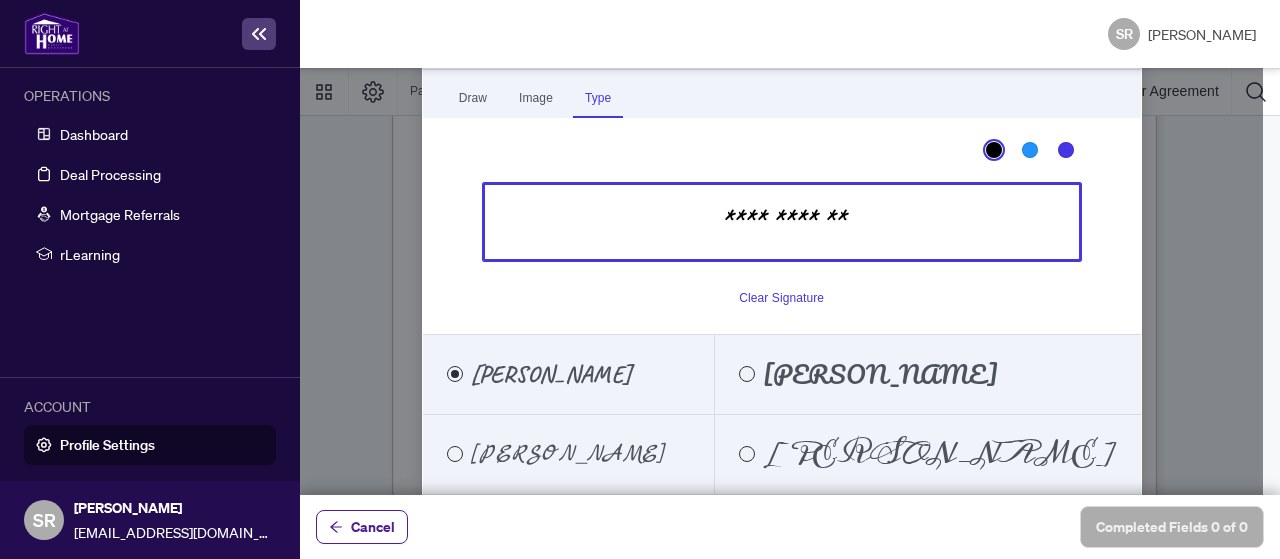 type 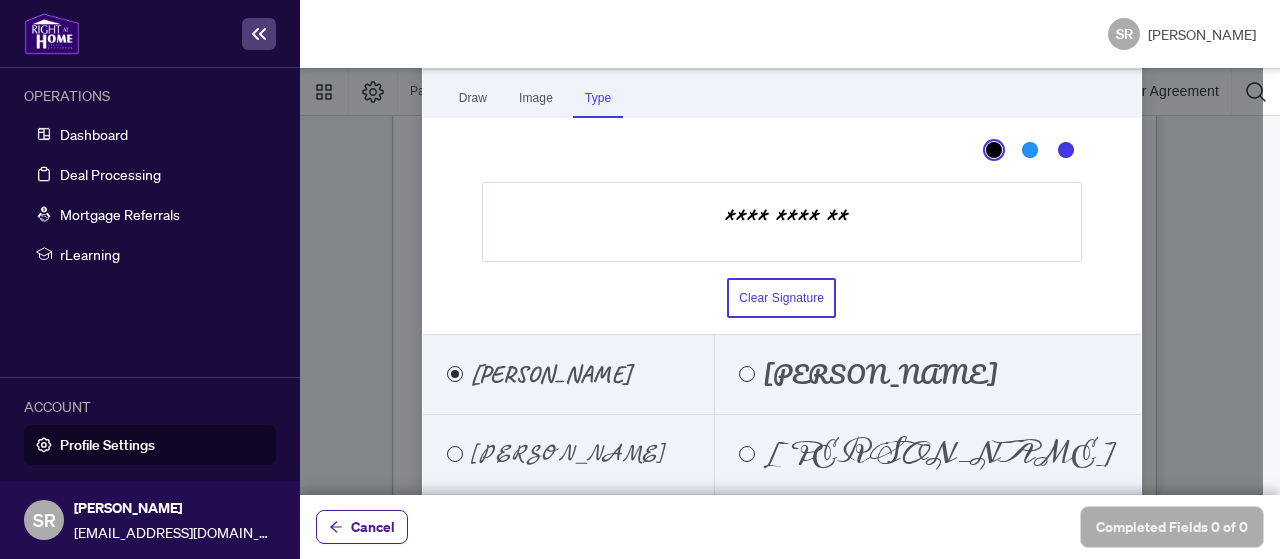 scroll, scrollTop: 10, scrollLeft: 0, axis: vertical 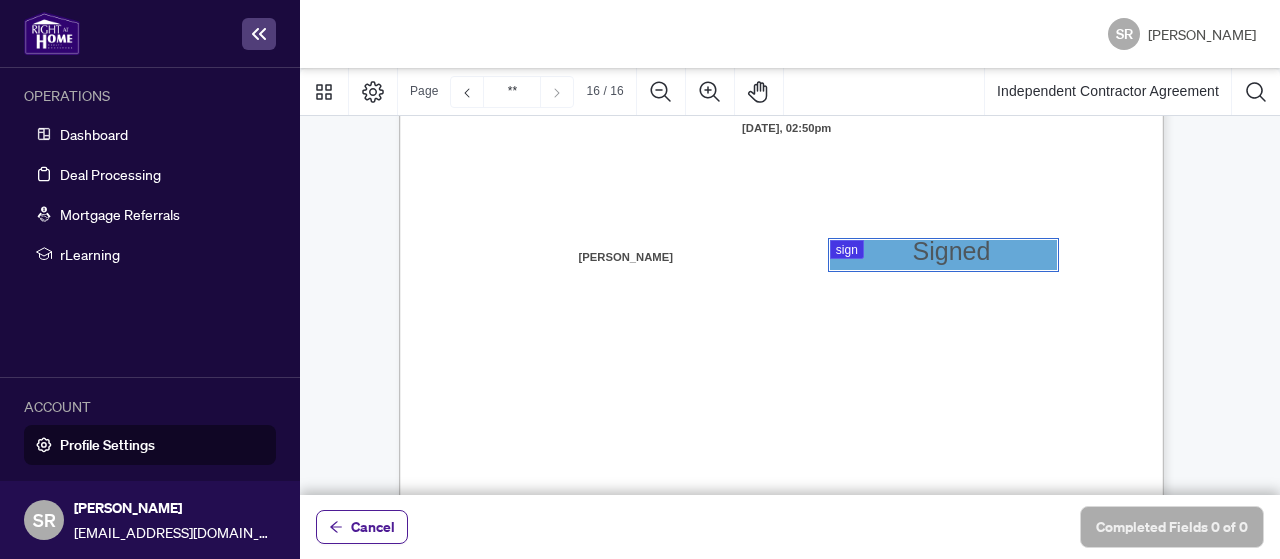 click at bounding box center [790, 281] 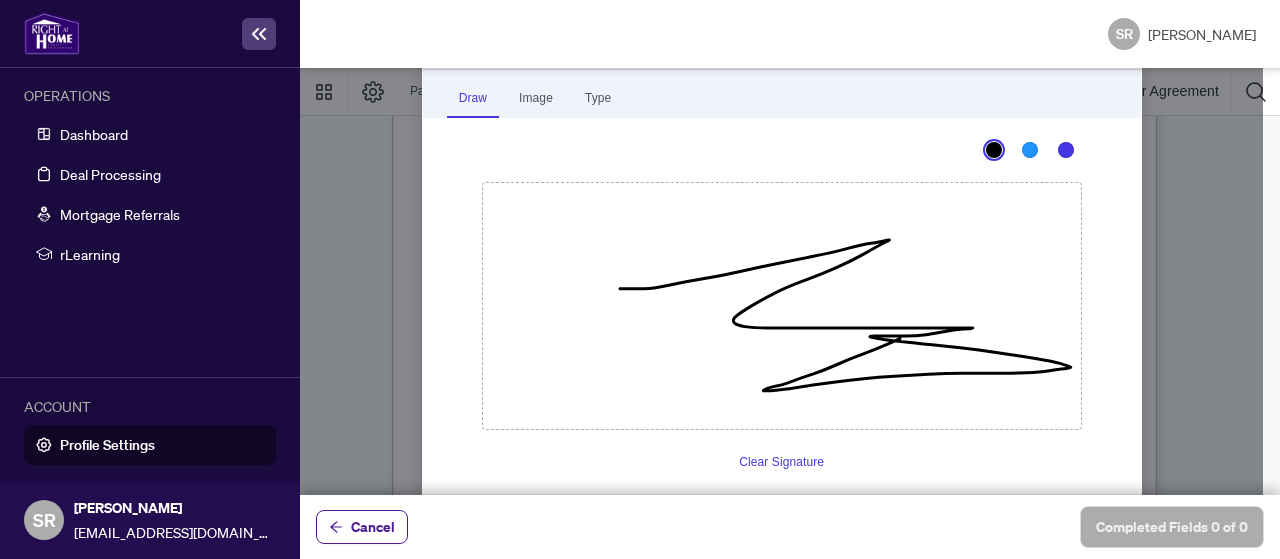 drag, startPoint x: 619, startPoint y: 288, endPoint x: 1037, endPoint y: 284, distance: 418.01913 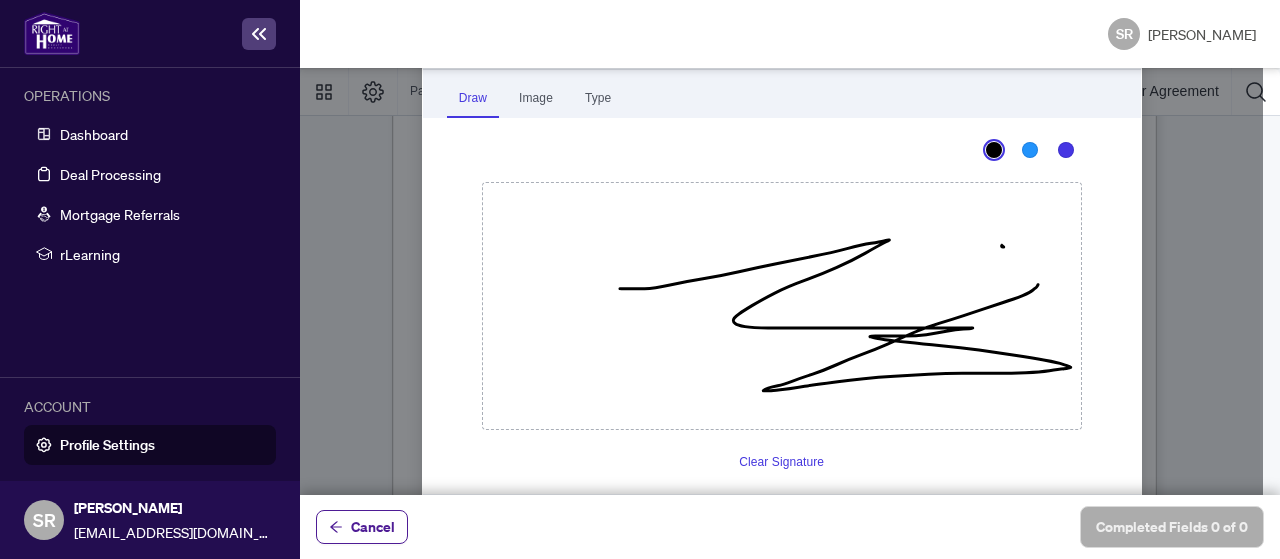 click 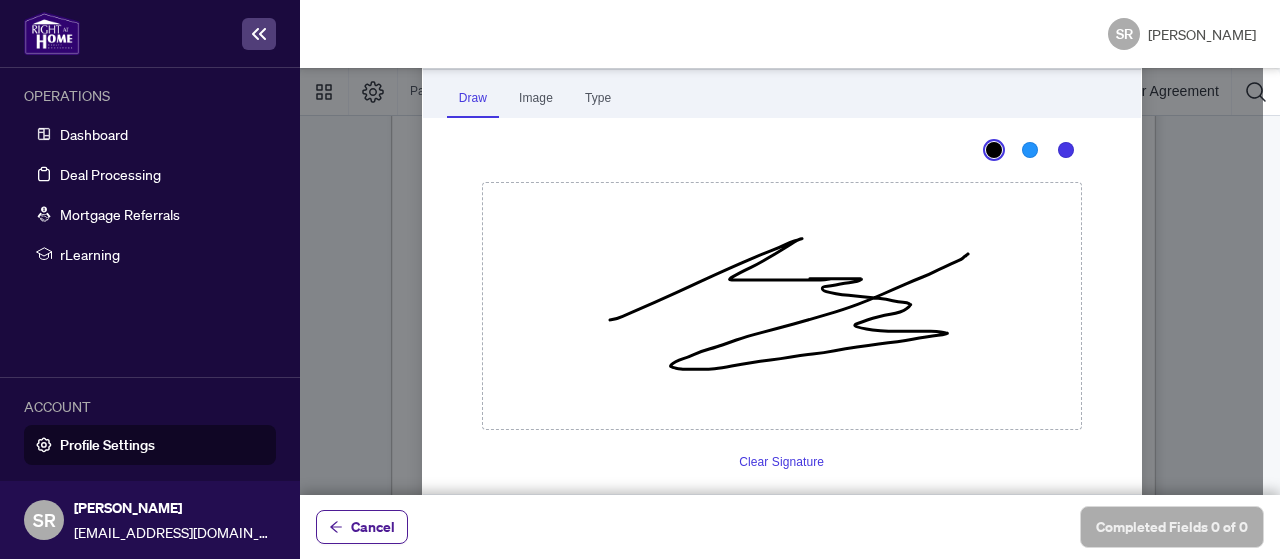 drag, startPoint x: 609, startPoint y: 319, endPoint x: 967, endPoint y: 253, distance: 364.03296 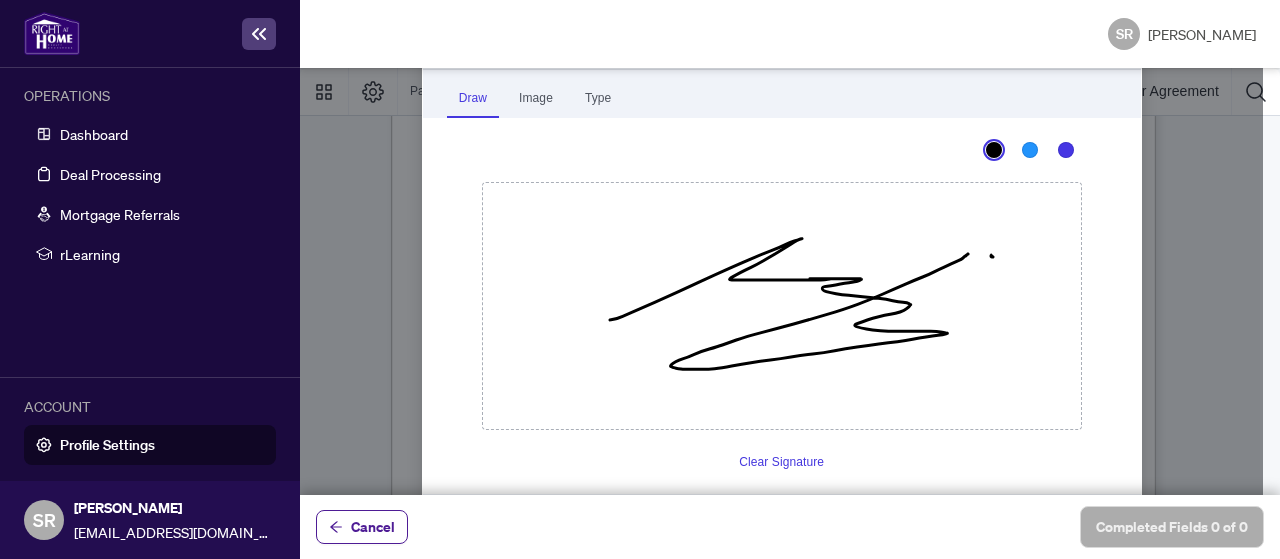 click 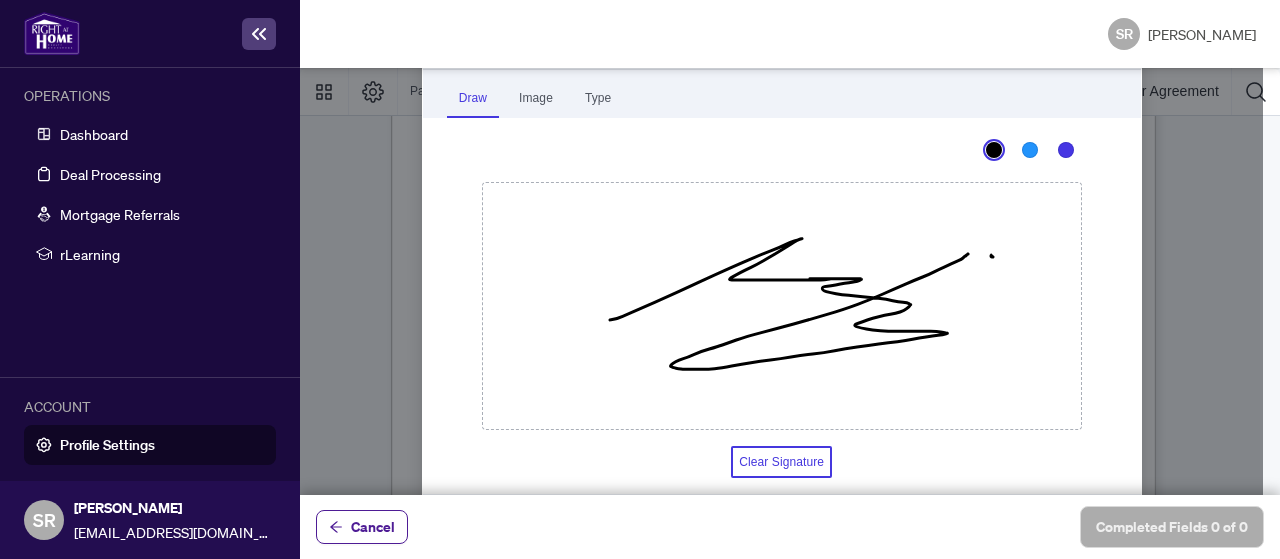 type 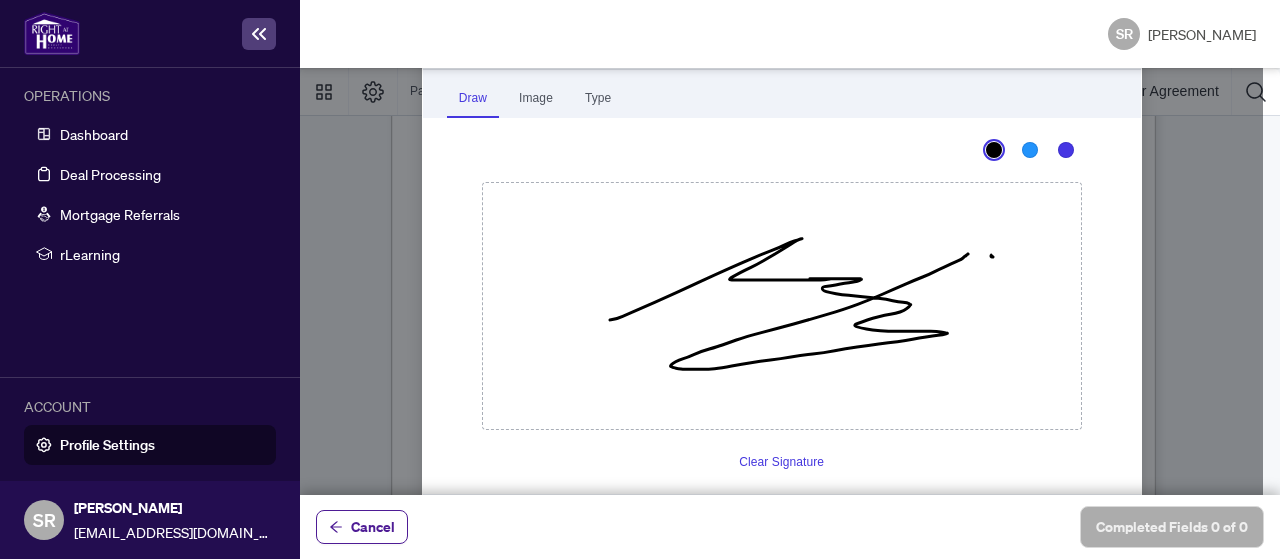 type 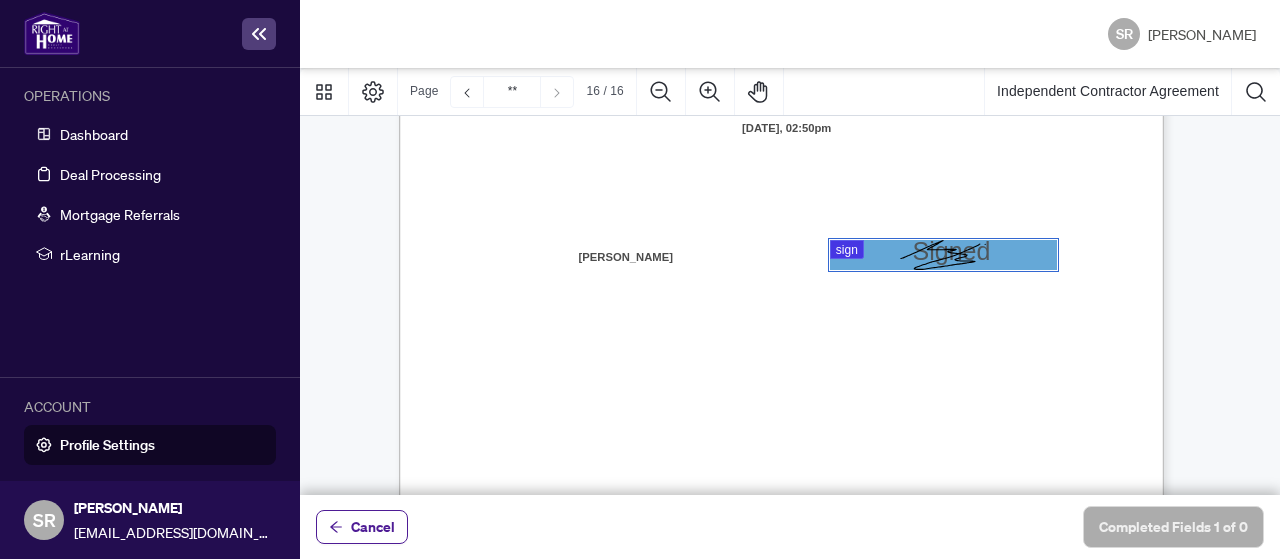 click on "IN WITNESS WHEREOF,  the parties hereto, having read and understood the entire Agreement,
have executed this Agreement on  .
Date
INDEPENDENT CONTRACTOR:
Name:
Signature
WITNESS  (Applicable if signing in person) :
Name:
Signature
BROKERAGE:
1000085532 ONTARIO INC. DBA RIGHT AT HOME REALTY, BROKERAGE
Title:  Broker of Record
Name:
Signature 16" at bounding box center (877, 634) 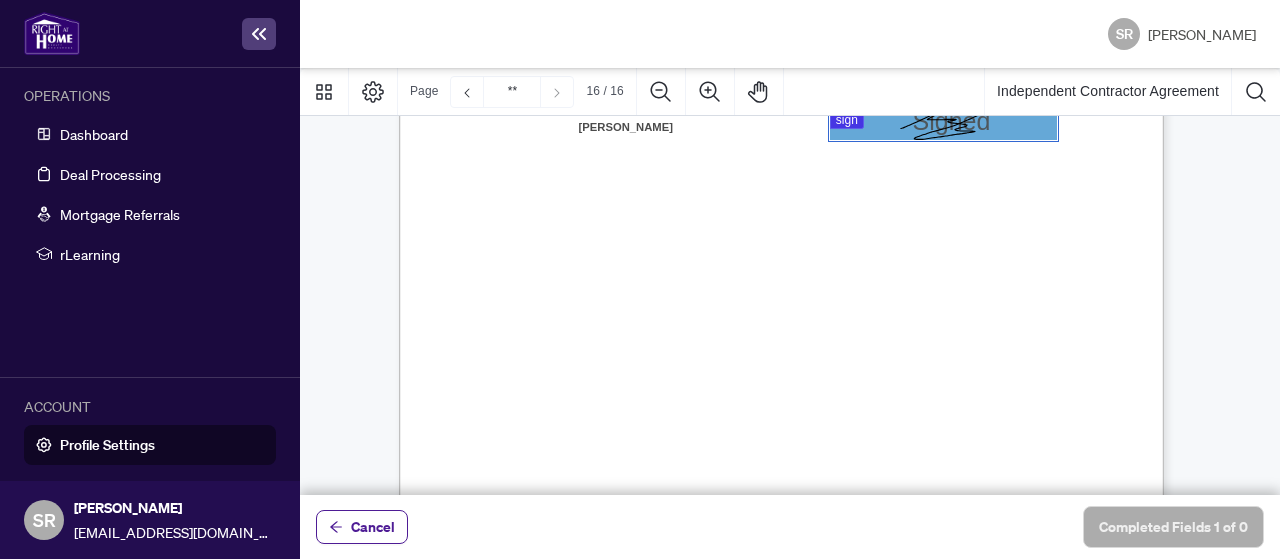 scroll, scrollTop: 15276, scrollLeft: 0, axis: vertical 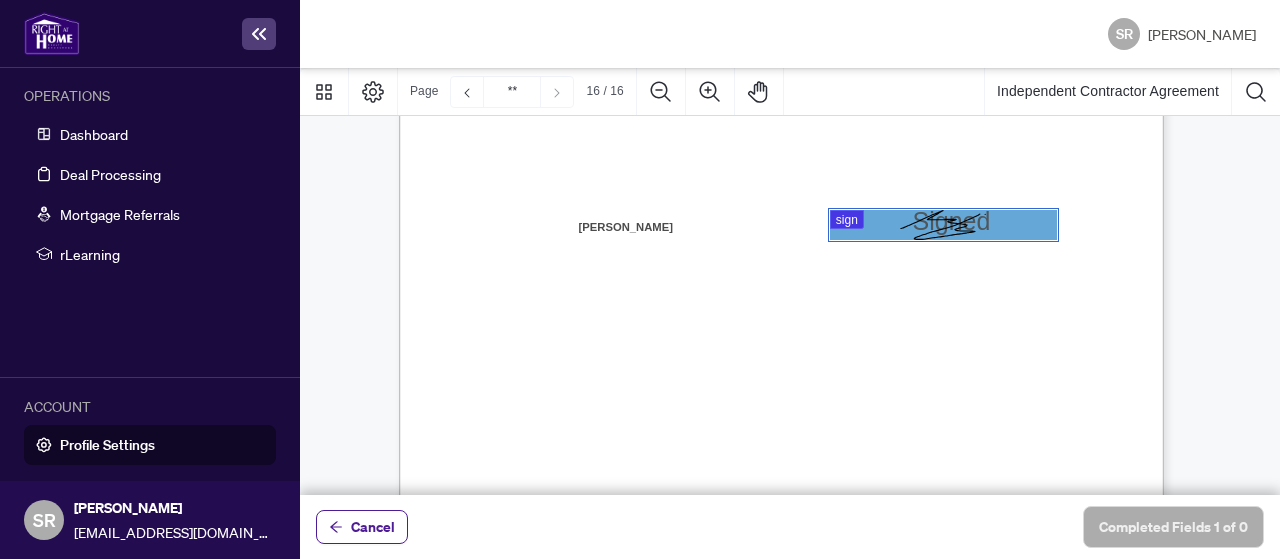 click on "Name:" at bounding box center (507, 344) 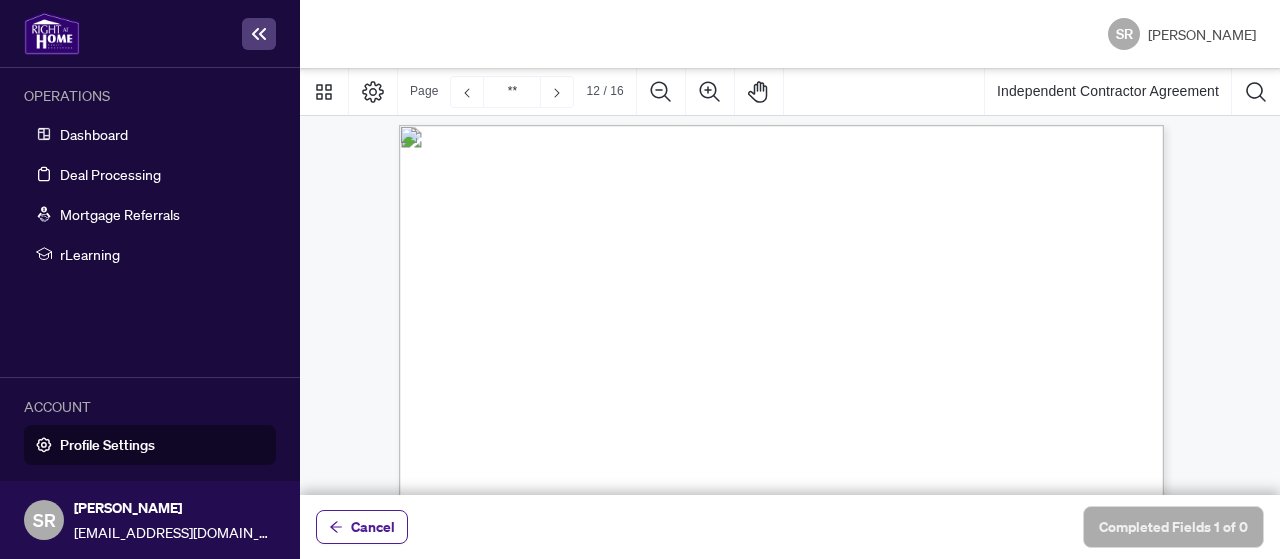 scroll, scrollTop: 10776, scrollLeft: 0, axis: vertical 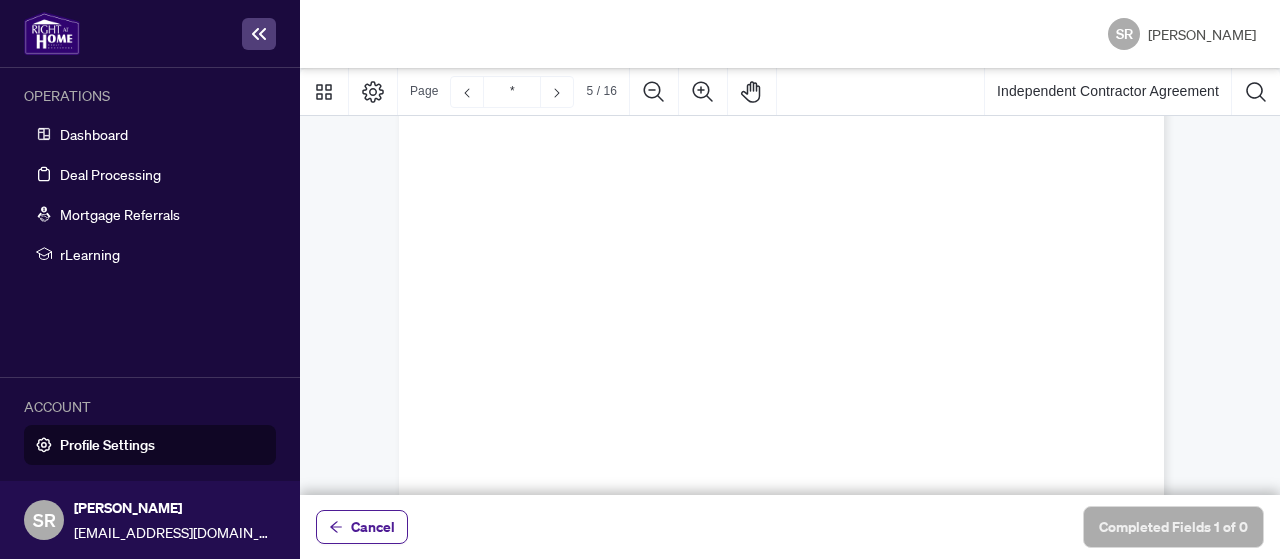 type on "*" 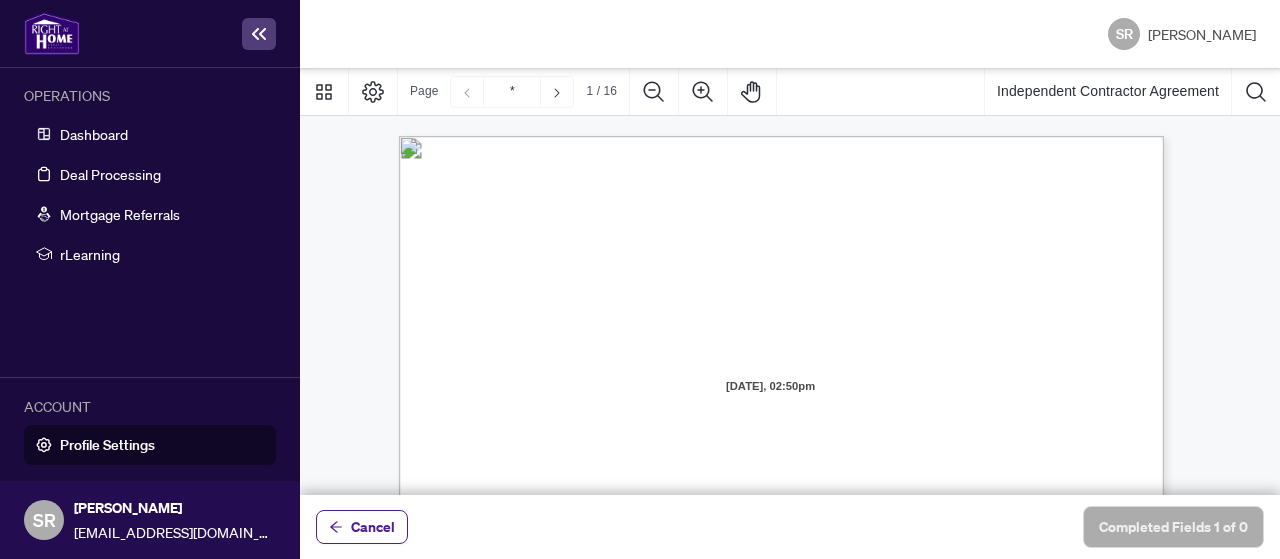 click on "INDEPENDENT CONTRACTOR AGREEMENT
THIS AGREEMENT  is made as of  (the “Effective Date”)
BETWEEN:
1000085532 ONTARIO INC. DBA RIGHT AT HOME REALTY, BROKERAGE  having its head office at
[STREET_ADDRESS][PERSON_NAME] (the “Brokerage” or “[PERSON_NAME]”)
AND:
residing in the City of
( the “Contractor” "you” or “your")
will operate from the  branch (the “Designated Office”) .
WHEREAS  [PERSON_NAME] is registered as a real estate brokerage and licensed through the Real Estate
Council of Ontario (RECO) (the “Broker Authority”), owns and or operates the Designated office,
facilities, and equipment required to conduct a real estate brokerage busines s.
WHEREAS  the Contractor is duly licensed under the Real Estate and Business Brokers Act, 2002 as
subsequently amended to the Trust in Real Estate Services Act, 2002 (“[PERSON_NAME]”)  ( the “Act”) for the
purpose of conducting a real estate business.
WHEREAS  Contractor will provide real estate services as defined below." at bounding box center (877, 755) 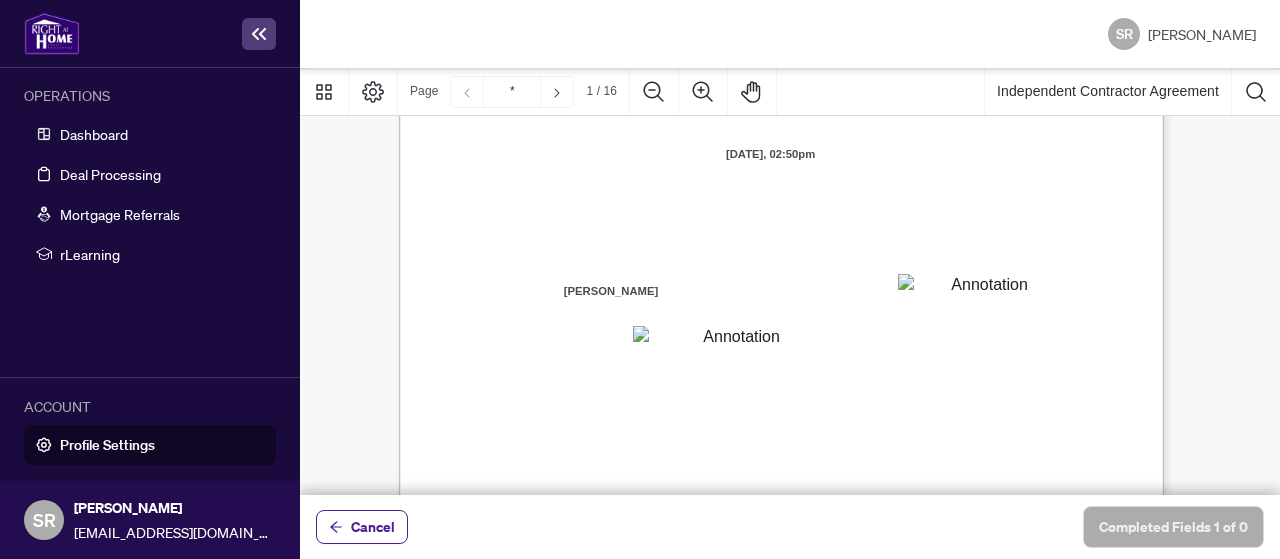scroll, scrollTop: 200, scrollLeft: 0, axis: vertical 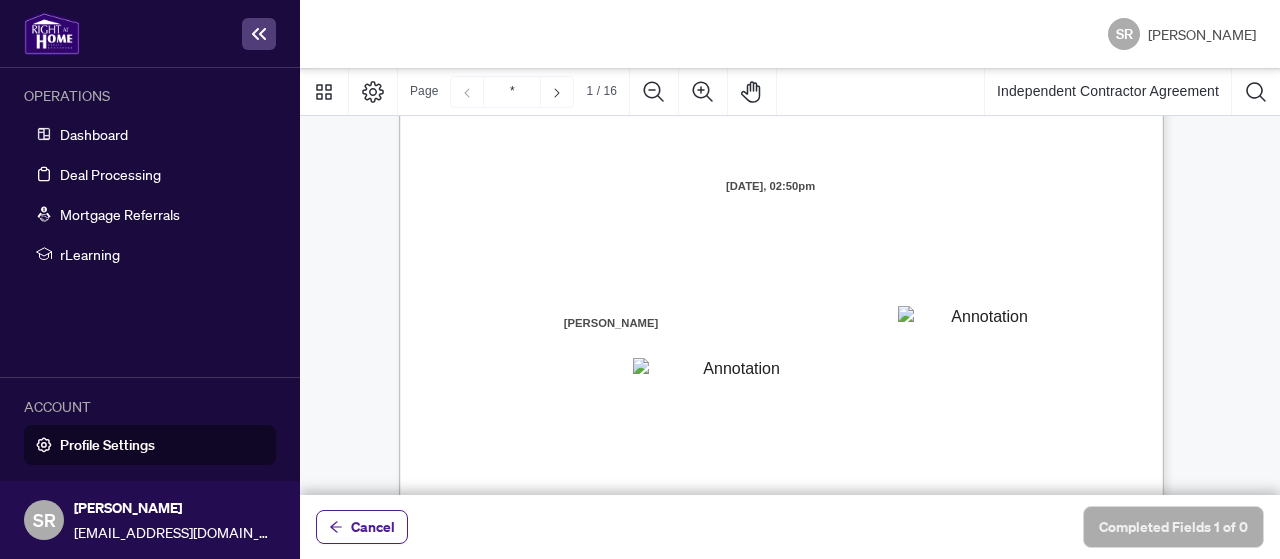click on "AND:" at bounding box center [505, 300] 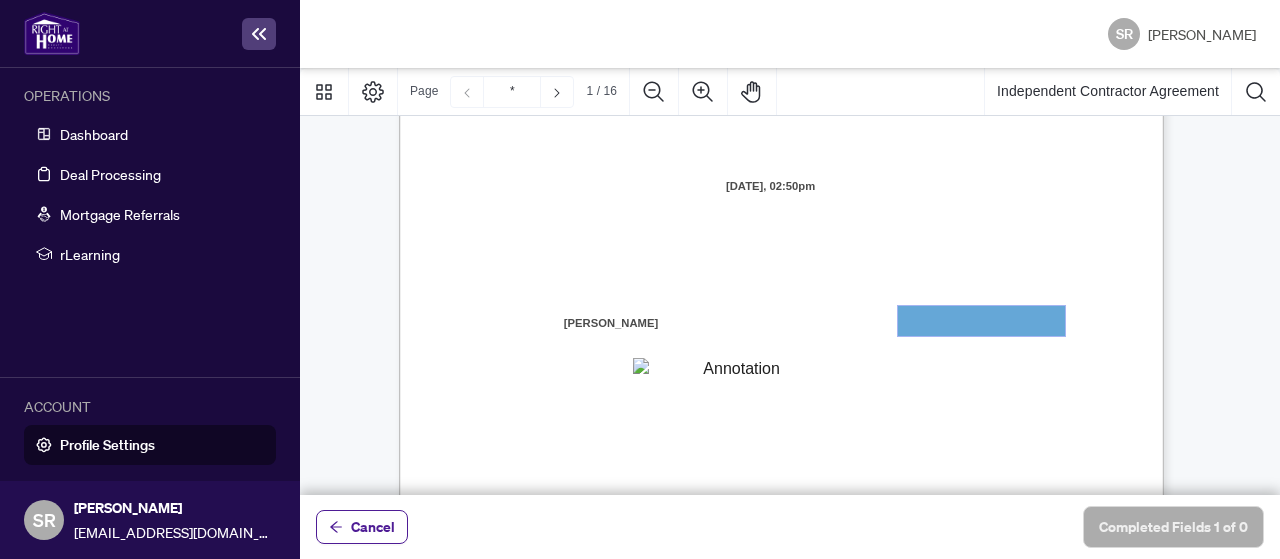 click at bounding box center (981, 321) 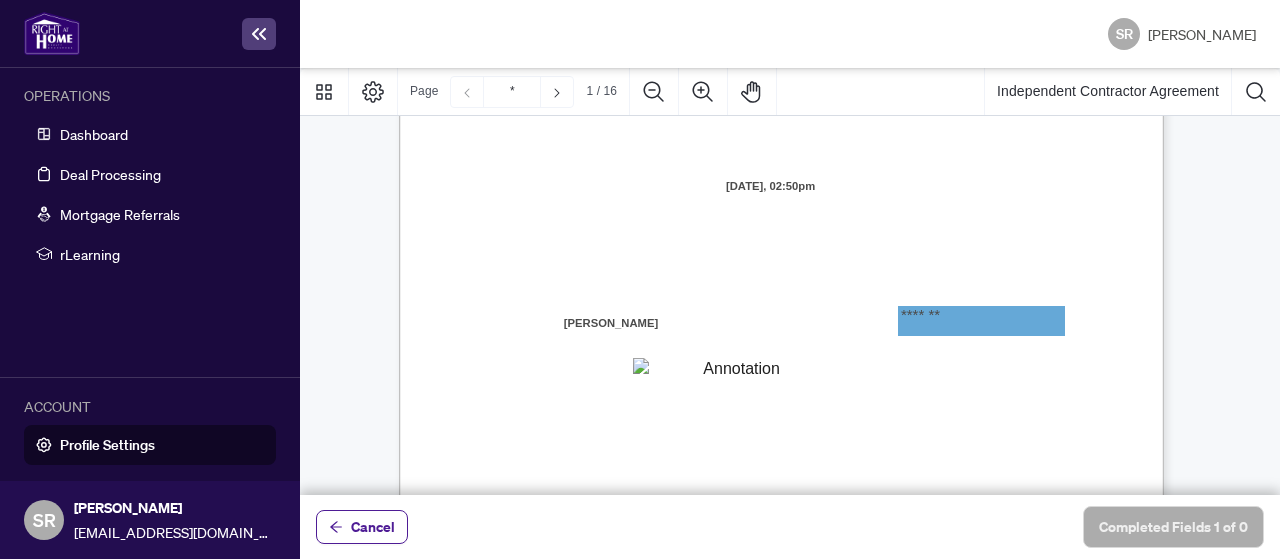 type on "*******" 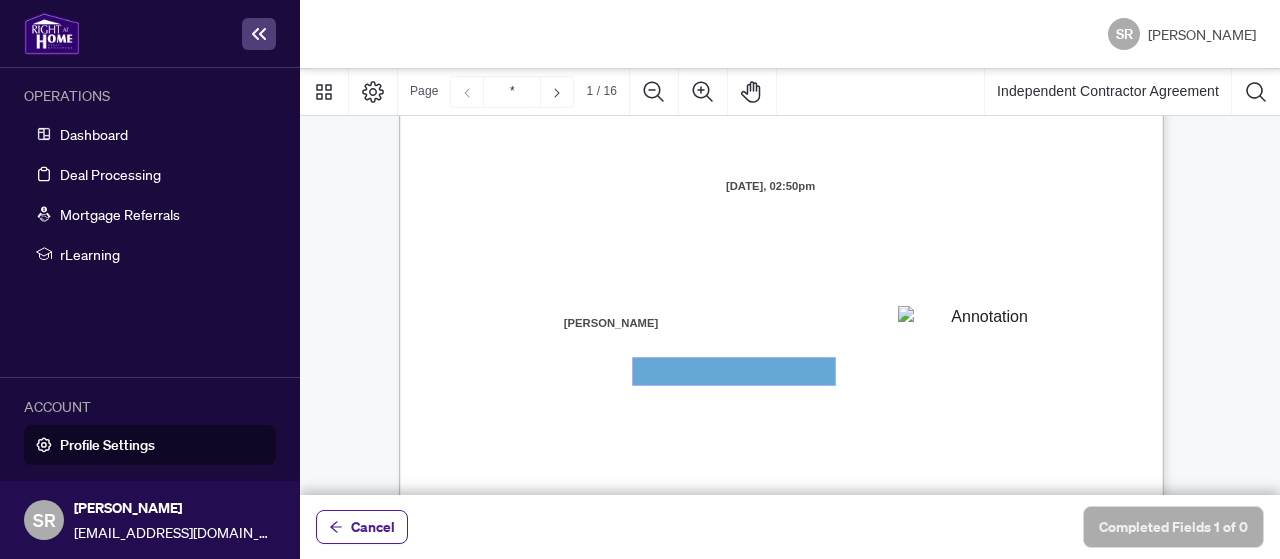 click at bounding box center (734, 371) 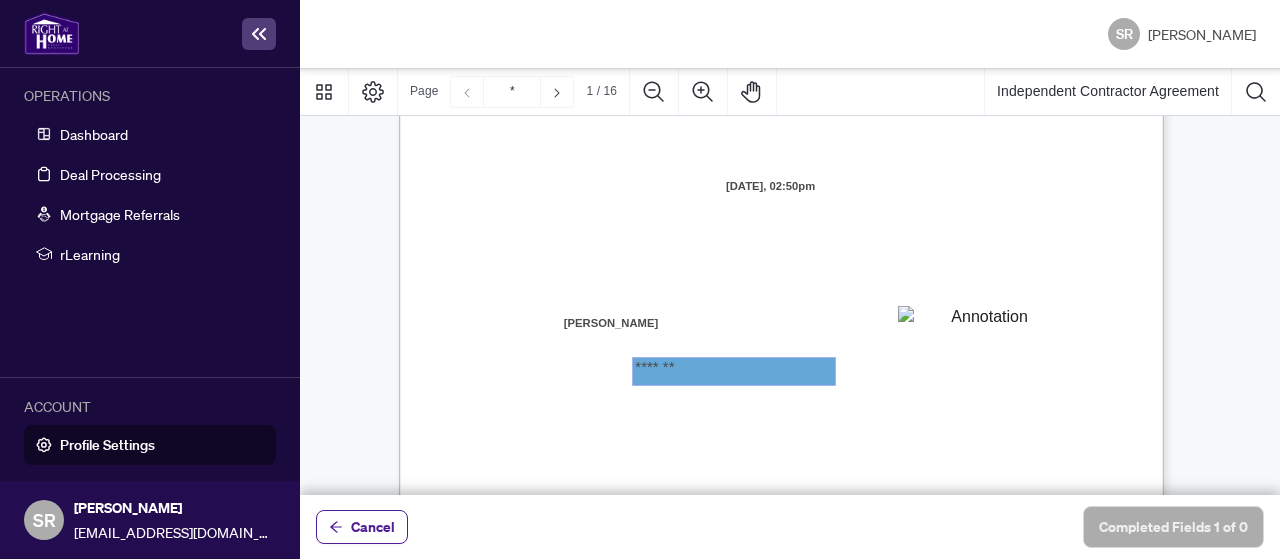 type on "*******" 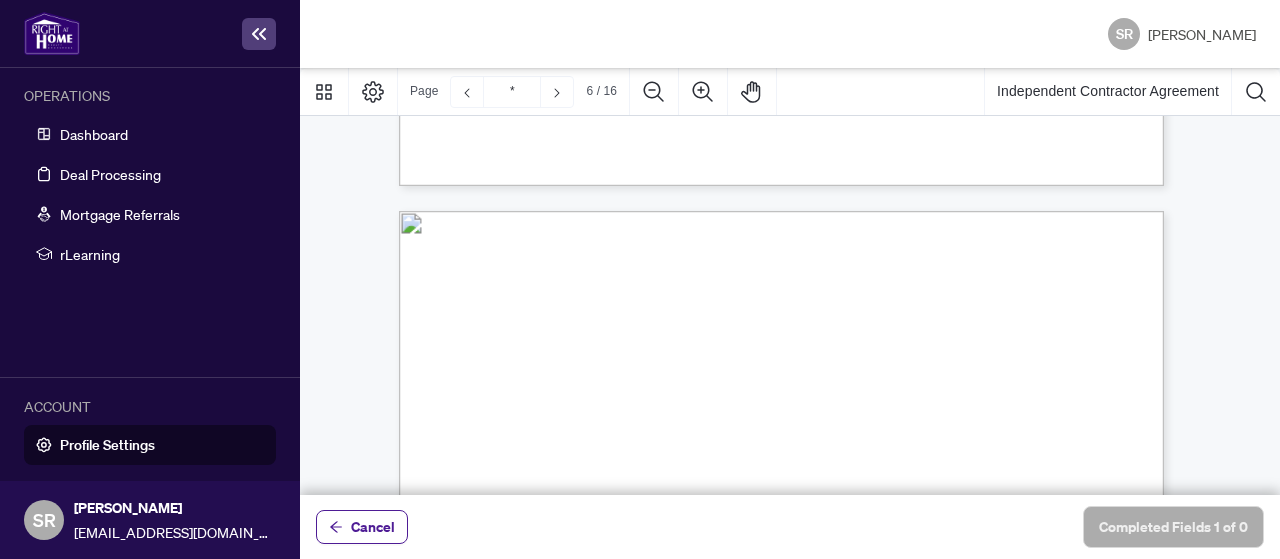 type on "*" 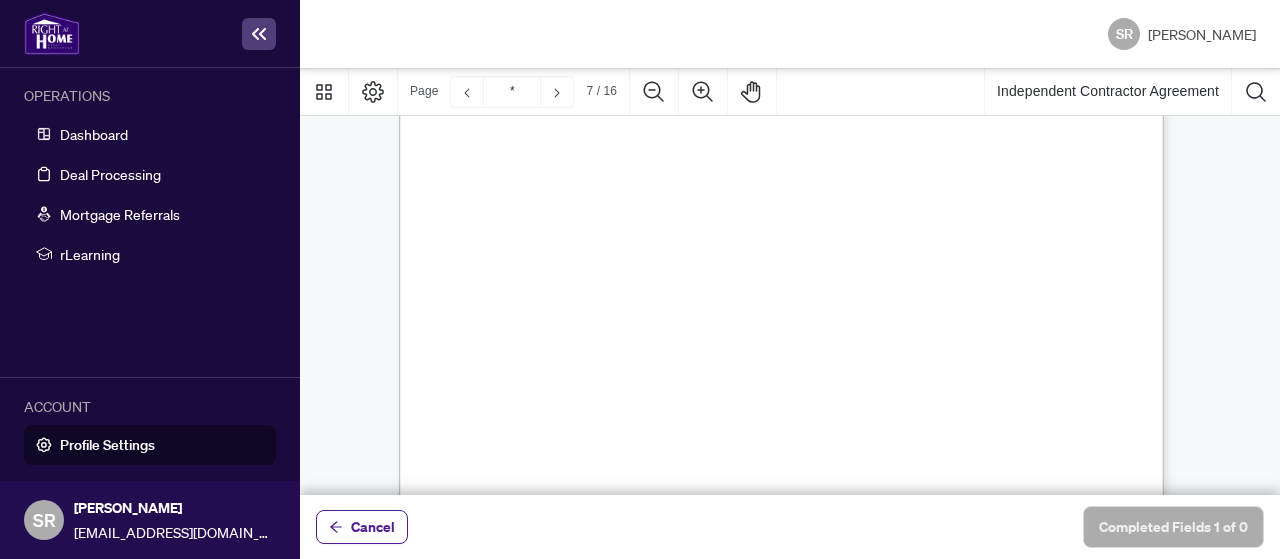 type 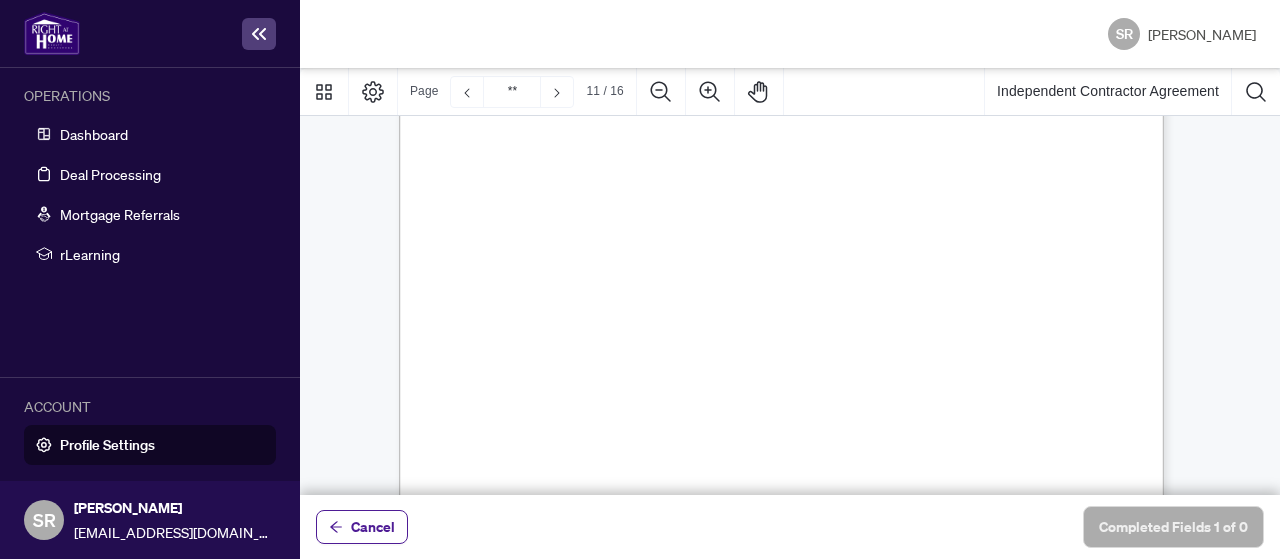 scroll, scrollTop: 11490, scrollLeft: 0, axis: vertical 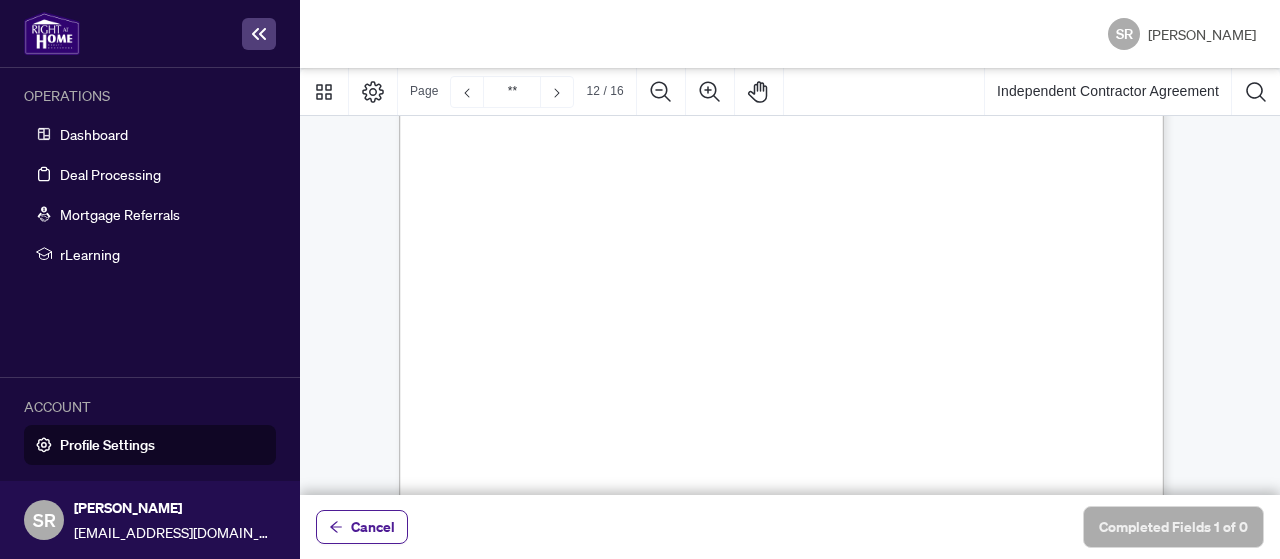 click on "All Service Fees as provided for in Schedule A of the Policy, and" at bounding box center [861, 376] 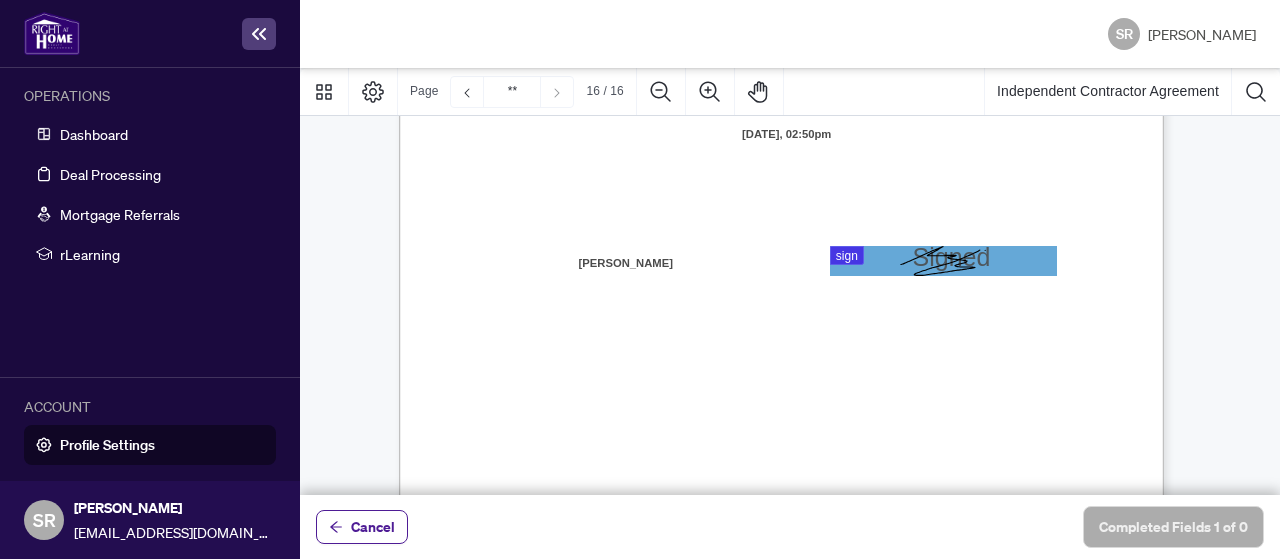scroll, scrollTop: 15276, scrollLeft: 0, axis: vertical 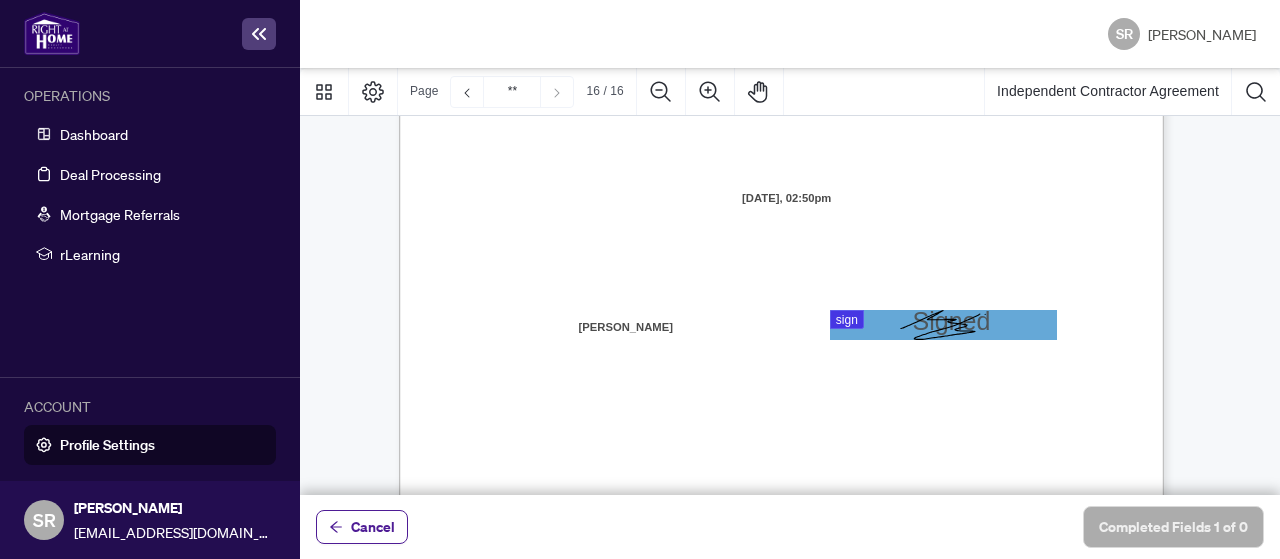 click on "(Applicable if signing in person)" at bounding box center (641, 395) 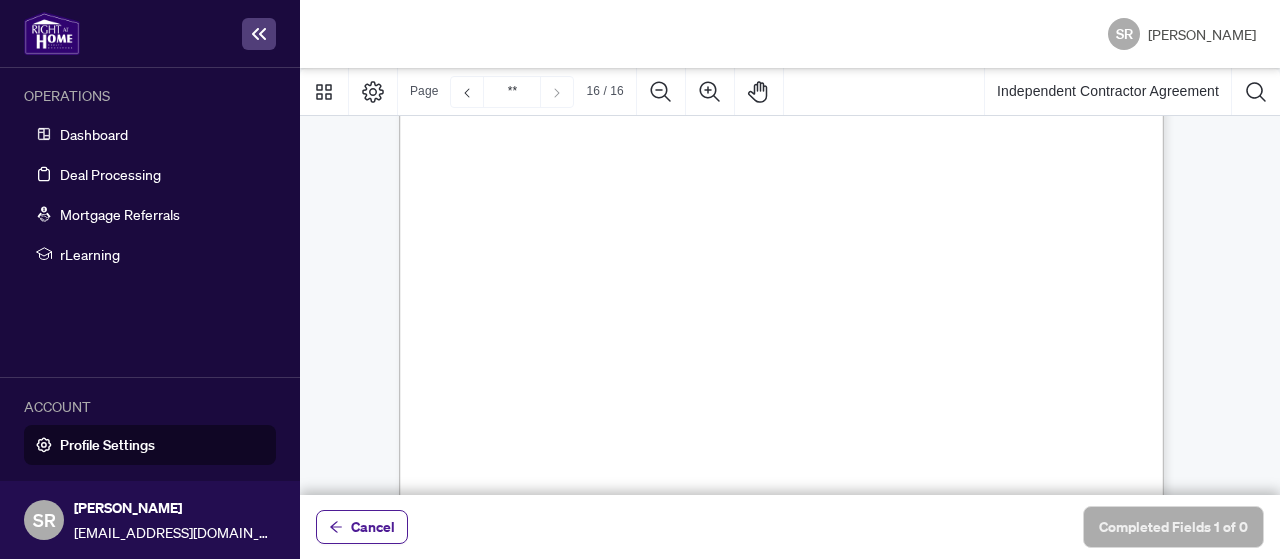 scroll, scrollTop: 15718, scrollLeft: 0, axis: vertical 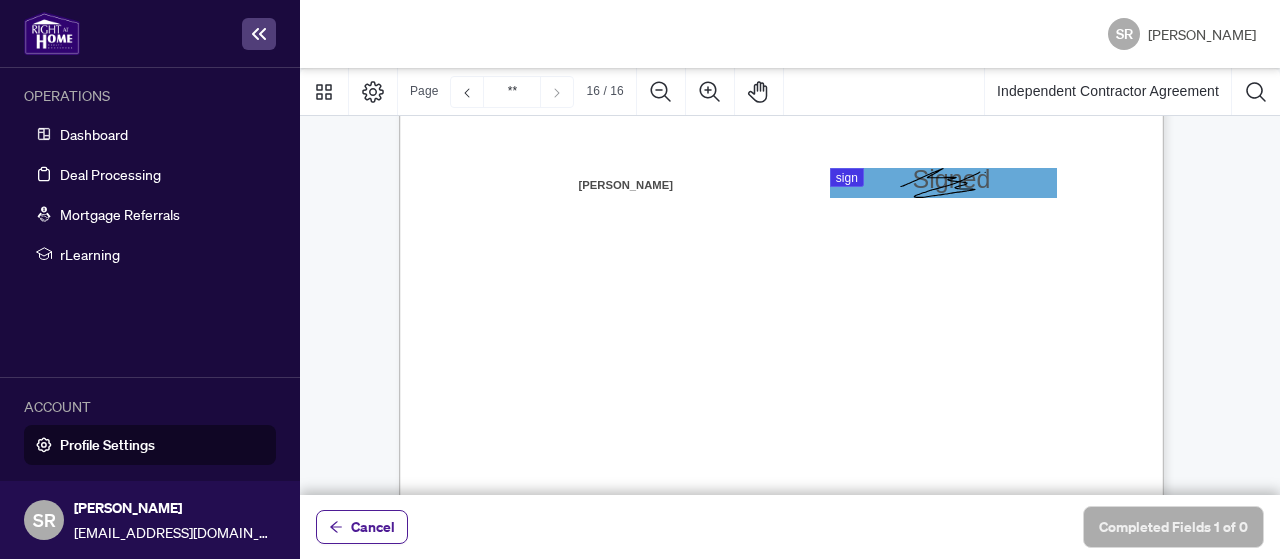 click on "IN WITNESS WHEREOF,  the parties hereto, having read and understood the entire Agreement,
have executed this Agreement on  .
Date
INDEPENDENT CONTRACTOR:
Name:
Signature
WITNESS  (Applicable if signing in person) :
Name:
Signature
BROKERAGE:
1000085532 ONTARIO INC. DBA RIGHT AT HOME REALTY, BROKERAGE
Title:  Broker of Record
Name:
Signature 16" at bounding box center [877, 562] 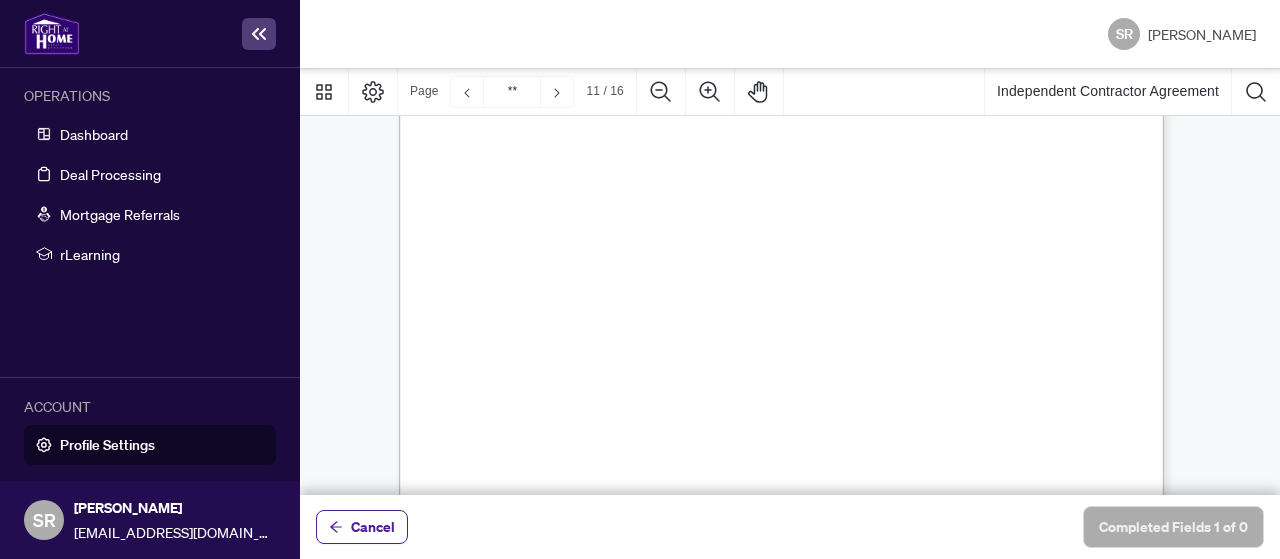 scroll, scrollTop: 10118, scrollLeft: 0, axis: vertical 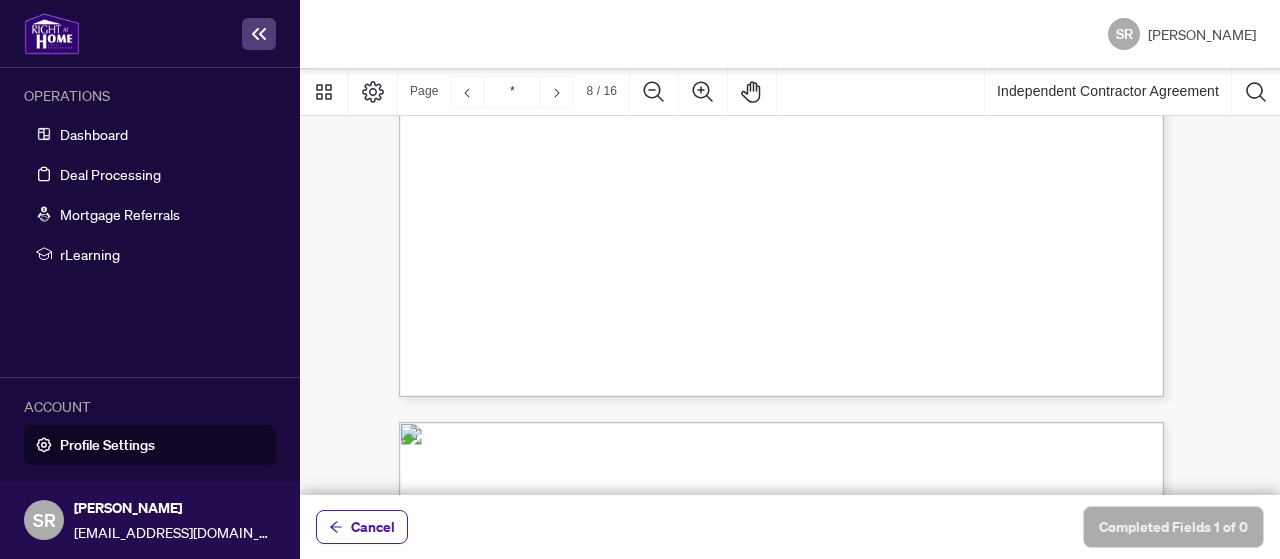 type on "*" 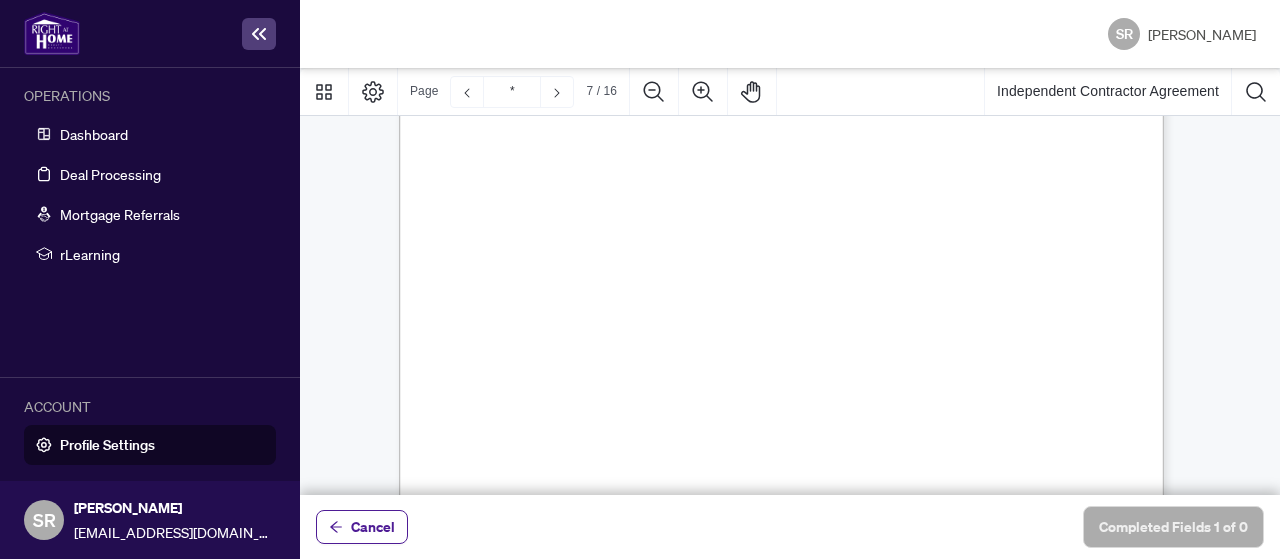 scroll, scrollTop: 6618, scrollLeft: 0, axis: vertical 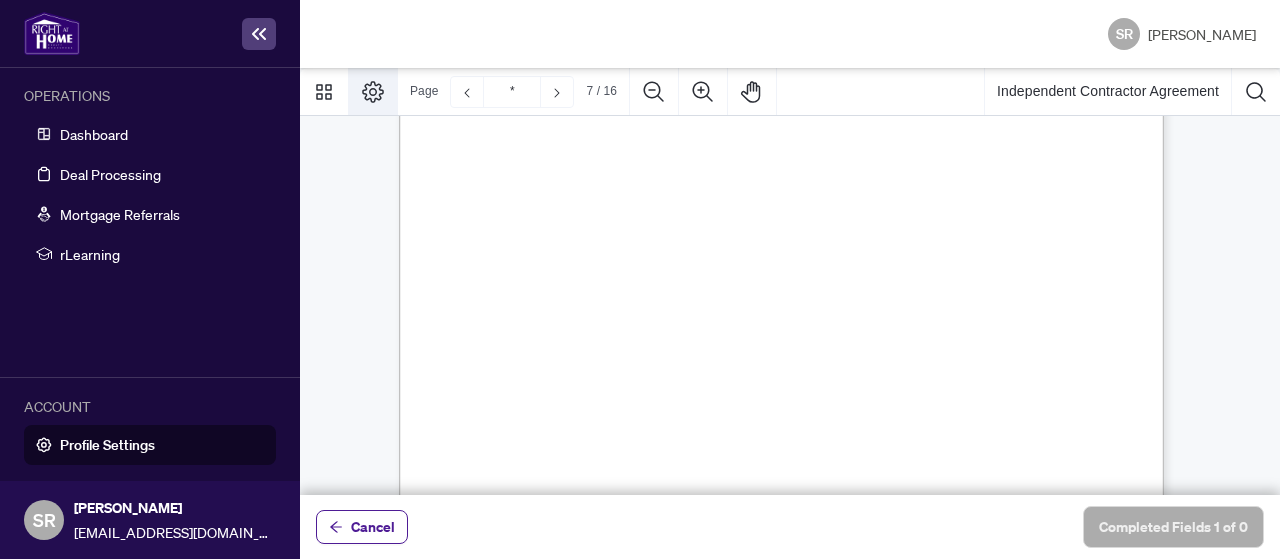 click 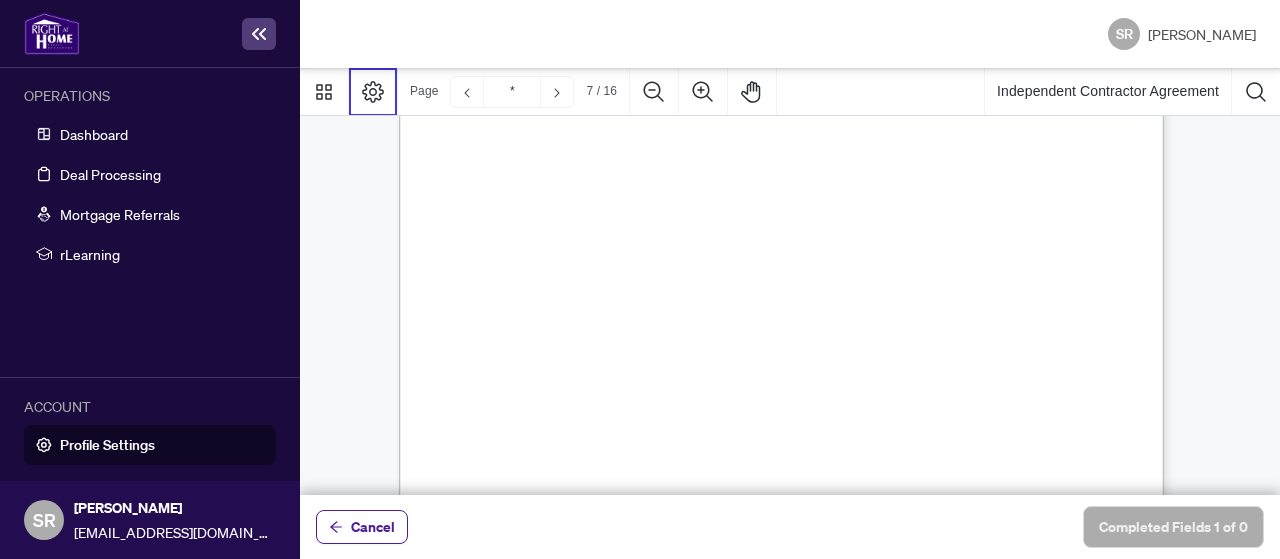 type 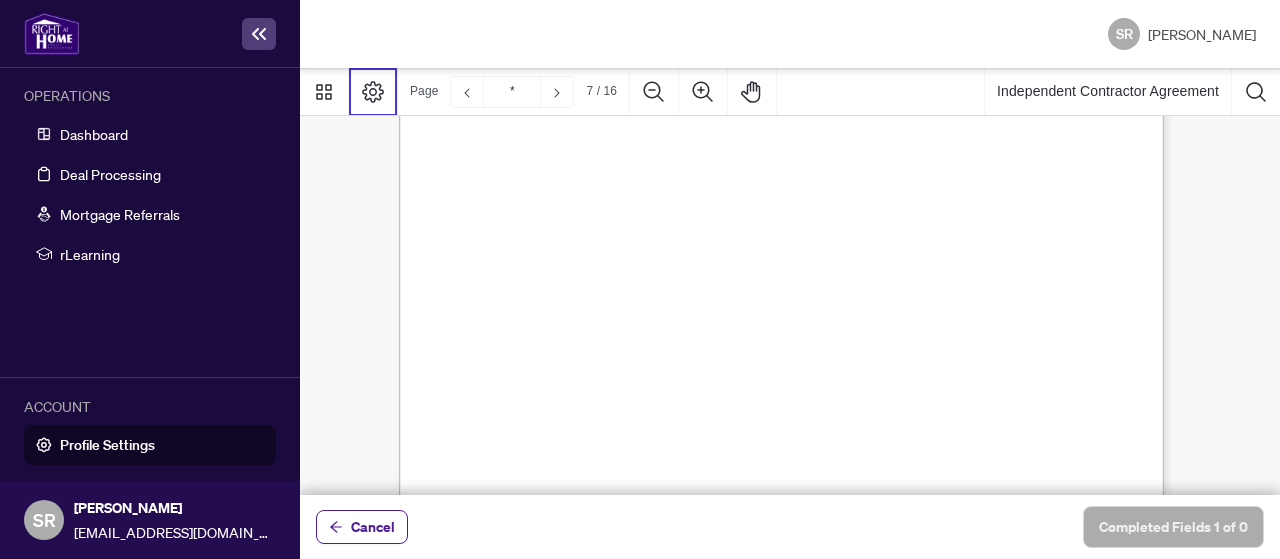 scroll, scrollTop: 6318, scrollLeft: 0, axis: vertical 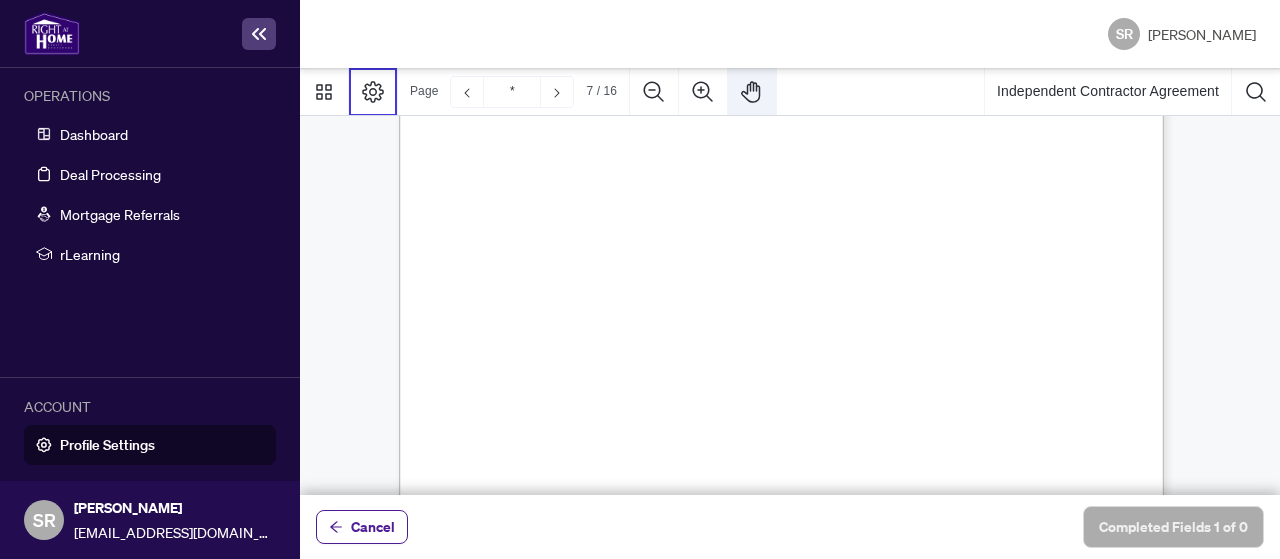 click at bounding box center (752, 92) 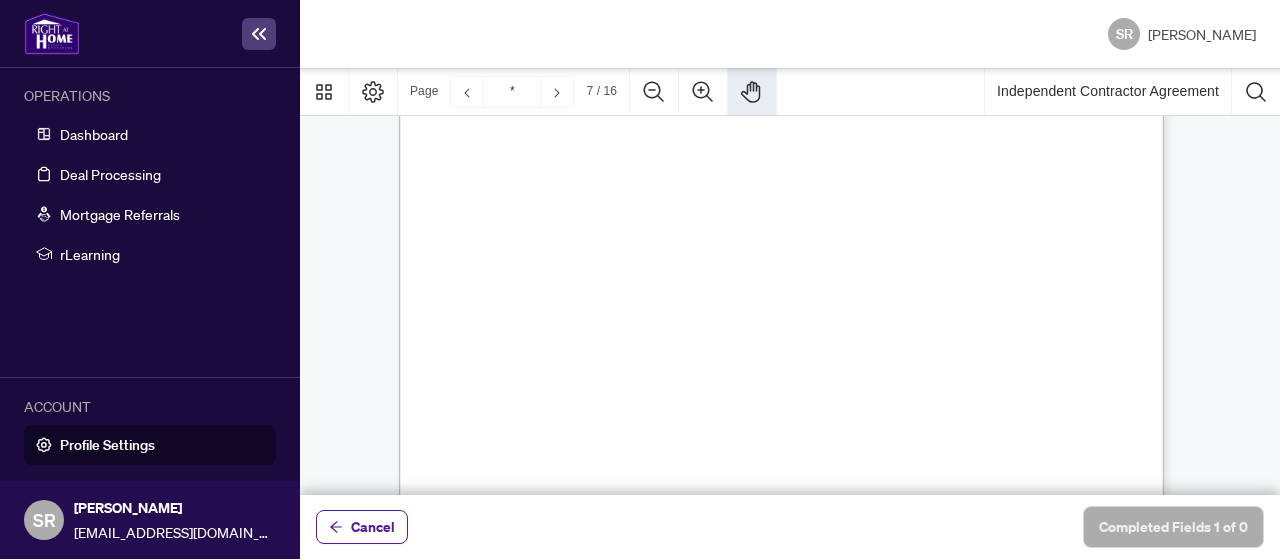 drag, startPoint x: 822, startPoint y: 277, endPoint x: 846, endPoint y: 415, distance: 140.07141 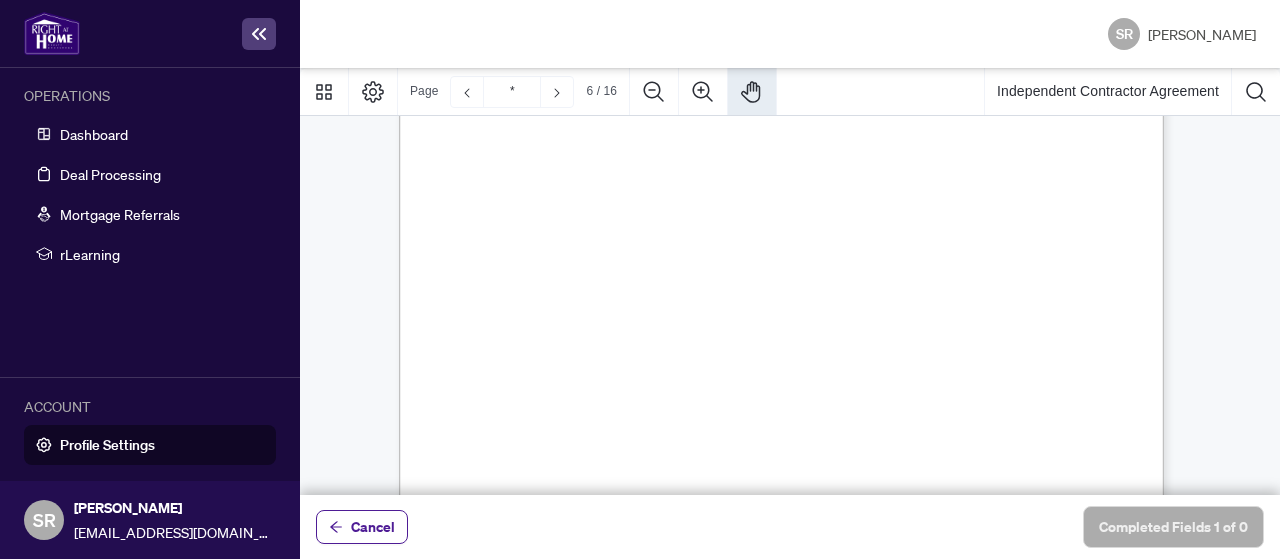scroll, scrollTop: 5815, scrollLeft: 0, axis: vertical 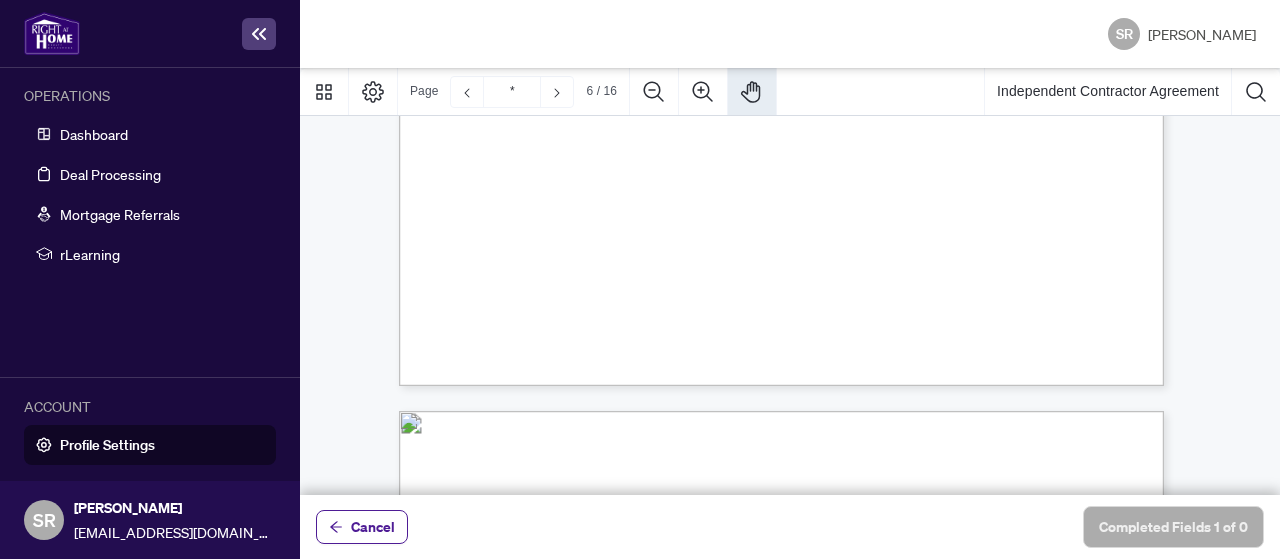 click on "relating to their late or non - submission of the Transaction documentation, the Brokerage
will review such supporting documents and the final decision to reinstate the commission
payments will remain at the Brokerage’s sole discretion, subject to Administrative Fees as
set out in the Policy.
3.4.  Payment of Commission:  The Contractor shall be paid the Commission in respect of a
Transaction, subject to any adjustments or administrative fees required by Schedule A and B
of the Policy and any amount that the Brokerage is entitled to withhold, set off or deduct
pursuant to this Agreement or required to withhold by law or as may be required according to
the BPM.
3.5.  Statutory Obligations and Remittances:  All payments of Commissions will be without any
statutory deductions such as taxes, Canada Pension Plan (“CPP”) contributions or
Employment Insurance (“EI”) premiums as the [DEMOGRAPHIC_DATA] is not an employee of the
refusal of the Brokerage of paying any such amounts.
3.6.  3.7." at bounding box center [877, 15] 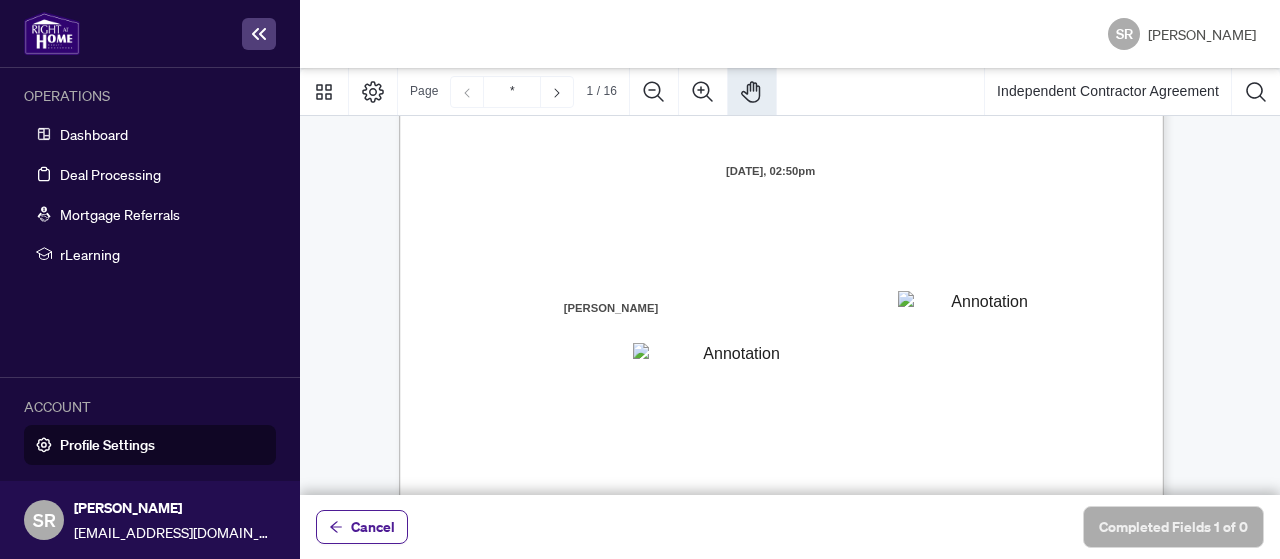scroll, scrollTop: 0, scrollLeft: 0, axis: both 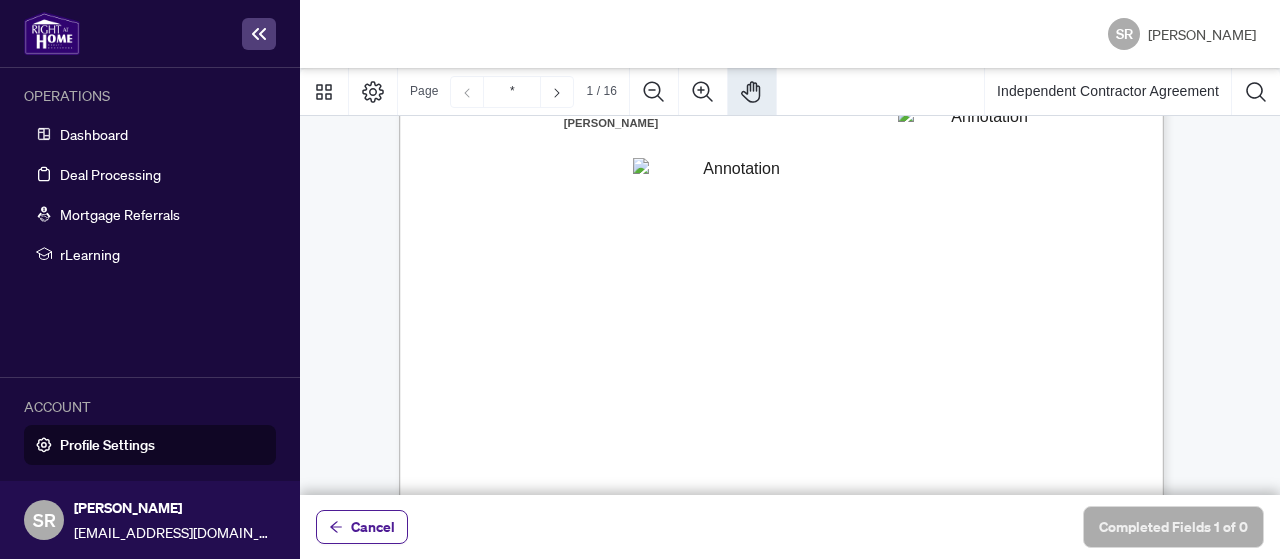 click on "the Contractor is duly licensed under the Real Estate and Business Brokers Act, 2002 as" at bounding box center [787, 306] 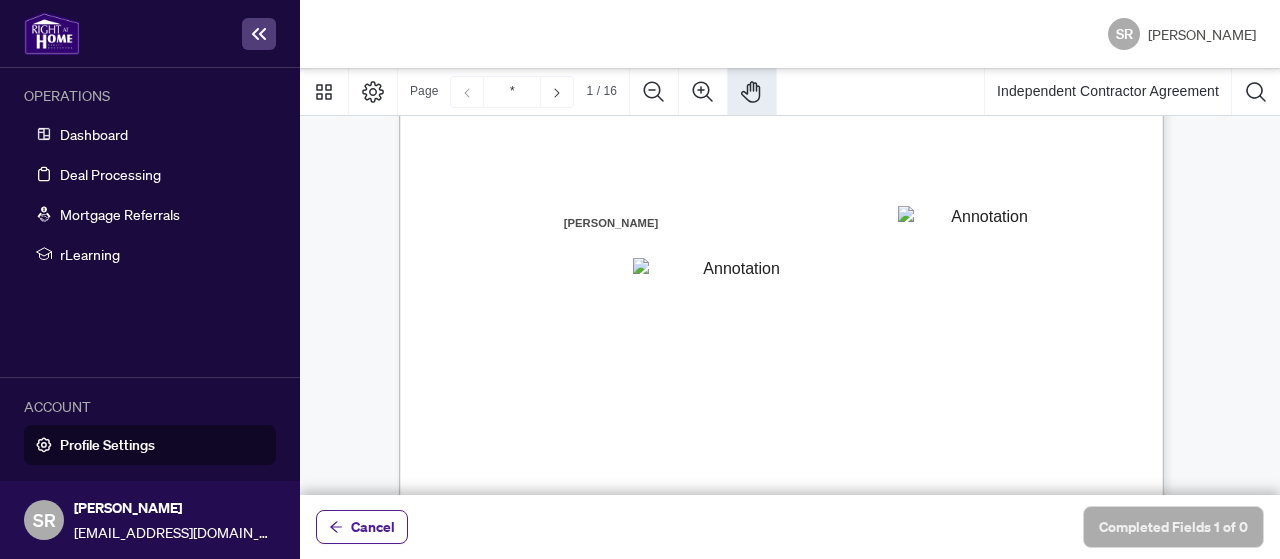 click on "INDEPENDENT CONTRACTOR AGREEMENT
THIS AGREEMENT  is made as of  (the “Effective Date”)
BETWEEN:
1000085532 ONTARIO INC. DBA RIGHT AT HOME REALTY, BROKERAGE  having its head office at
[STREET_ADDRESS][PERSON_NAME] (the “Brokerage” or “[PERSON_NAME]”)
AND:
residing in the City of
( the “Contractor” "you” or “your")
will operate from the  branch (the “Designated Office”) .
WHEREAS  [PERSON_NAME] is registered as a real estate brokerage and licensed through the Real Estate
Council of Ontario (RECO) (the “Broker Authority”), owns and or operates the Designated office,
facilities, and equipment required to conduct a real estate brokerage busines s.
WHEREAS  the Contractor is duly licensed under the Real Estate and Business Brokers Act, 2002 as
subsequently amended to the Trust in Real Estate Services Act, 2002 (“[PERSON_NAME]”)  ( the “Act”) for the
purpose of conducting a real estate business.
WHEREAS  Contractor will provide real estate services as defined below." at bounding box center [877, 455] 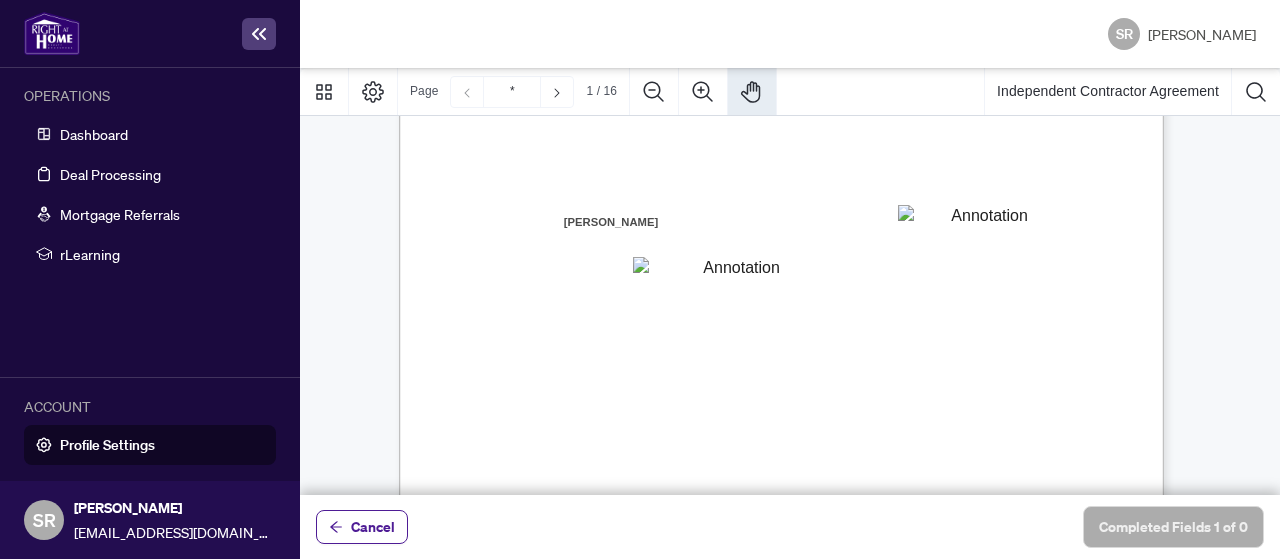 scroll, scrollTop: 1, scrollLeft: 0, axis: vertical 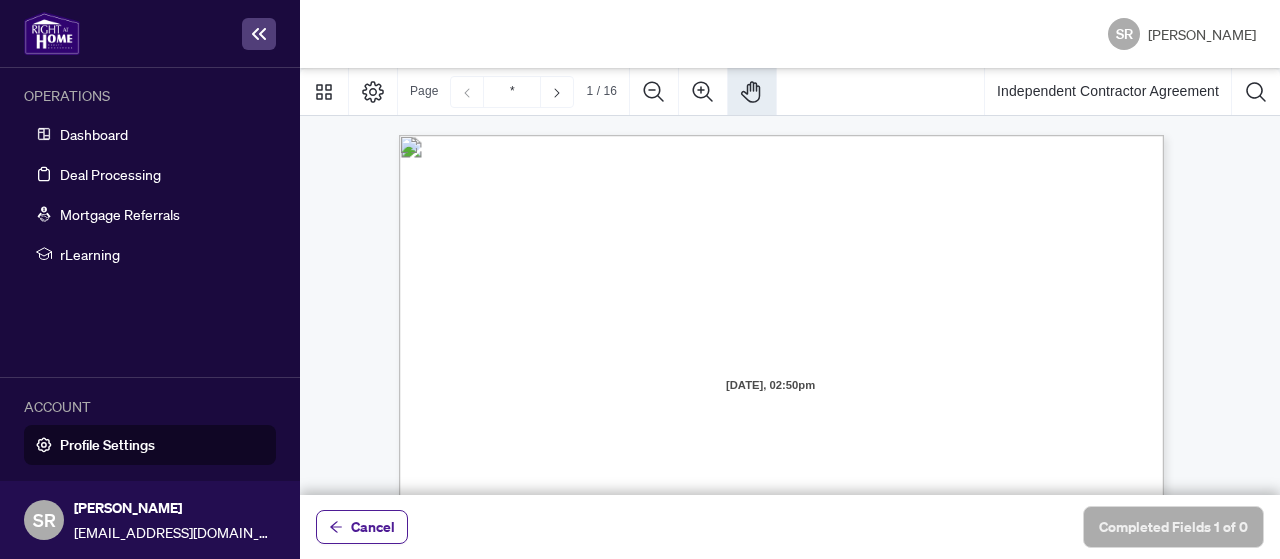 click on "INDEPENDENT CONTRACTOR AGREEMENT
THIS AGREEMENT  is made as of  (the “Effective Date”)
BETWEEN:
1000085532 ONTARIO INC. DBA RIGHT AT HOME REALTY, BROKERAGE  having its head office at
[STREET_ADDRESS][PERSON_NAME] (the “Brokerage” or “[PERSON_NAME]”)
AND:
residing in the City of
( the “Contractor” "you” or “your")
will operate from the  branch (the “Designated Office”) .
WHEREAS  [PERSON_NAME] is registered as a real estate brokerage and licensed through the Real Estate
Council of Ontario (RECO) (the “Broker Authority”), owns and or operates the Designated office,
facilities, and equipment required to conduct a real estate brokerage busines s.
WHEREAS  the Contractor is duly licensed under the Real Estate and Business Brokers Act, 2002 as
subsequently amended to the Trust in Real Estate Services Act, 2002 (“[PERSON_NAME]”)  ( the “Act”) for the
purpose of conducting a real estate business.
WHEREAS  Contractor will provide real estate services as defined below." at bounding box center [877, 754] 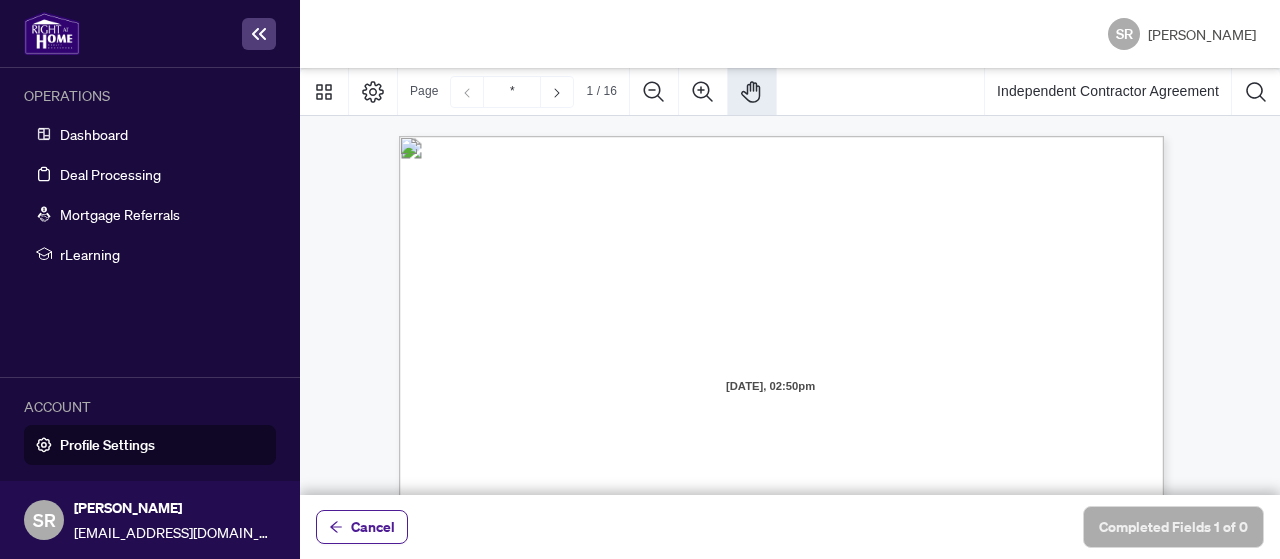 click on "1 / 16" at bounding box center [601, 91] 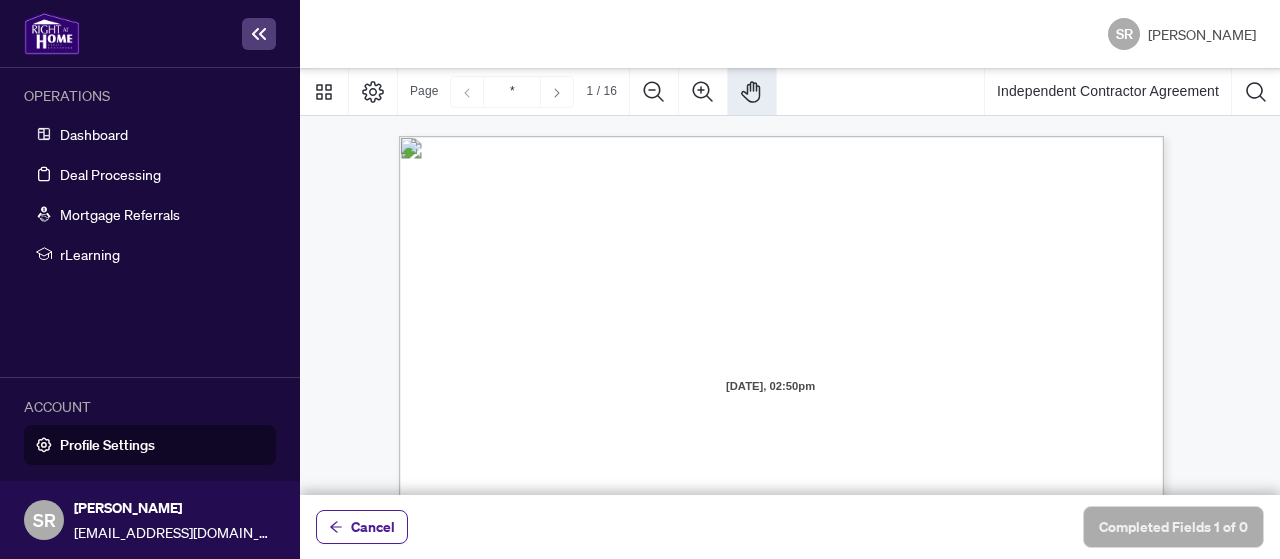 click at bounding box center (557, 93) 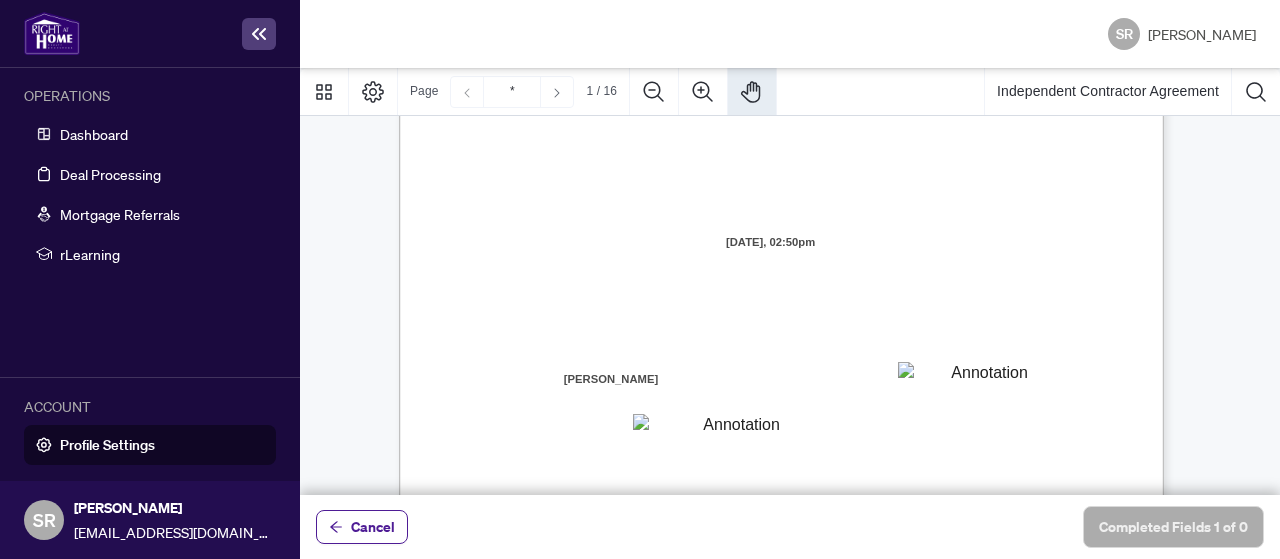 click at bounding box center (557, 93) 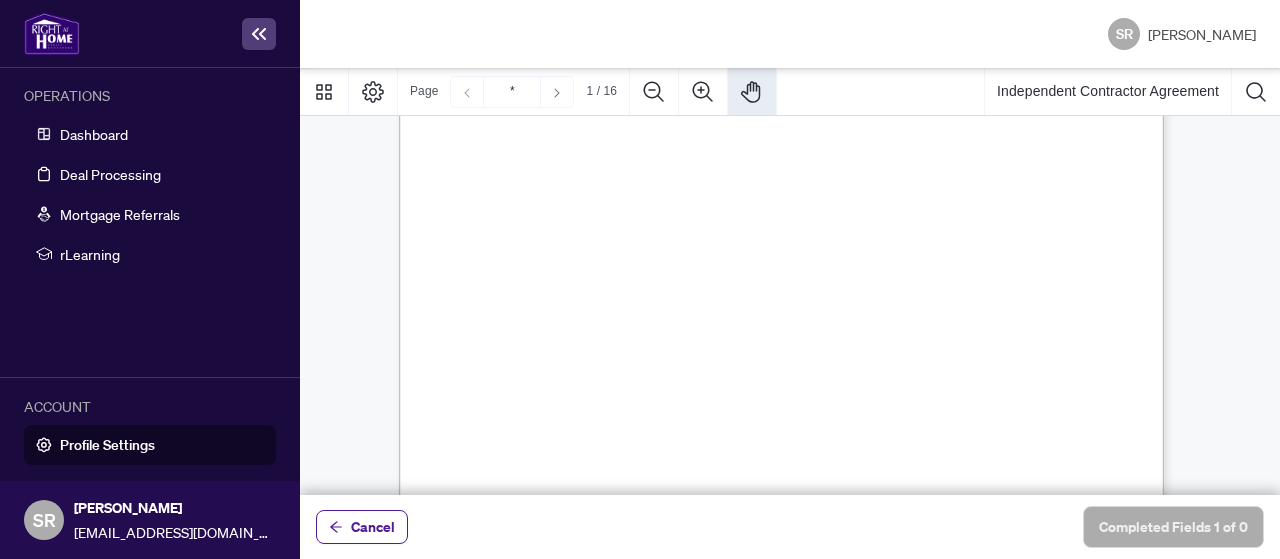 click at bounding box center (557, 93) 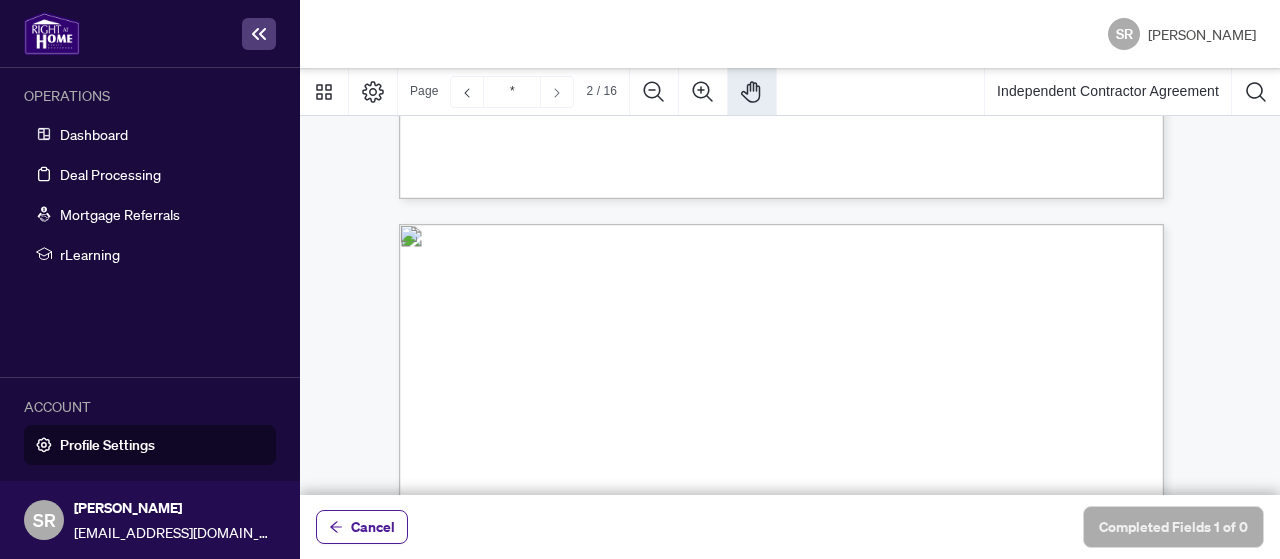 click at bounding box center [557, 93] 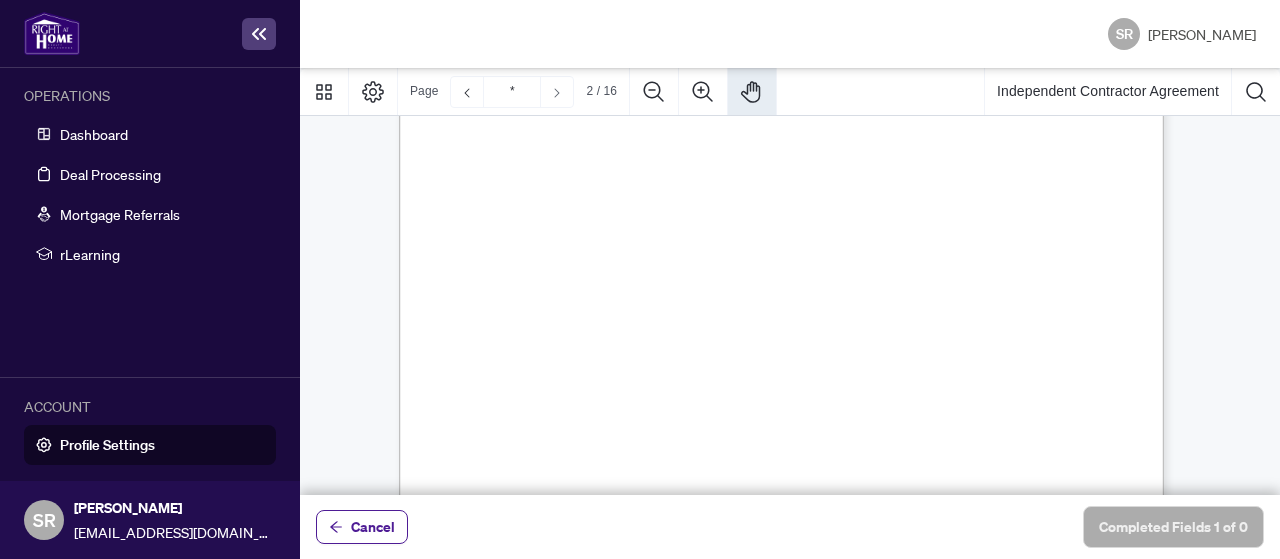 click at bounding box center [557, 93] 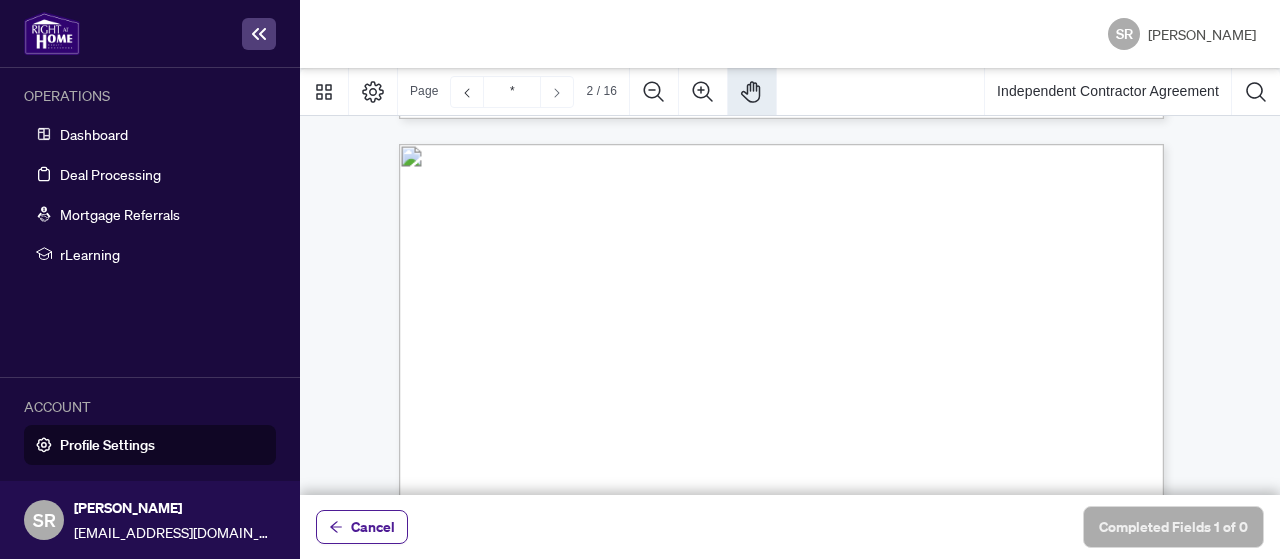 click at bounding box center (557, 93) 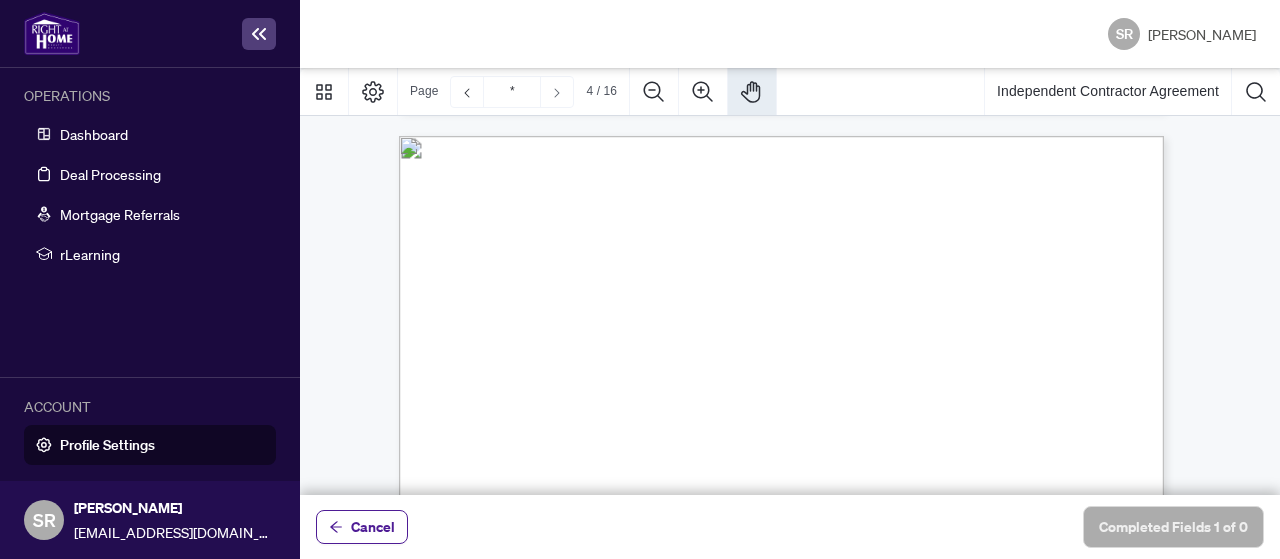 click at bounding box center (557, 93) 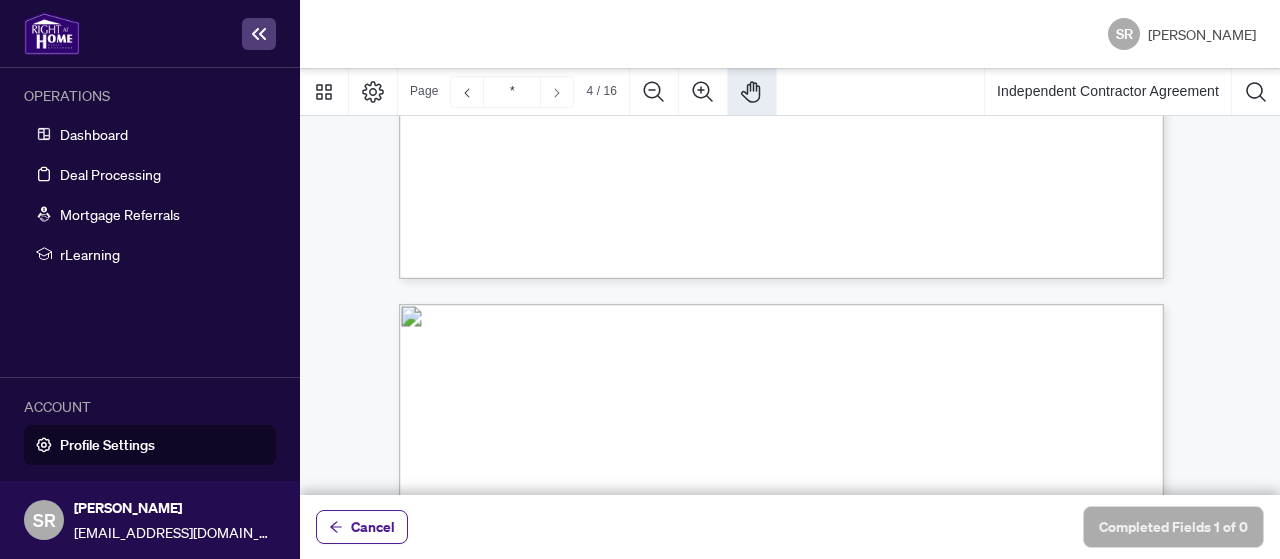 click at bounding box center [557, 93] 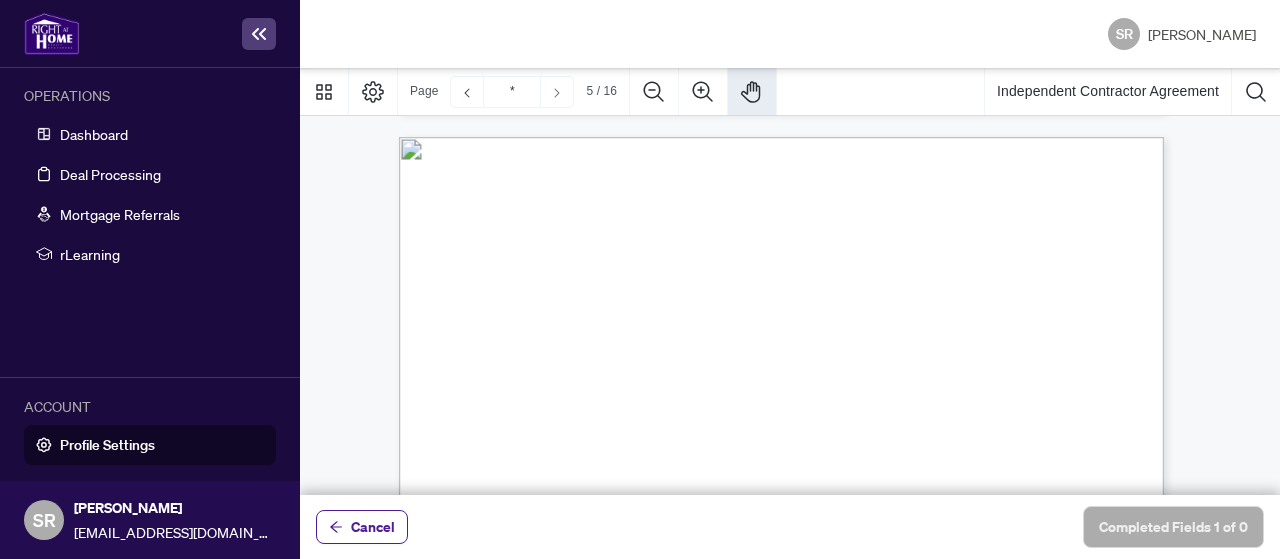 click at bounding box center (557, 93) 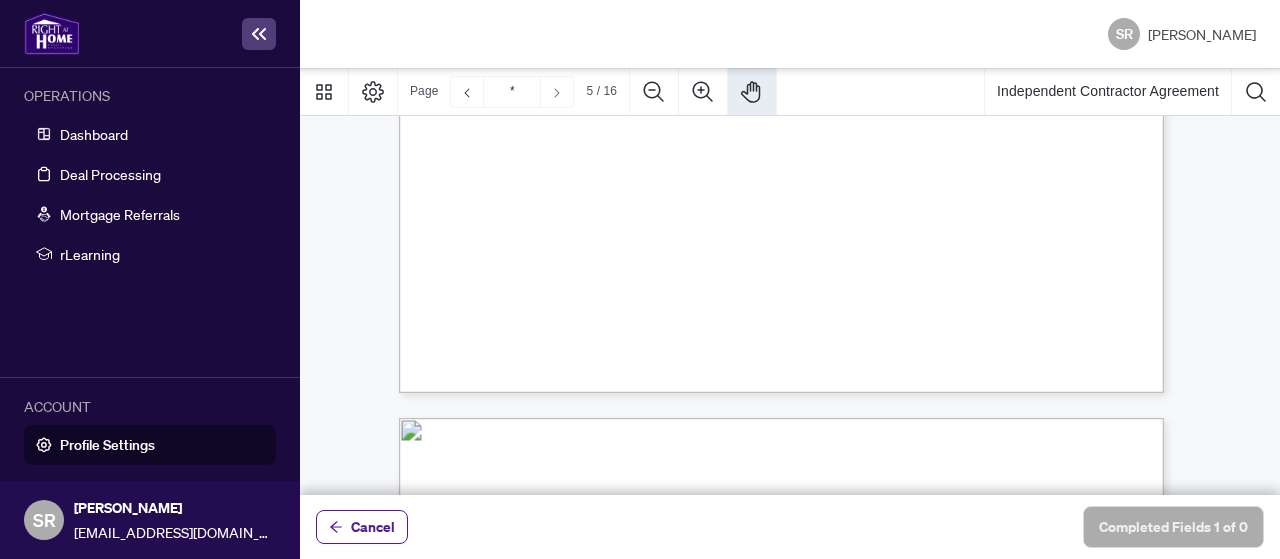 click at bounding box center [557, 93] 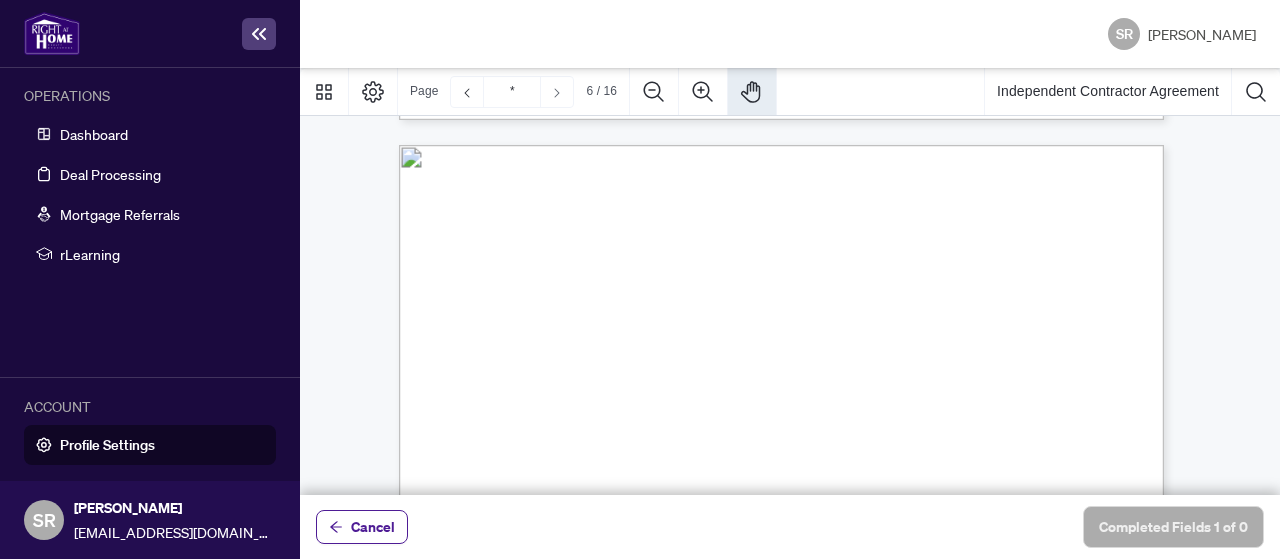 click at bounding box center (557, 93) 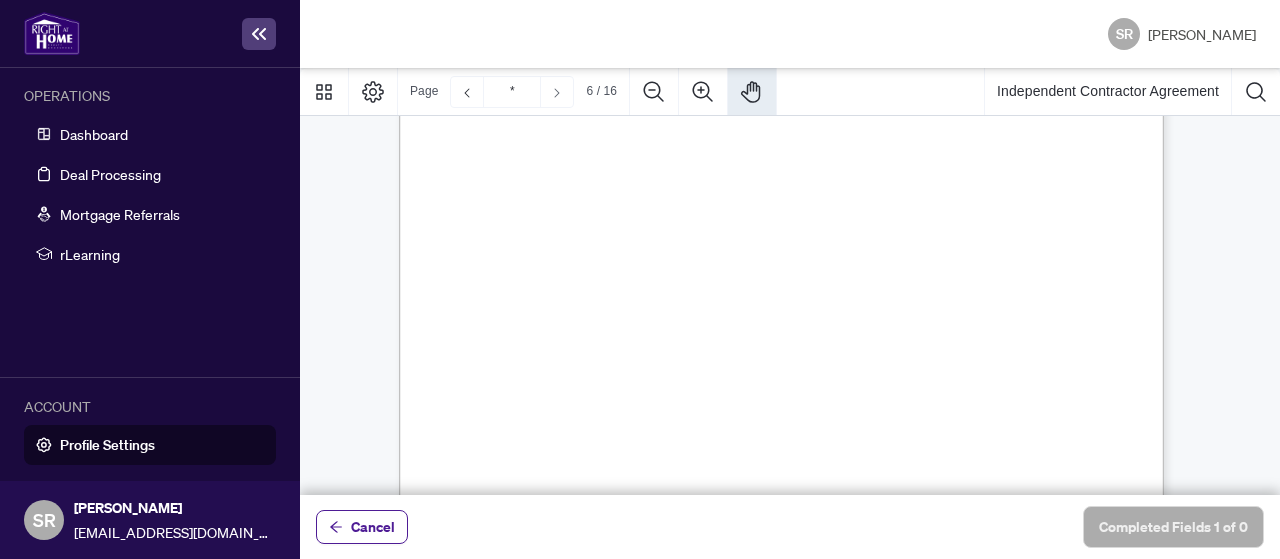 click at bounding box center [557, 93] 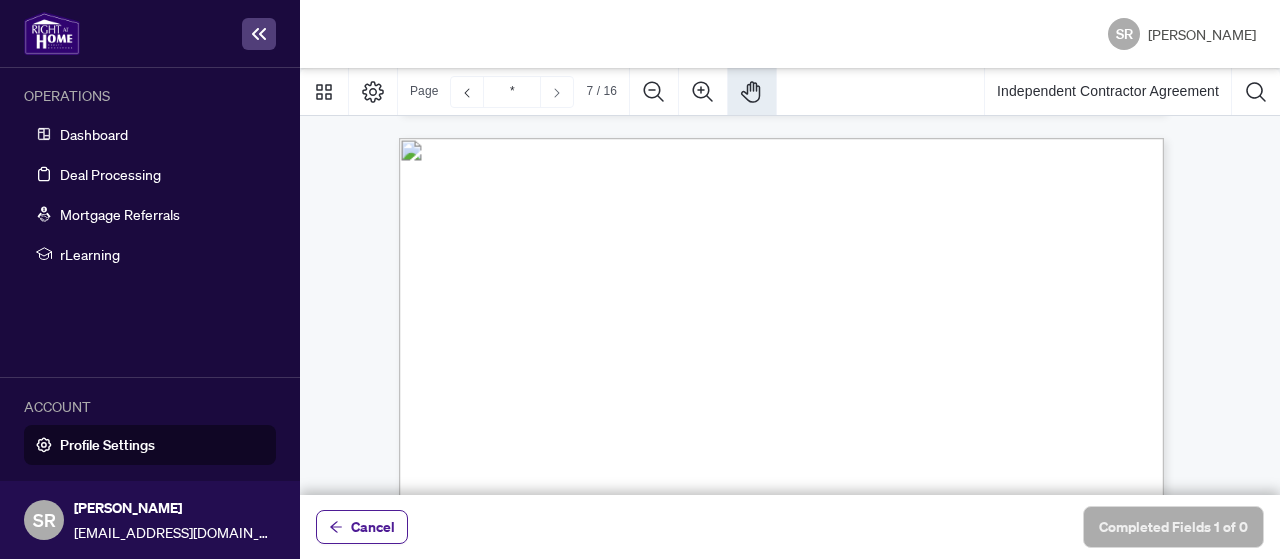 click at bounding box center (557, 93) 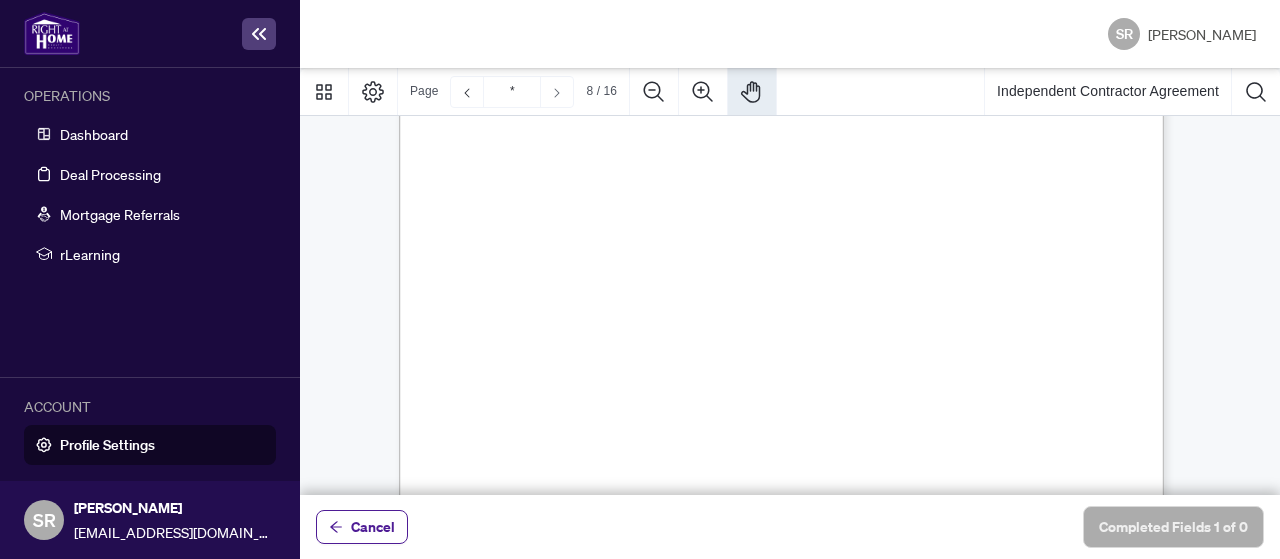 click at bounding box center [557, 93] 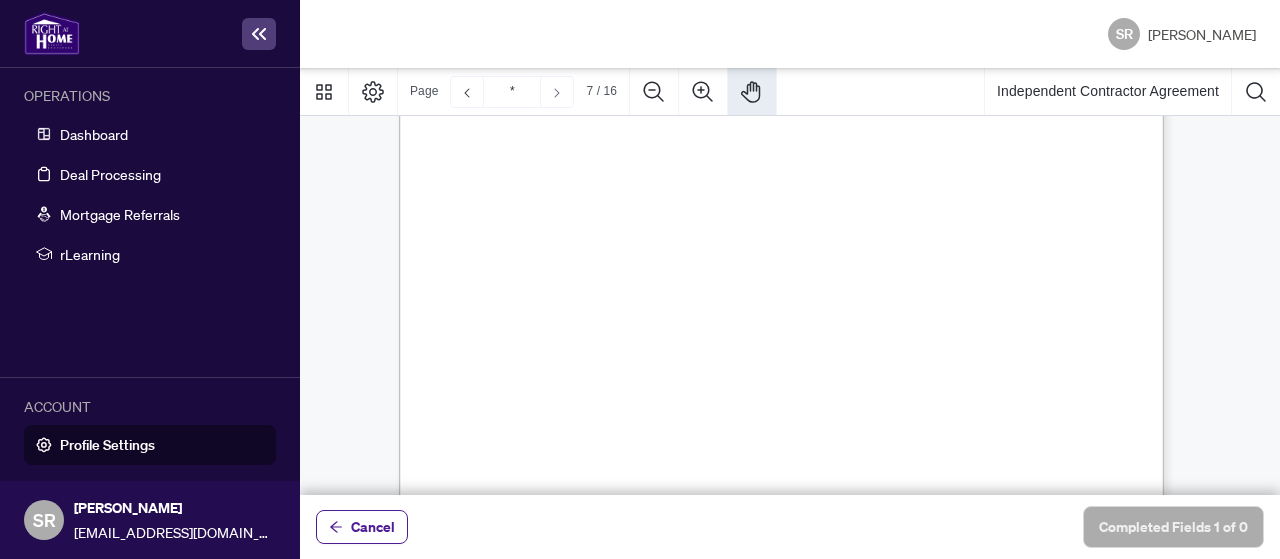 click at bounding box center [557, 93] 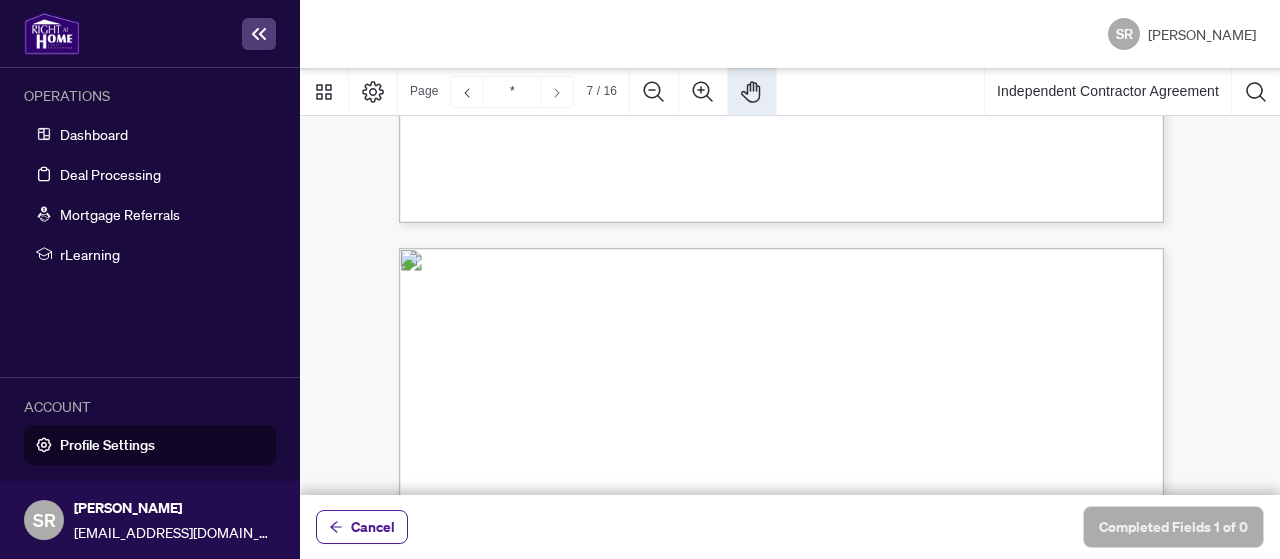 click at bounding box center [557, 93] 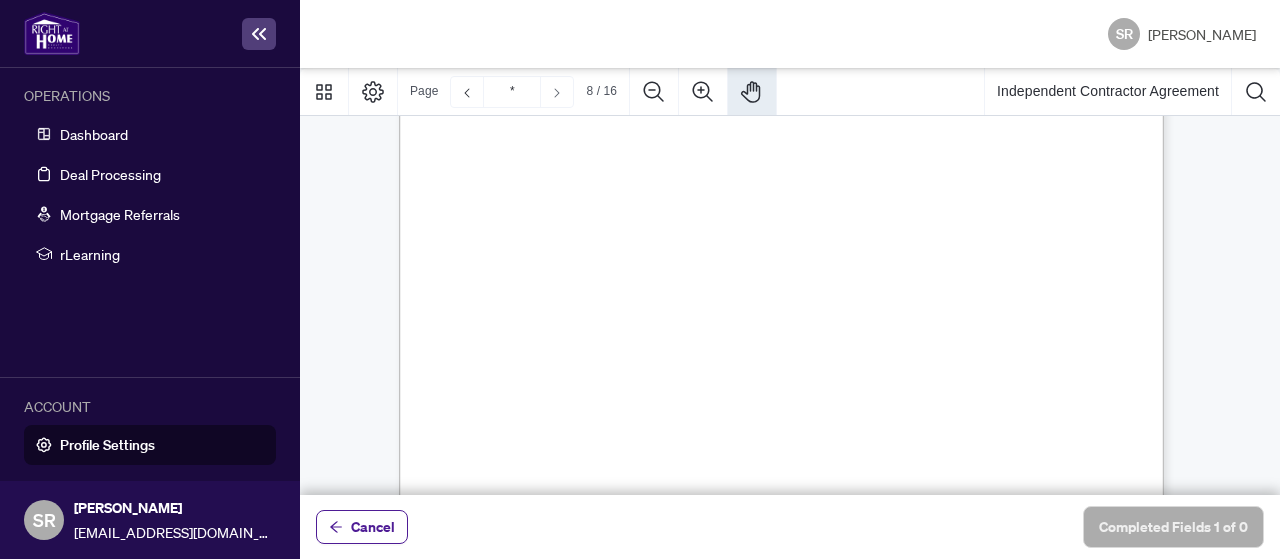 click at bounding box center (557, 93) 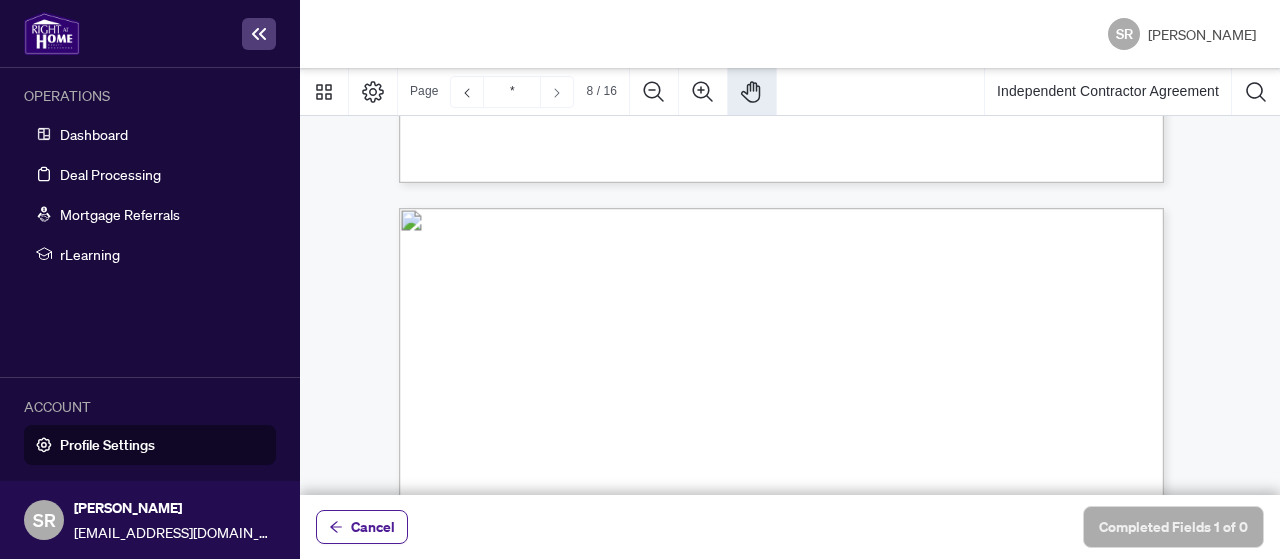 click at bounding box center [557, 93] 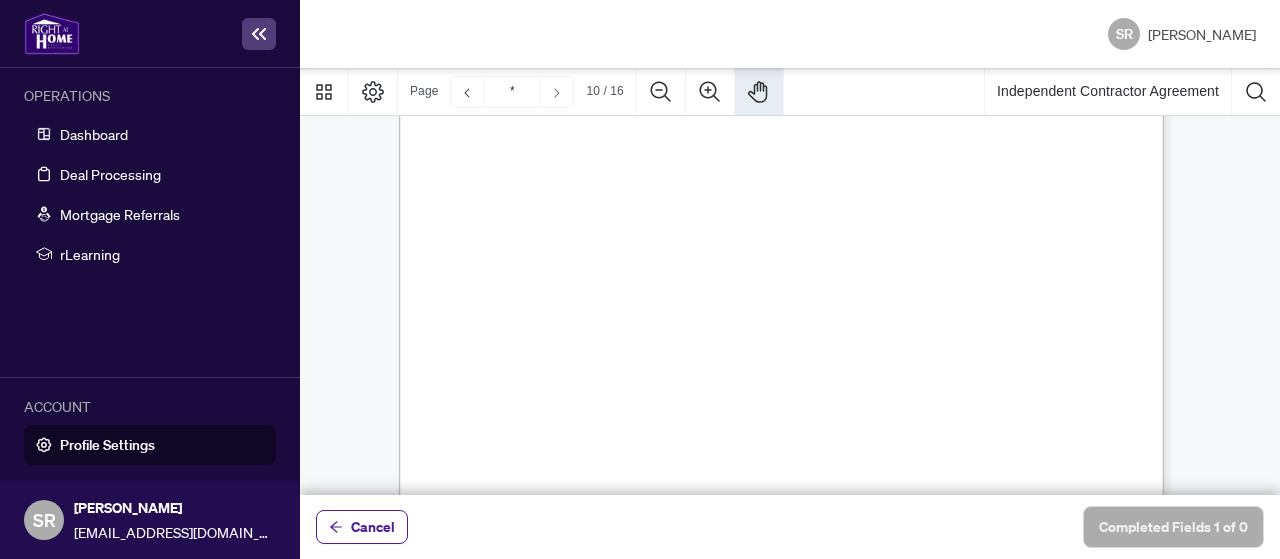 click at bounding box center (557, 93) 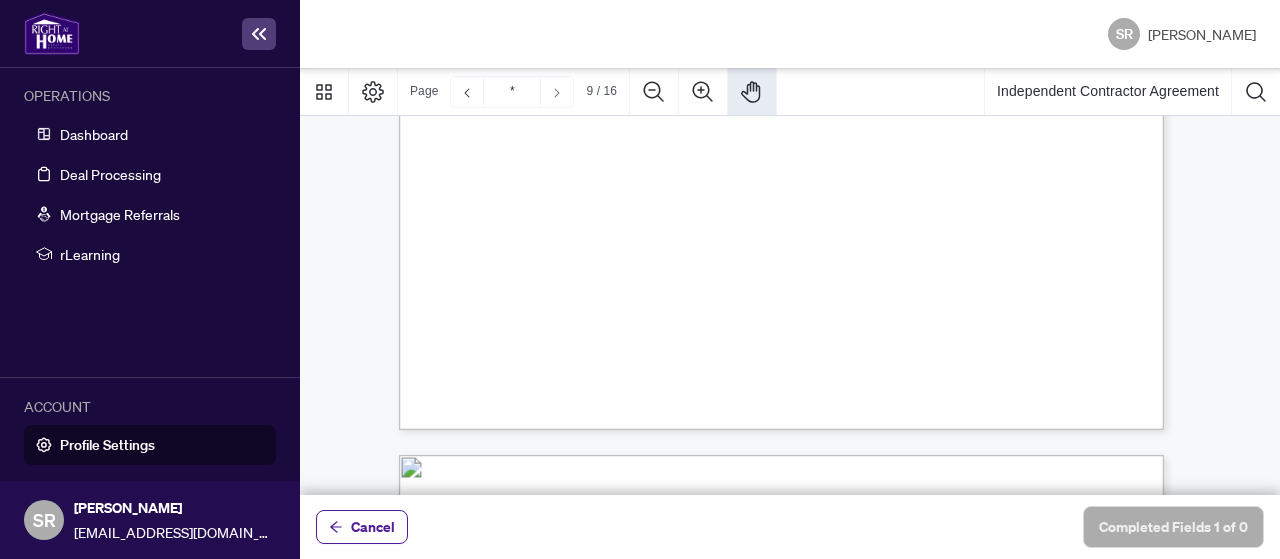 click at bounding box center (557, 93) 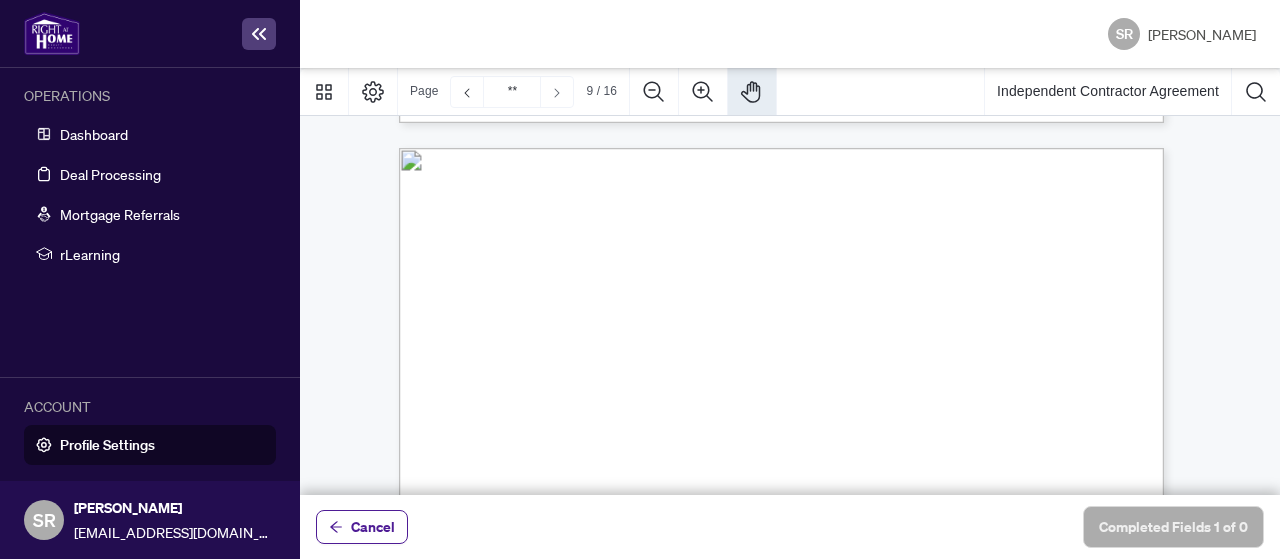 click at bounding box center [557, 93] 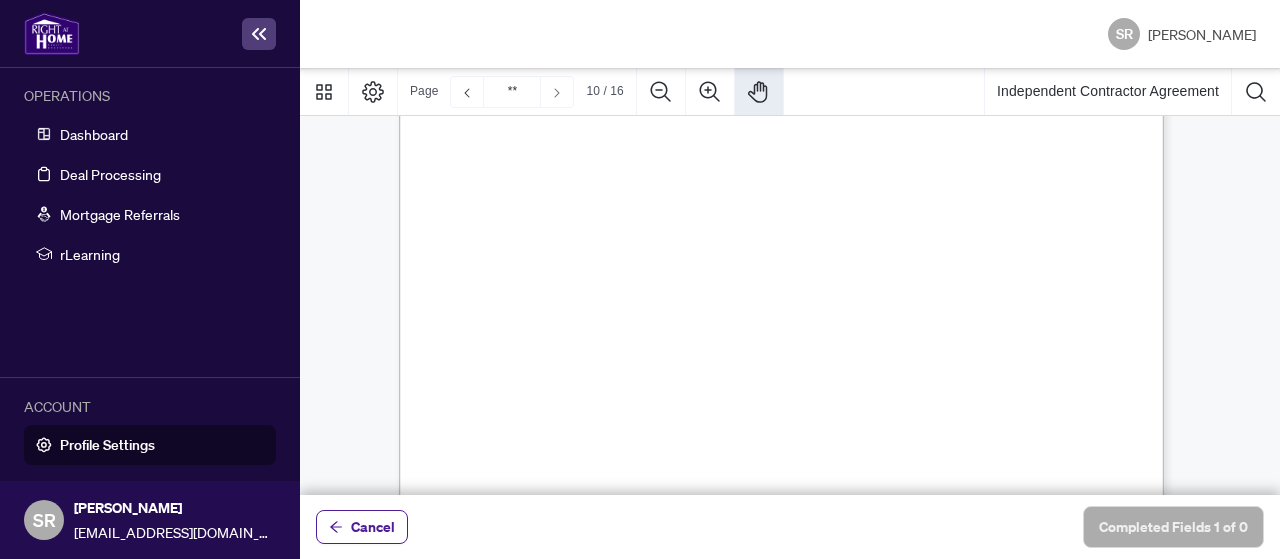 click at bounding box center (557, 93) 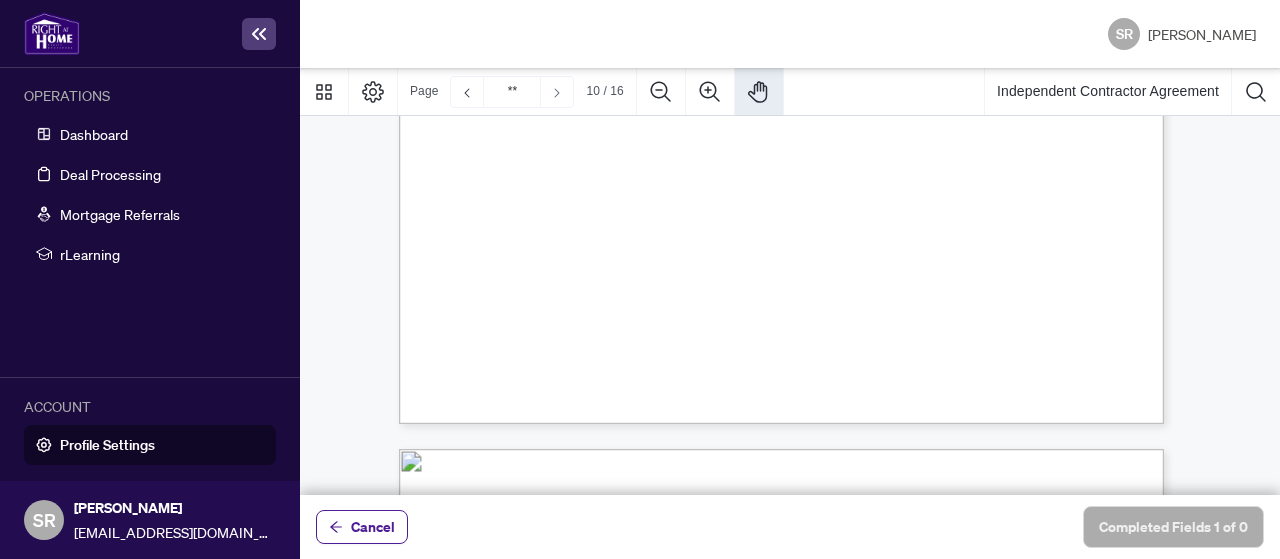 click at bounding box center (557, 93) 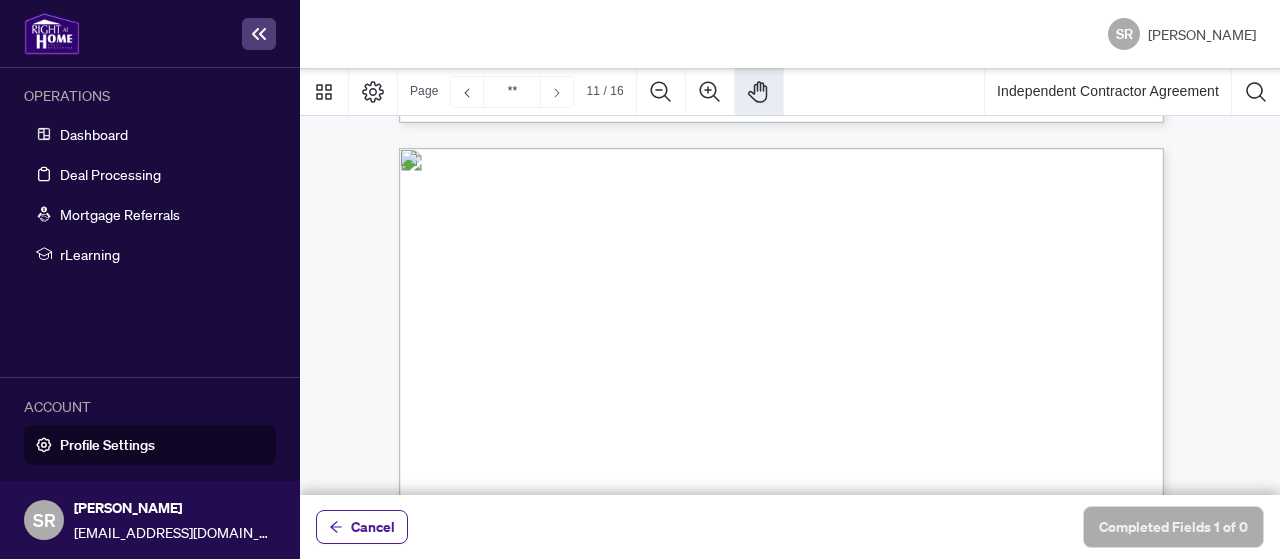 click at bounding box center (557, 93) 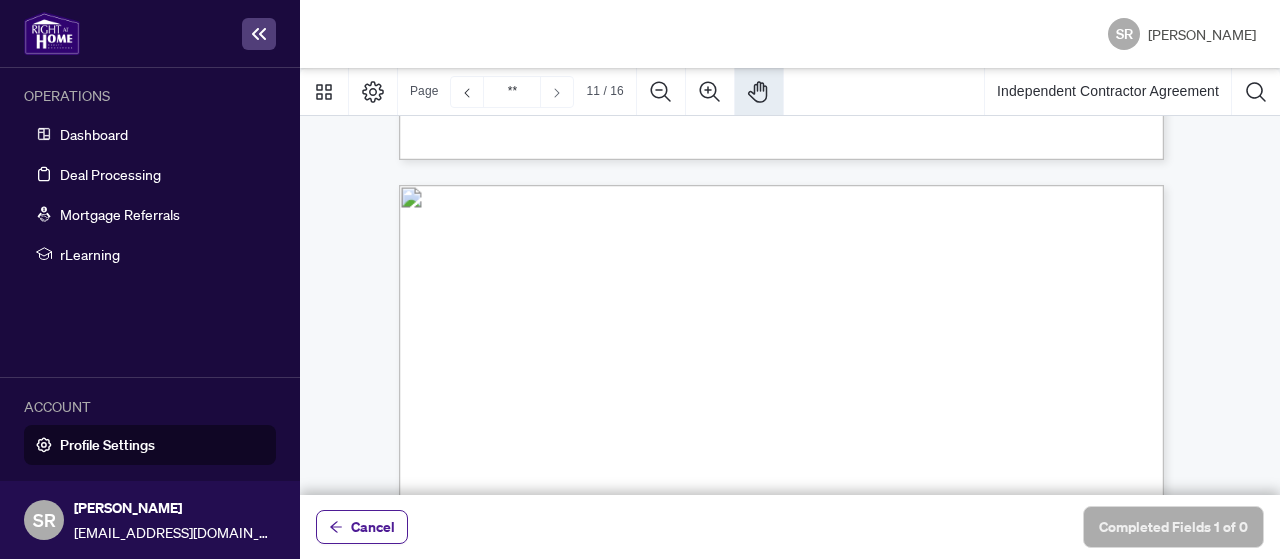 click at bounding box center (557, 93) 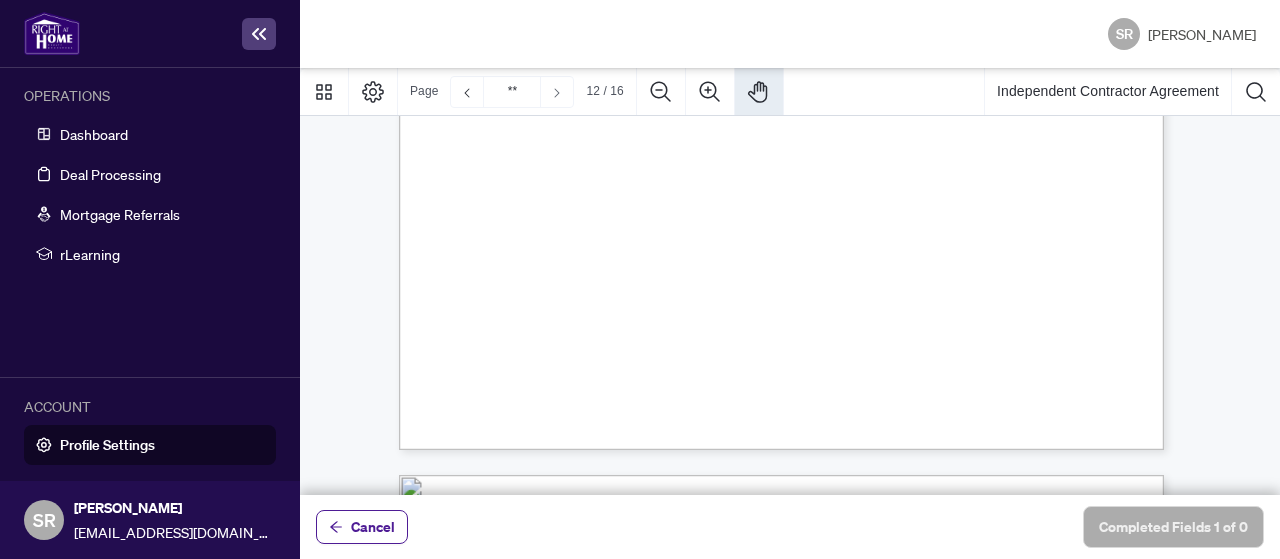 click at bounding box center (557, 93) 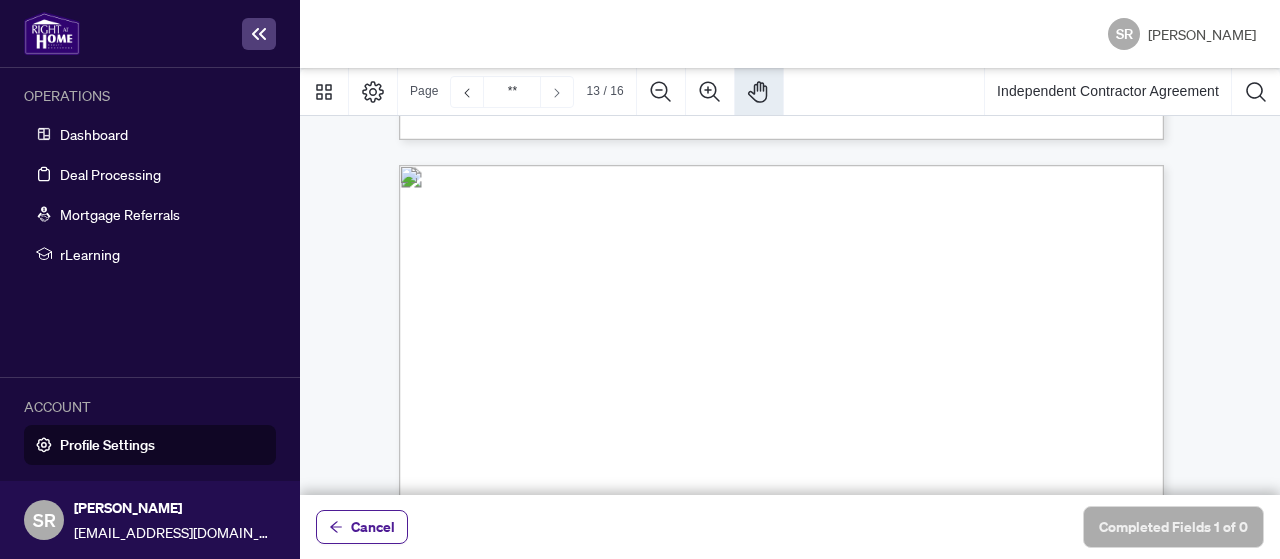 click at bounding box center (557, 93) 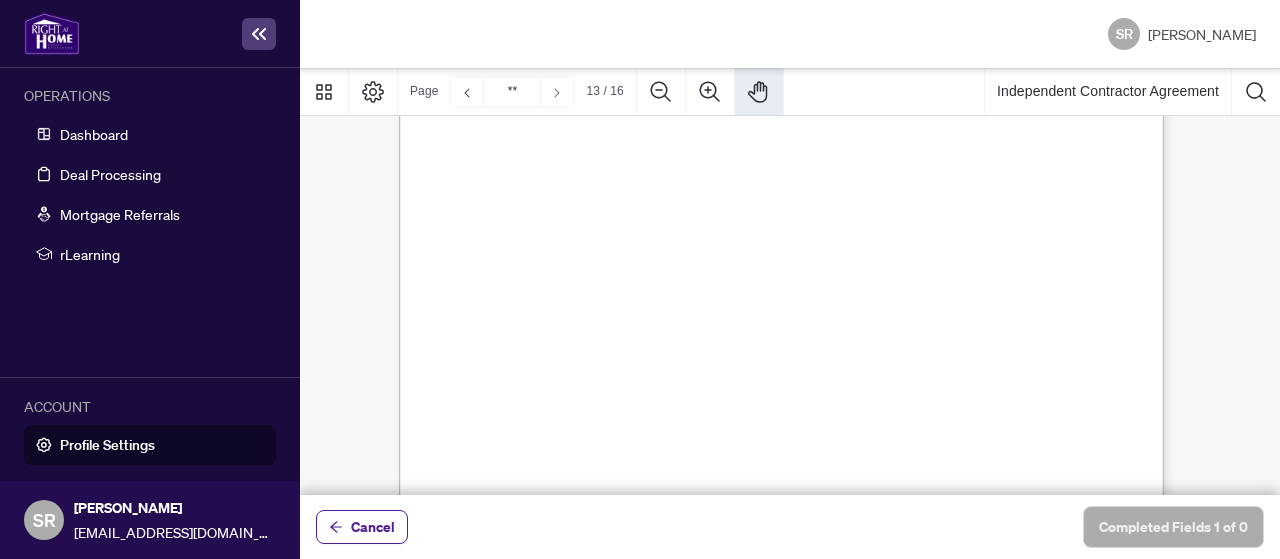 click at bounding box center [557, 93] 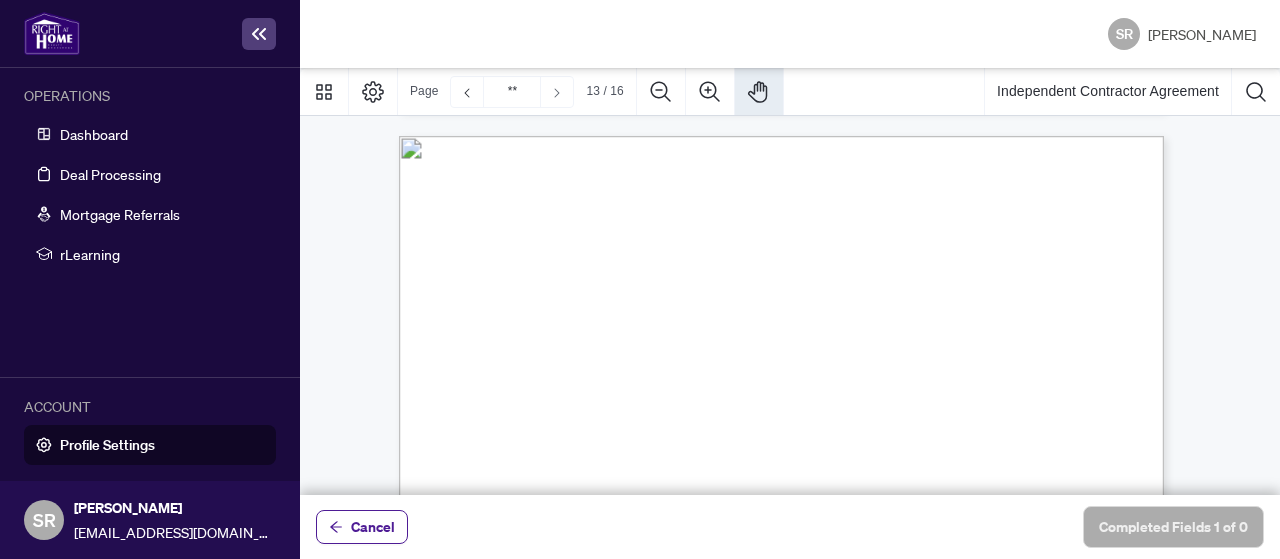 click at bounding box center (557, 93) 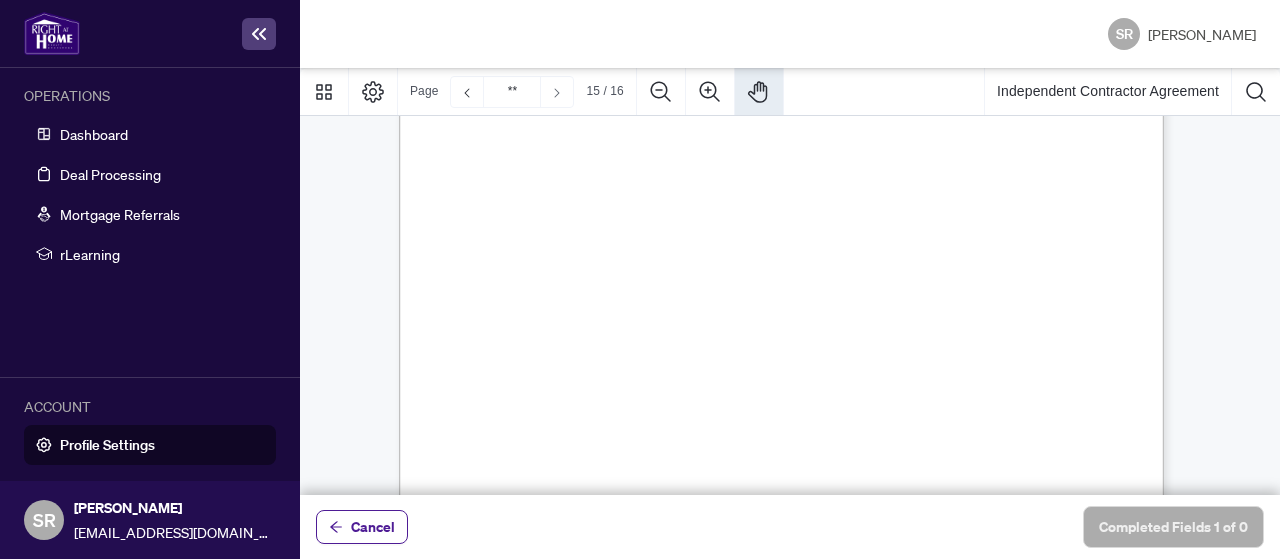click at bounding box center (557, 93) 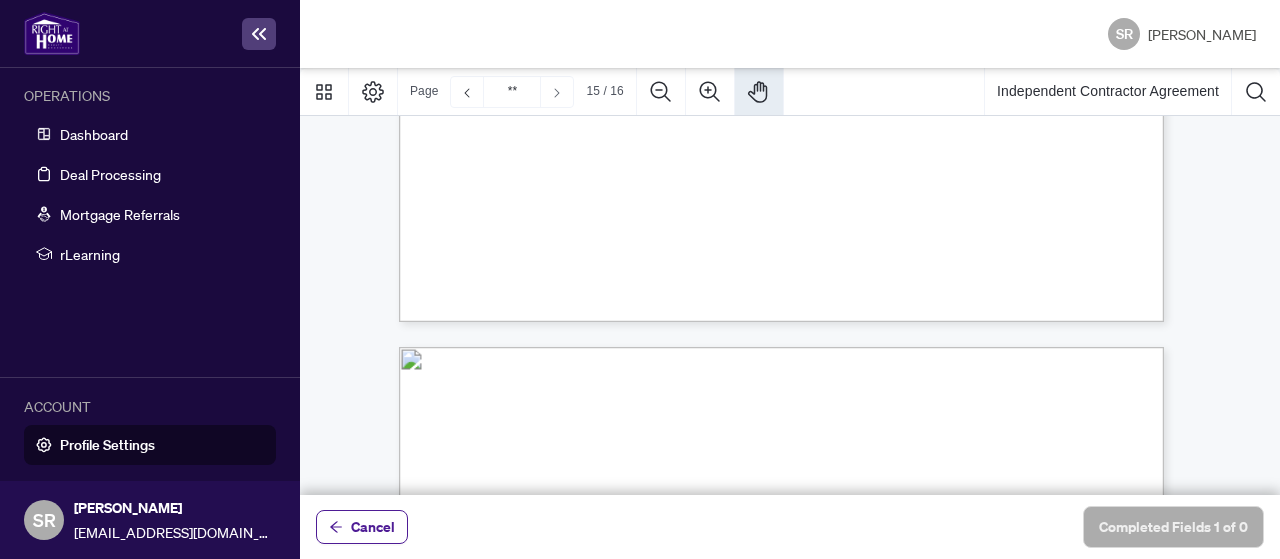 click at bounding box center (557, 93) 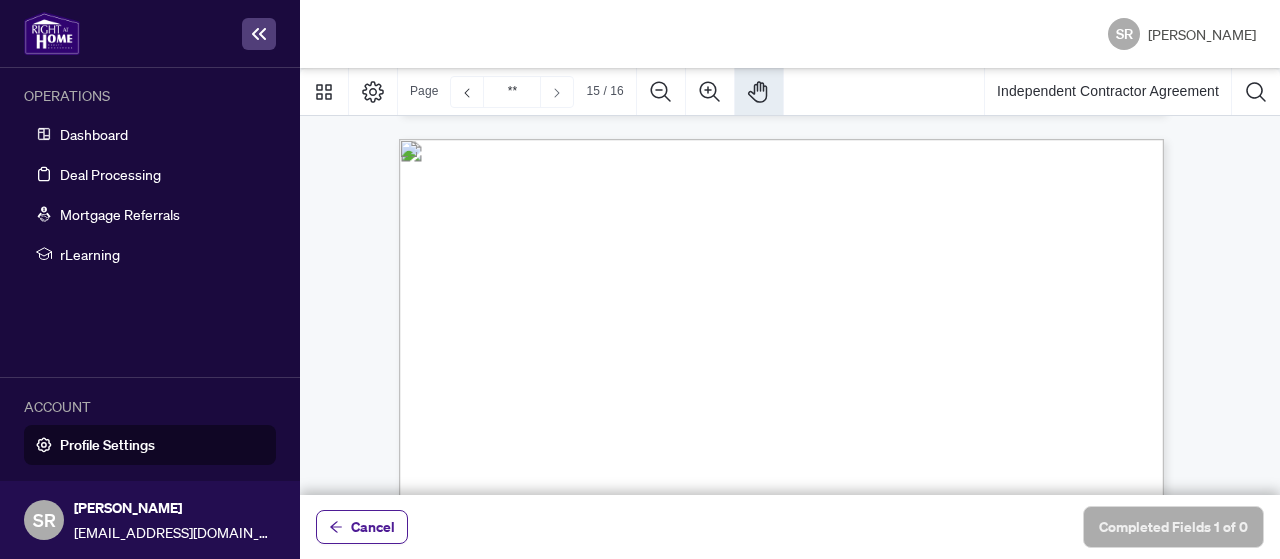 click at bounding box center [557, 93] 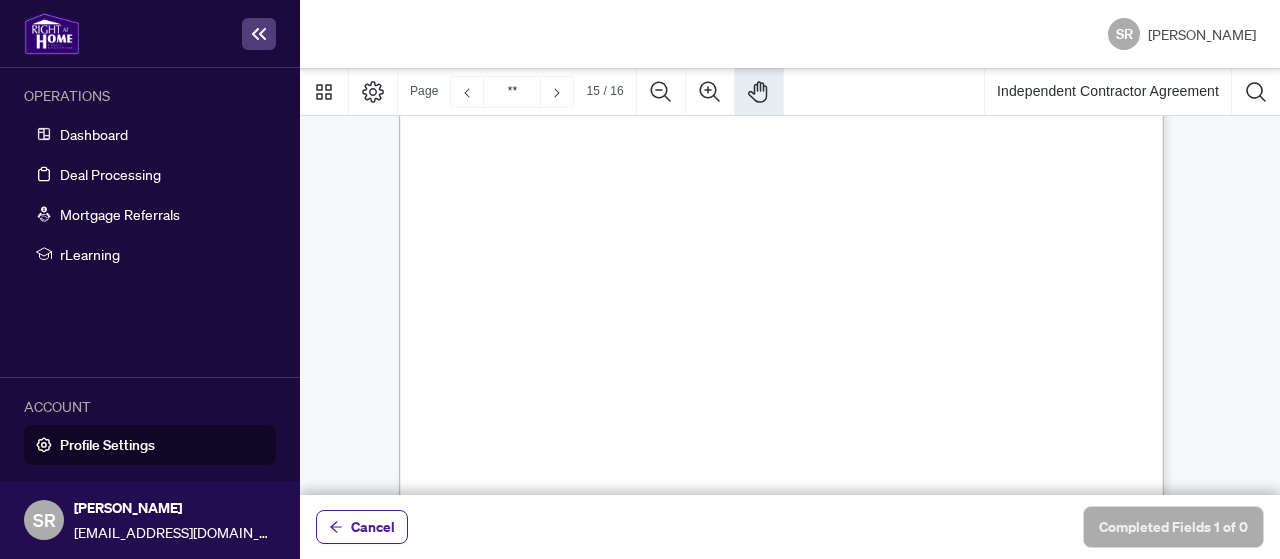 click at bounding box center (557, 93) 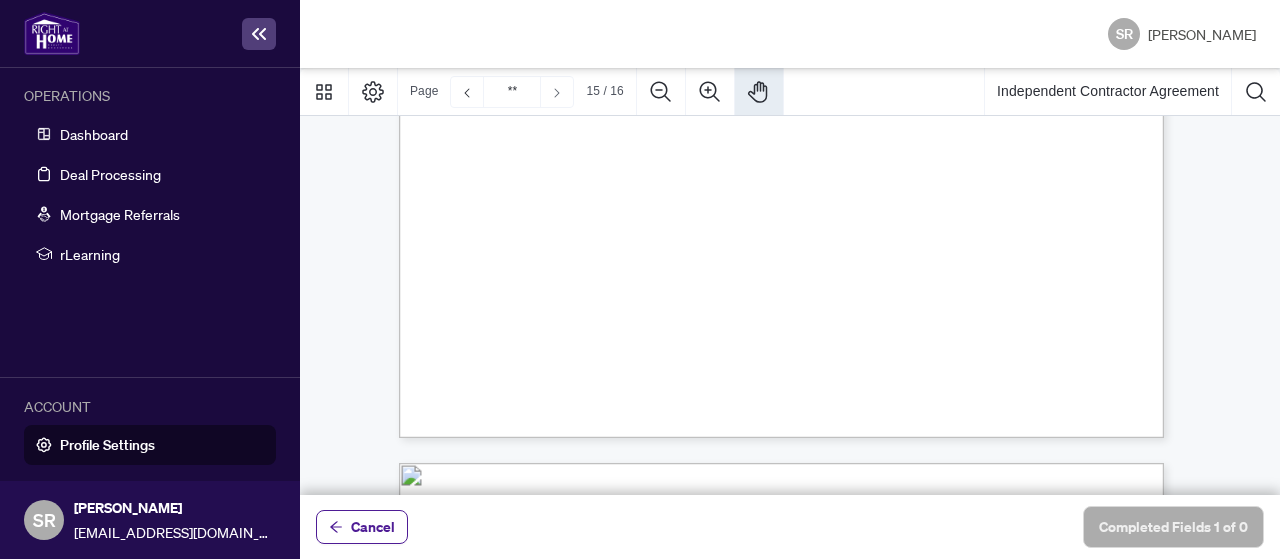 click at bounding box center (557, 93) 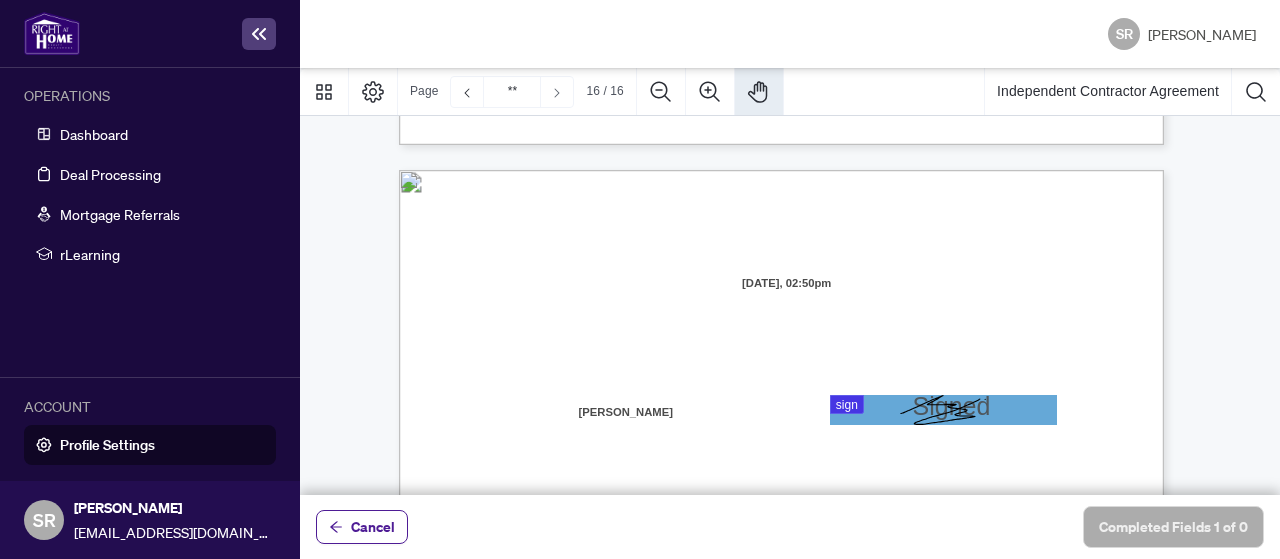 click at bounding box center [557, 93] 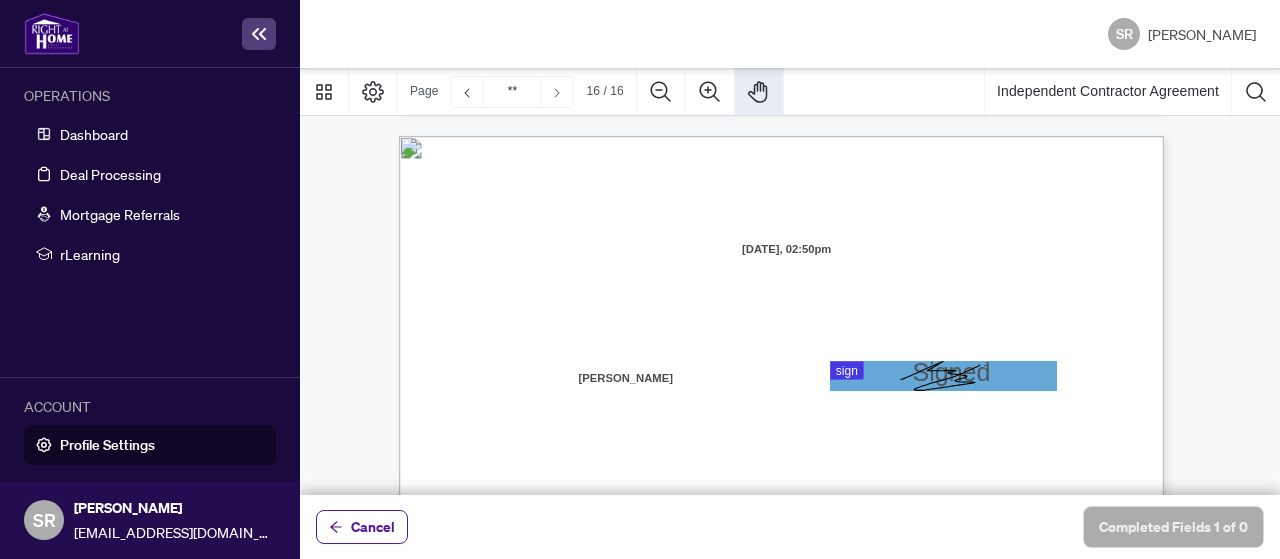 click at bounding box center [557, 93] 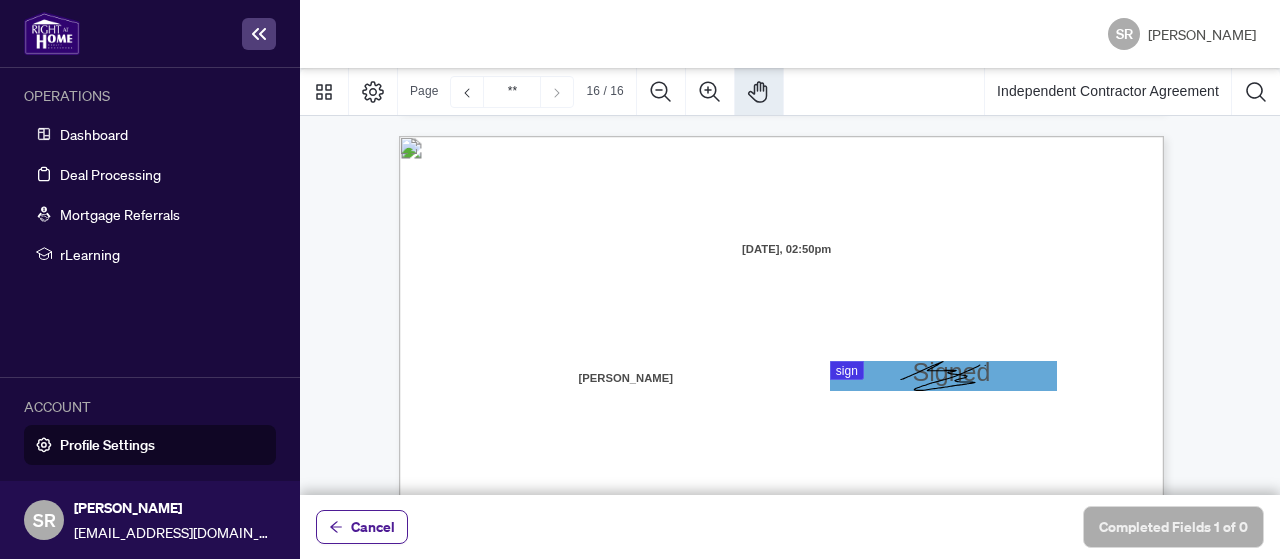 click at bounding box center (557, 93) 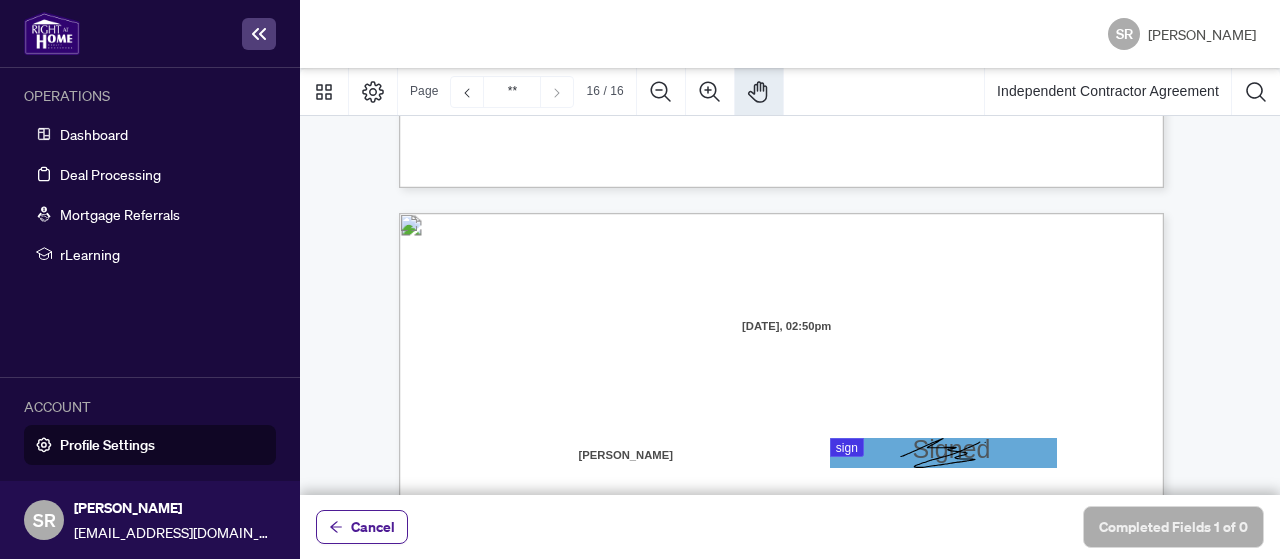 scroll, scrollTop: 15076, scrollLeft: 0, axis: vertical 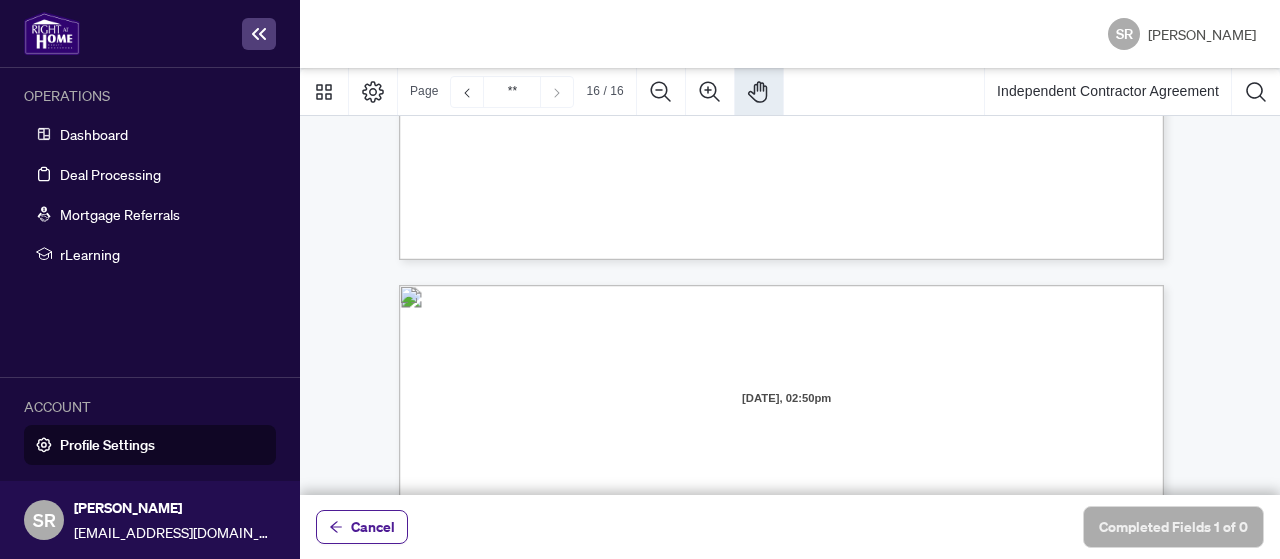 click on "[DATE], 02:50pm" at bounding box center [786, 399] 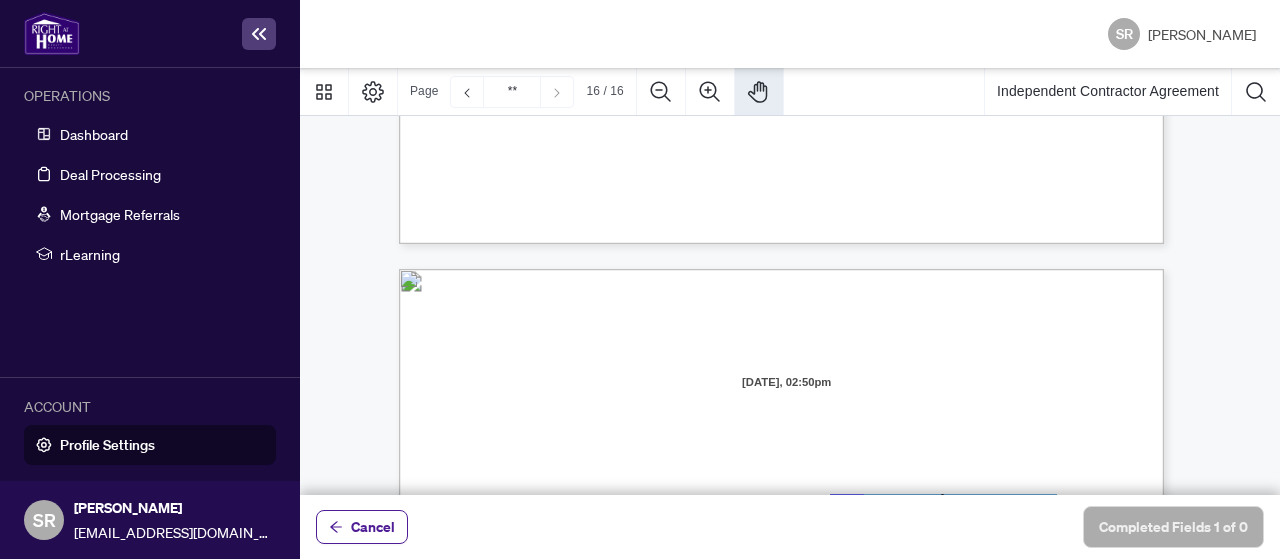 drag, startPoint x: 899, startPoint y: 406, endPoint x: 860, endPoint y: 361, distance: 59.548298 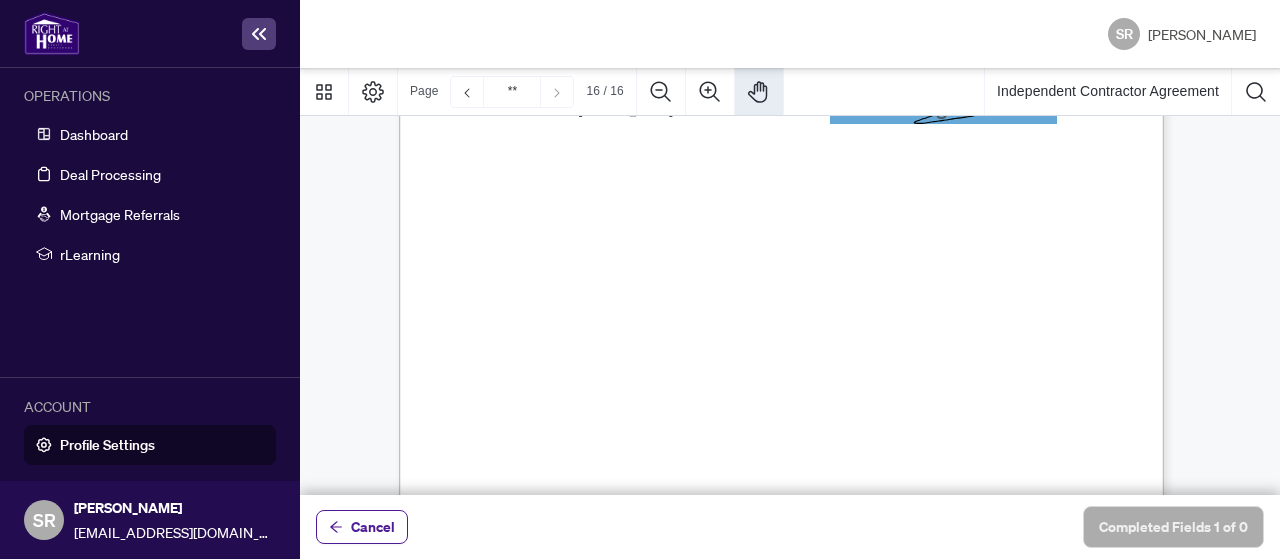 click on "Broker of Record" at bounding box center [584, 385] 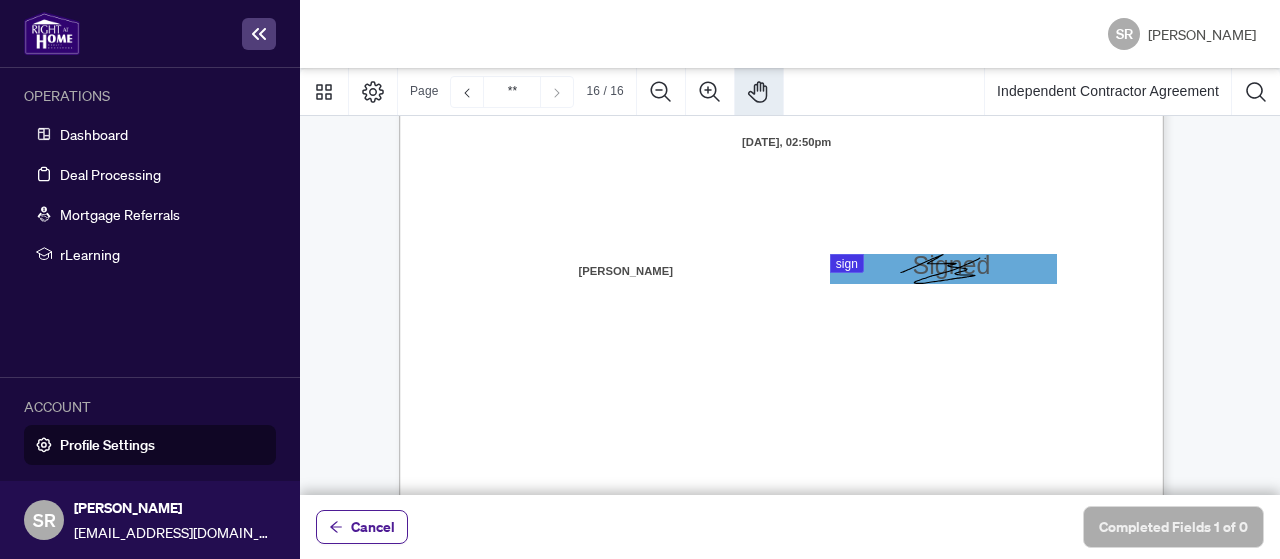 scroll, scrollTop: 15192, scrollLeft: 0, axis: vertical 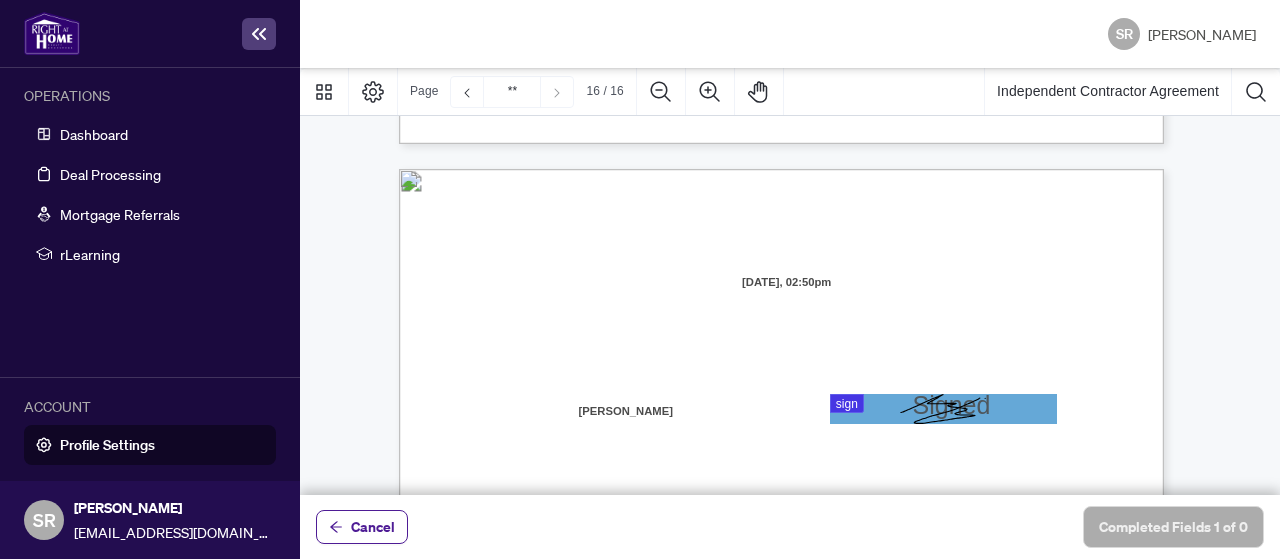 click at bounding box center (790, 281) 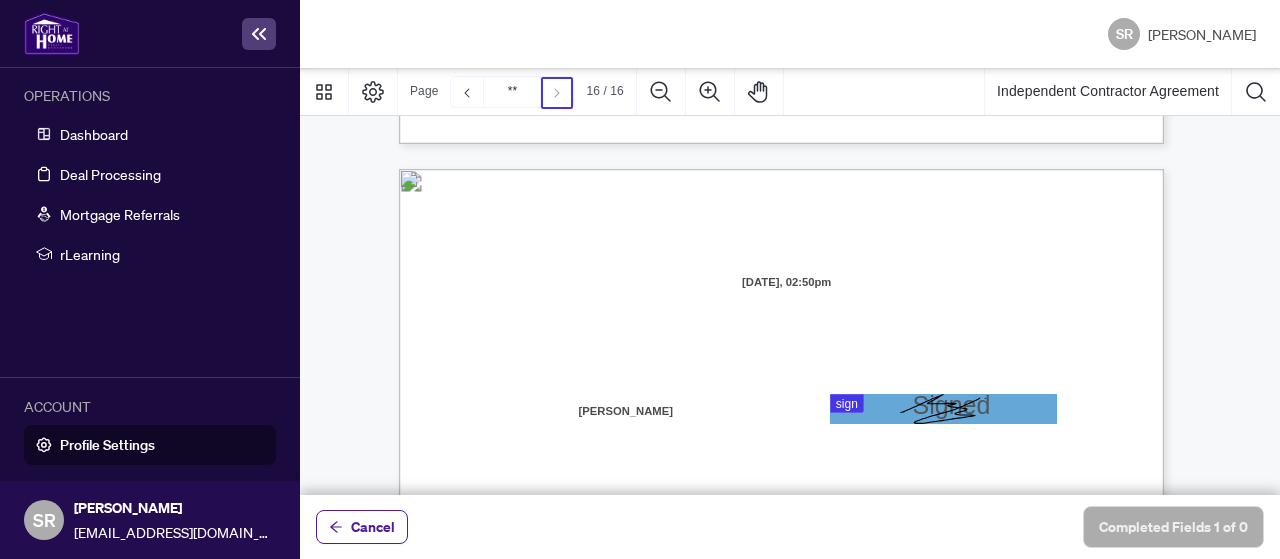 click at bounding box center (790, 281) 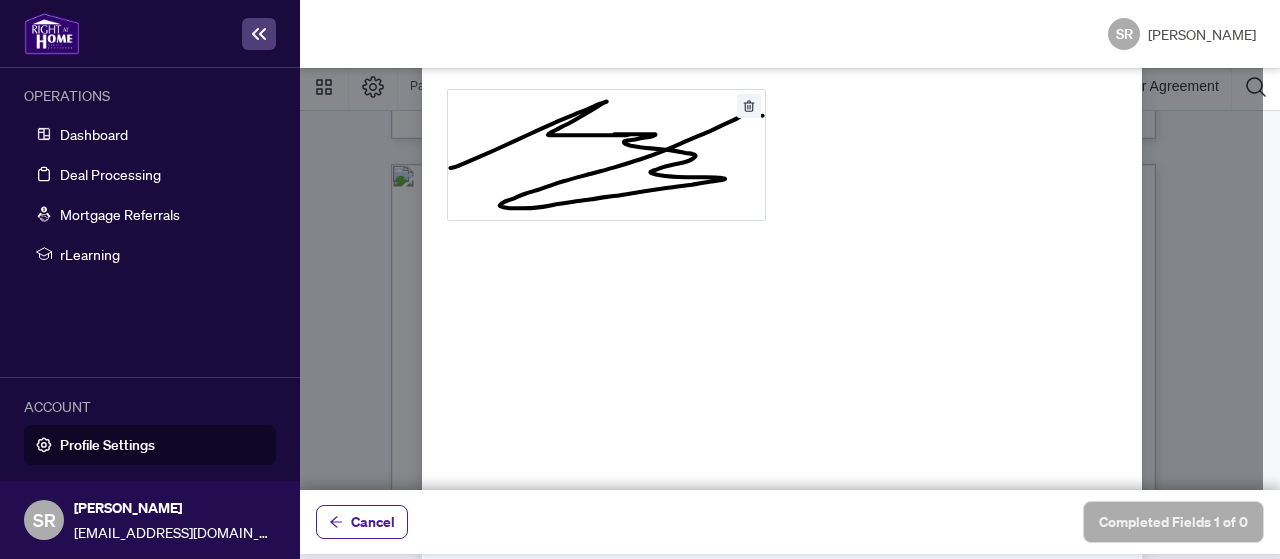 scroll, scrollTop: 7, scrollLeft: 0, axis: vertical 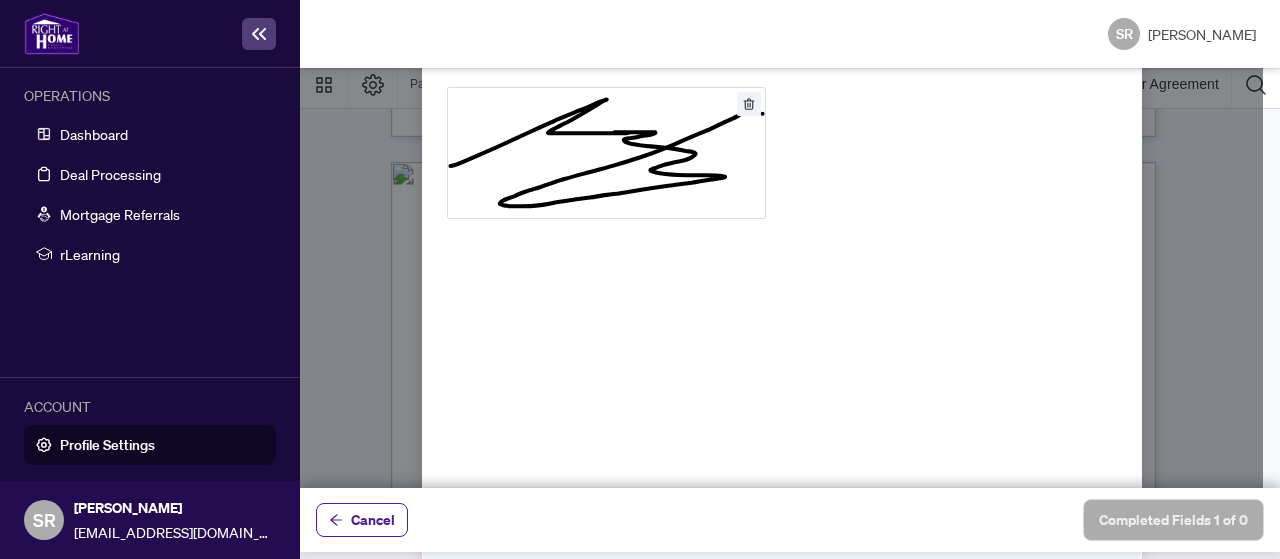 drag, startPoint x: 975, startPoint y: 316, endPoint x: 1018, endPoint y: 337, distance: 47.853943 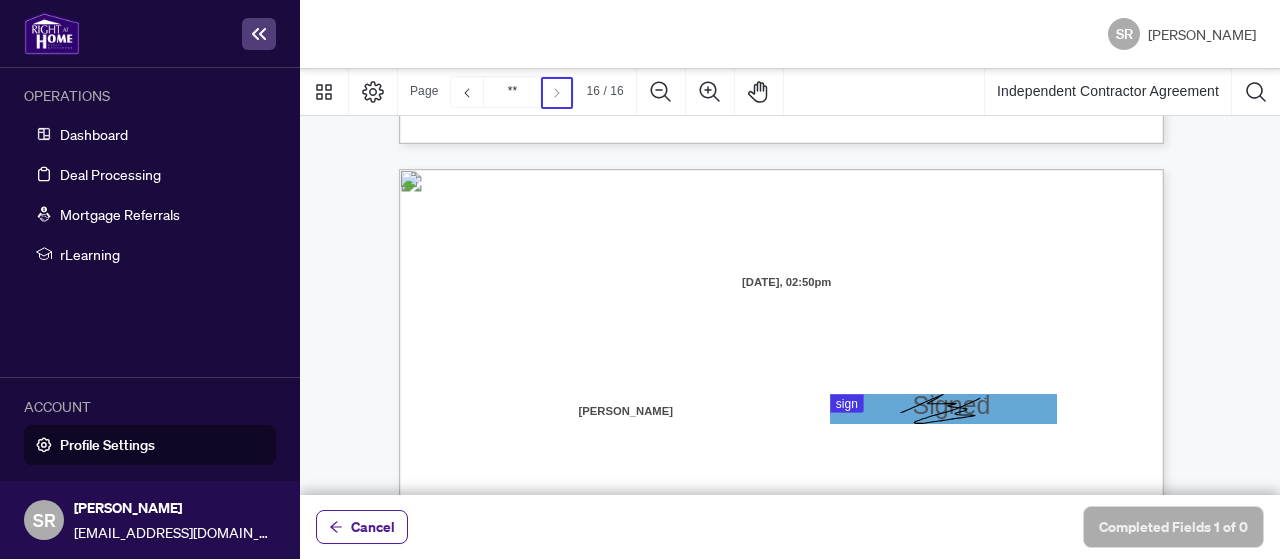 click at bounding box center [790, 281] 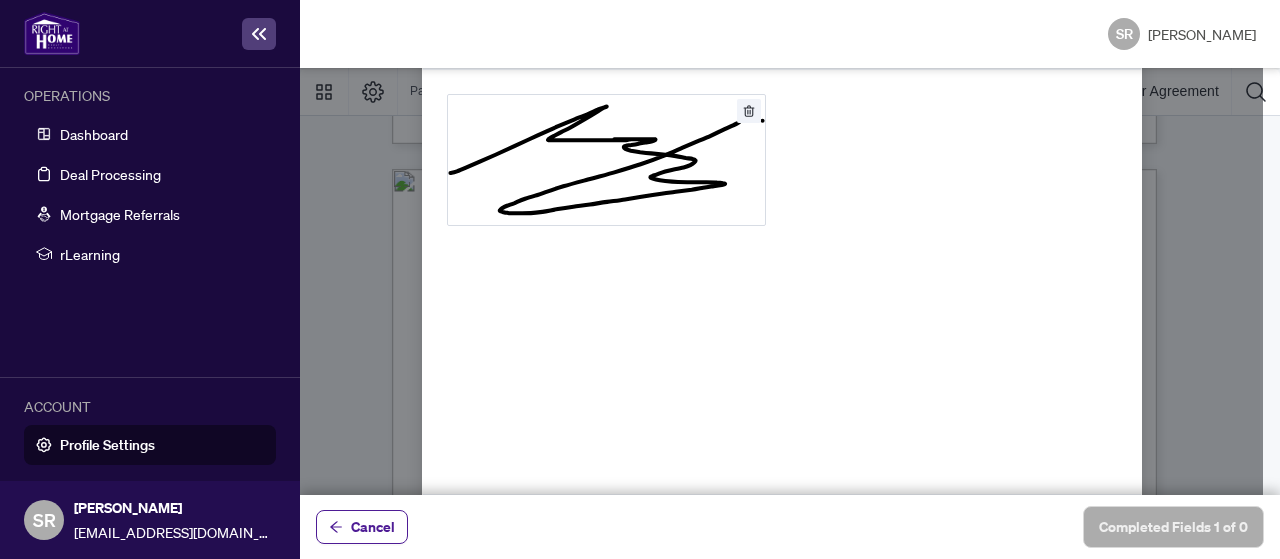 drag, startPoint x: 652, startPoint y: 375, endPoint x: 636, endPoint y: 375, distance: 16 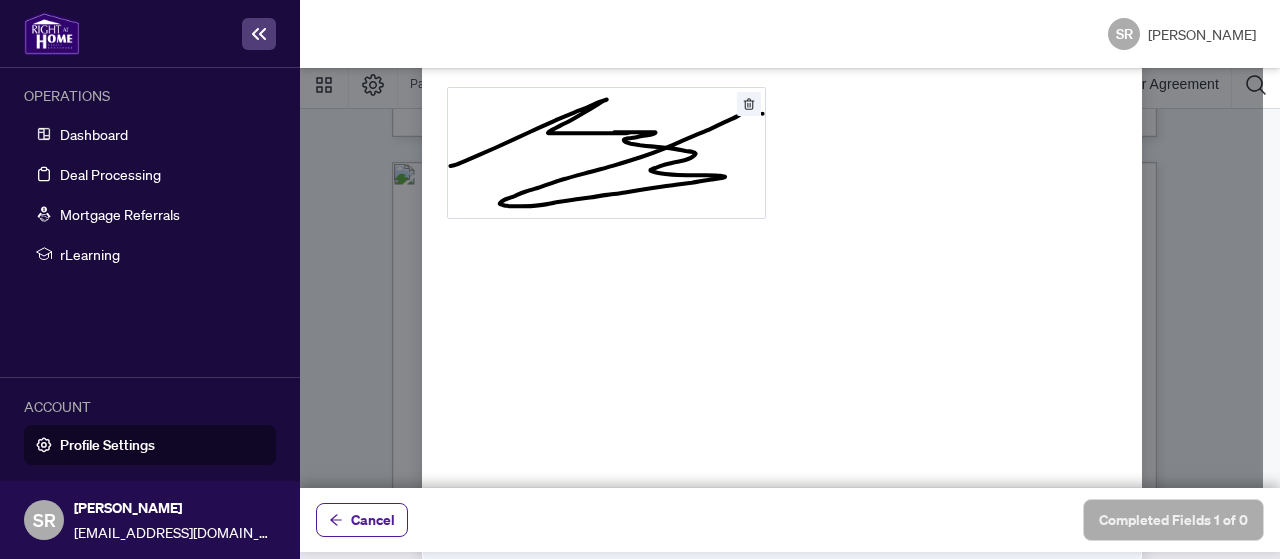 drag, startPoint x: 415, startPoint y: 554, endPoint x: 536, endPoint y: 558, distance: 121.0661 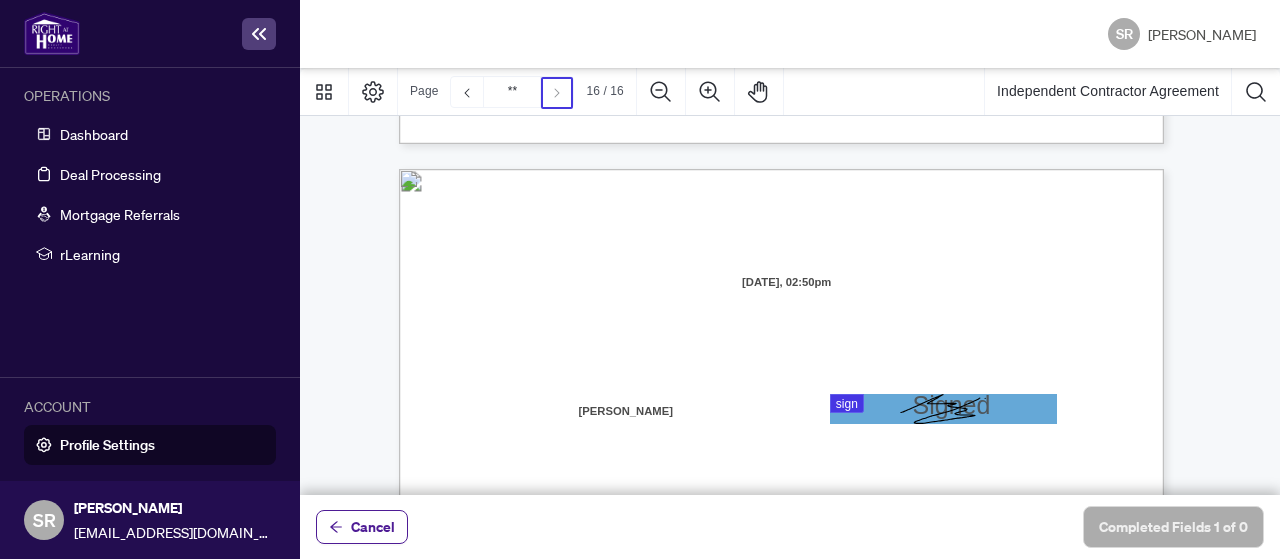 click at bounding box center [790, 281] 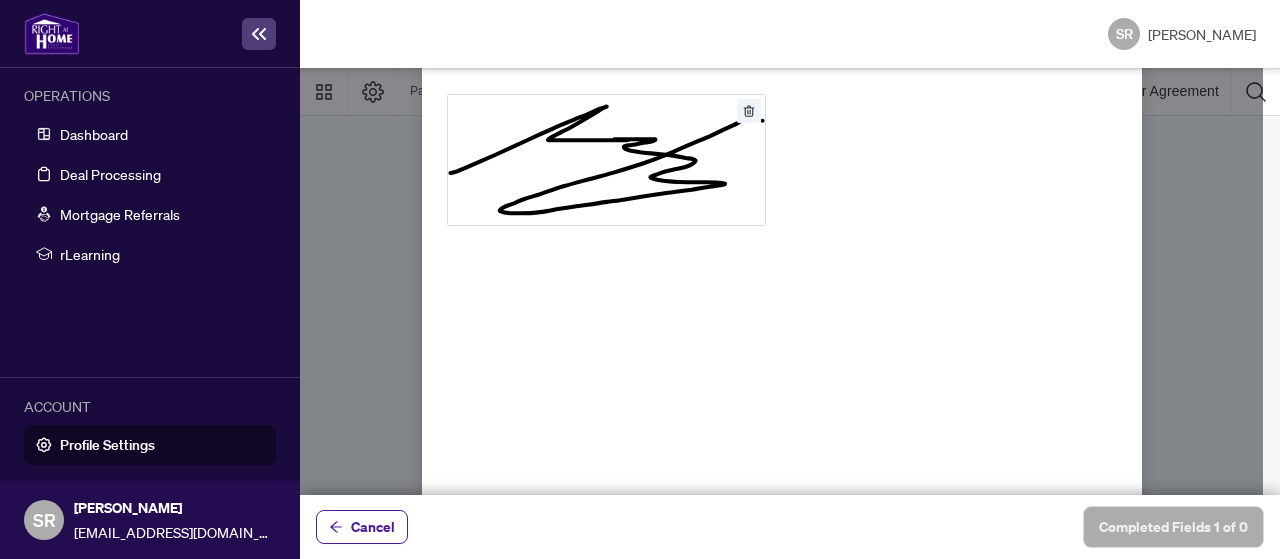 scroll, scrollTop: 5347, scrollLeft: 0, axis: vertical 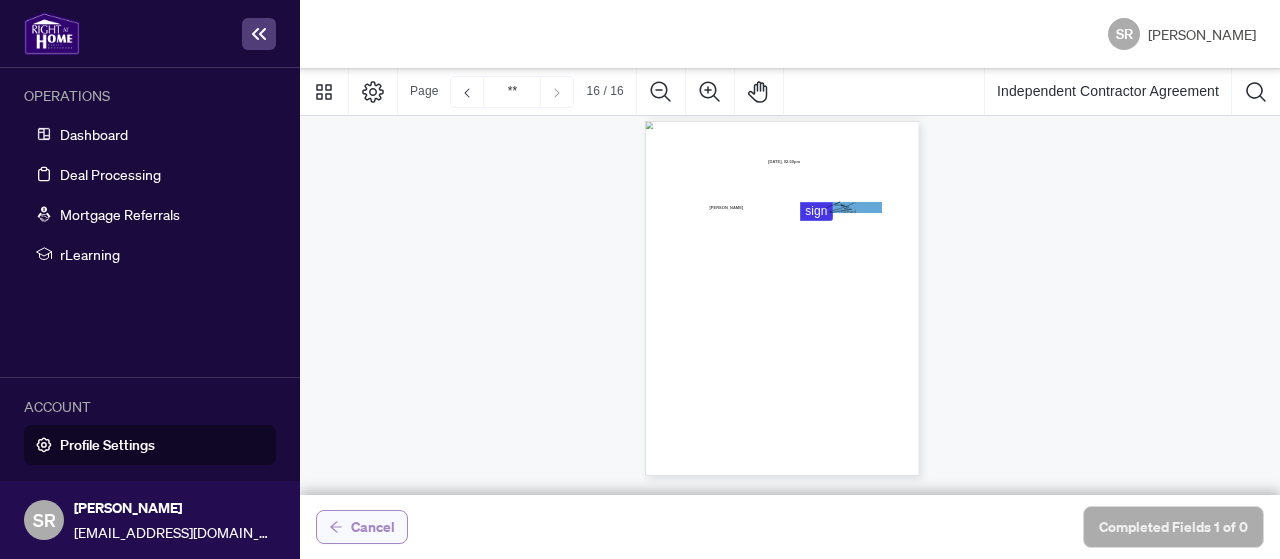 click on "Cancel" at bounding box center [373, 527] 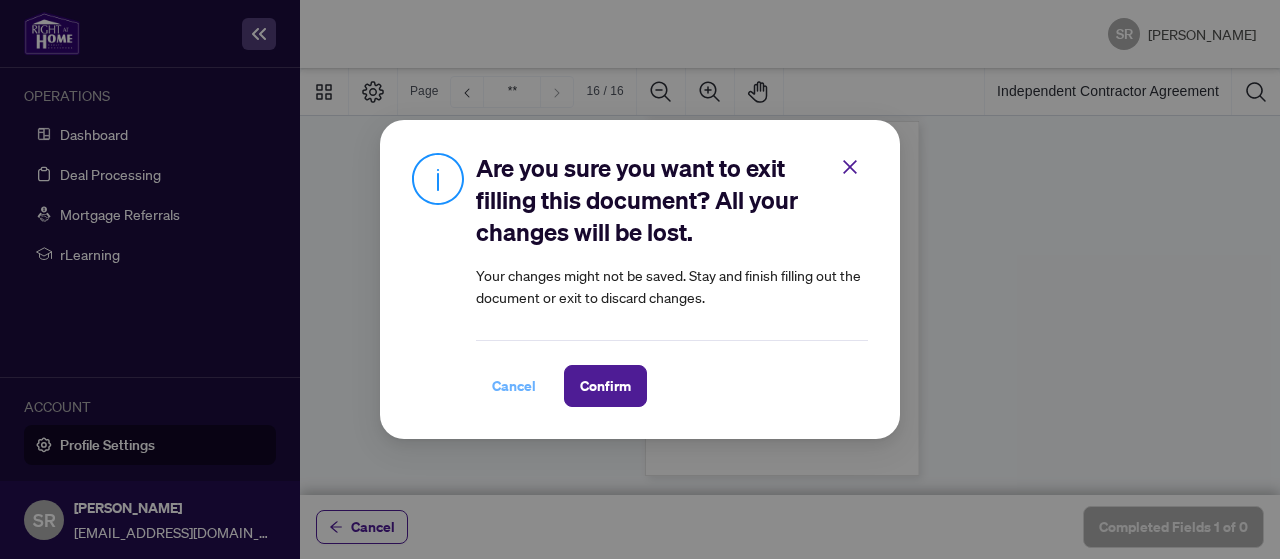 click on "Cancel" at bounding box center [514, 386] 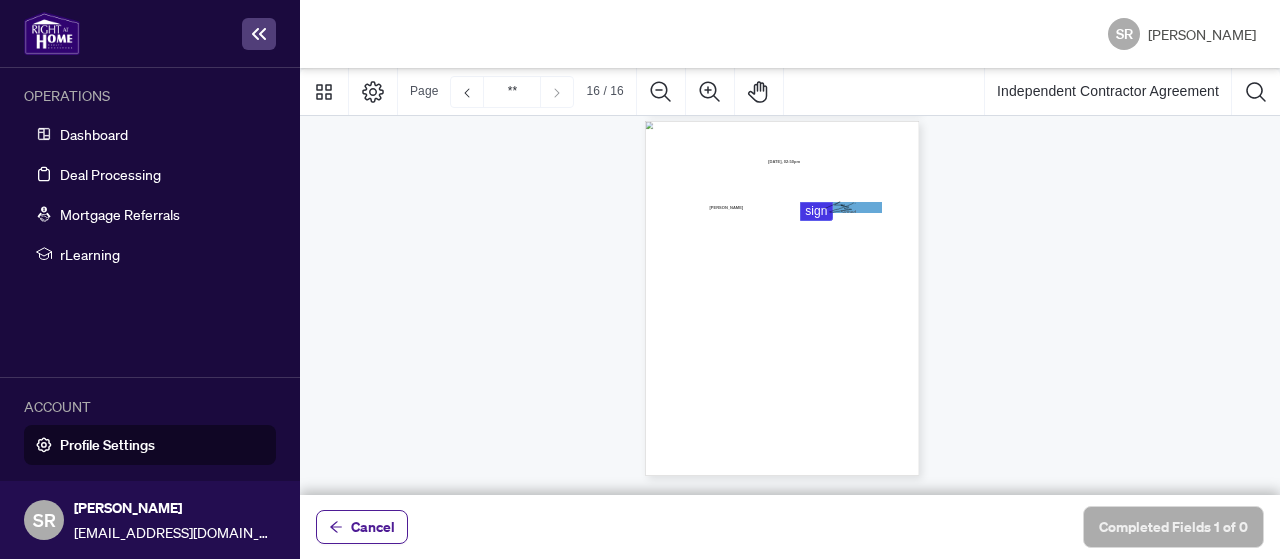 click on "Independent Contractor Agreement" at bounding box center [1108, 92] 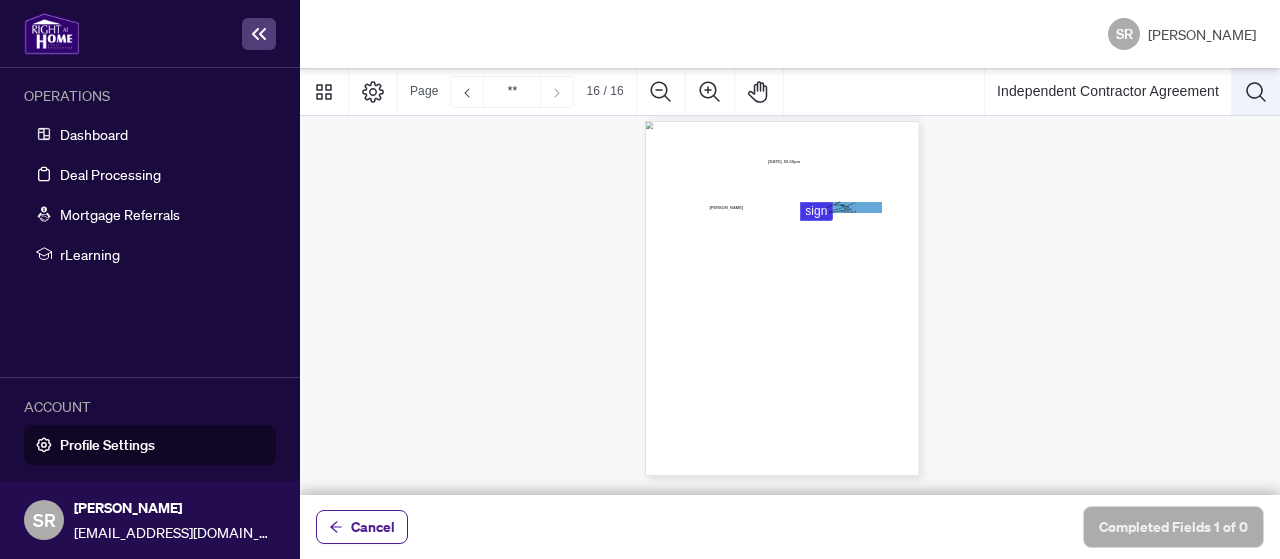 click at bounding box center [1256, 92] 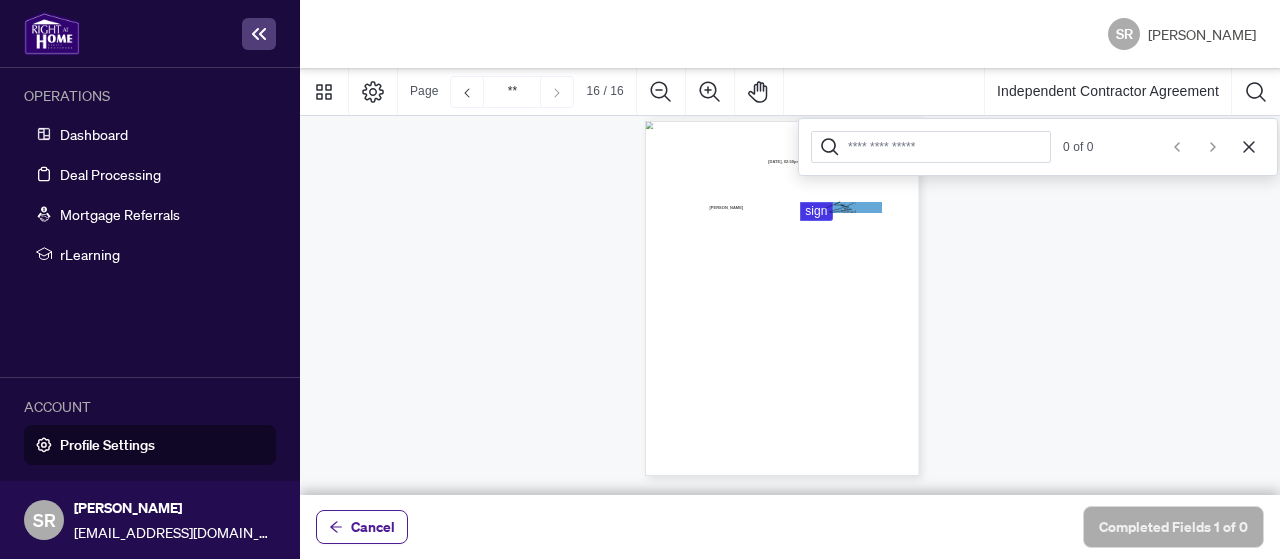 click on "Loading Loading Loading Loading Loading IN WITNESS WHEREOF,  the parties hereto, having read and understood the entire Agreement,
have executed this Agreement on  .
Date
INDEPENDENT CONTRACTOR:
Name:
Signature
WITNESS  (Applicable if signing in person) :
Name:
Signature
BROKERAGE:
1000085532 ONTARIO INC. DBA RIGHT AT HOME REALTY, BROKERAGE
Title:  Broker of Record
Name:
Signature 16
[DATE], 02:50pm Seungyoon Ra Sign" at bounding box center [792, -2421] 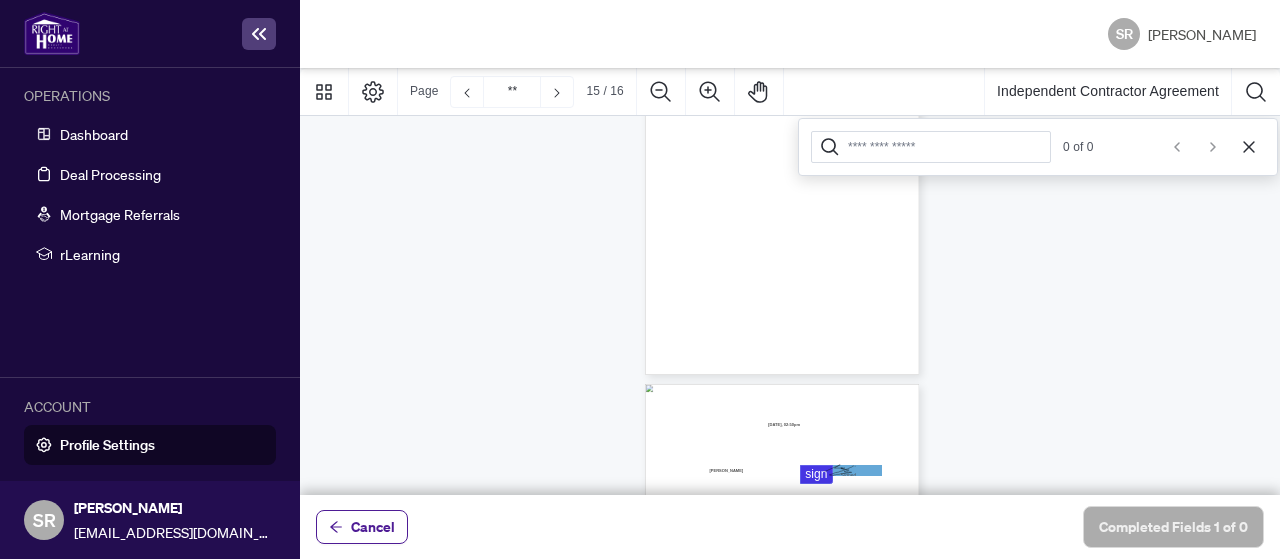 scroll, scrollTop: 5173, scrollLeft: 0, axis: vertical 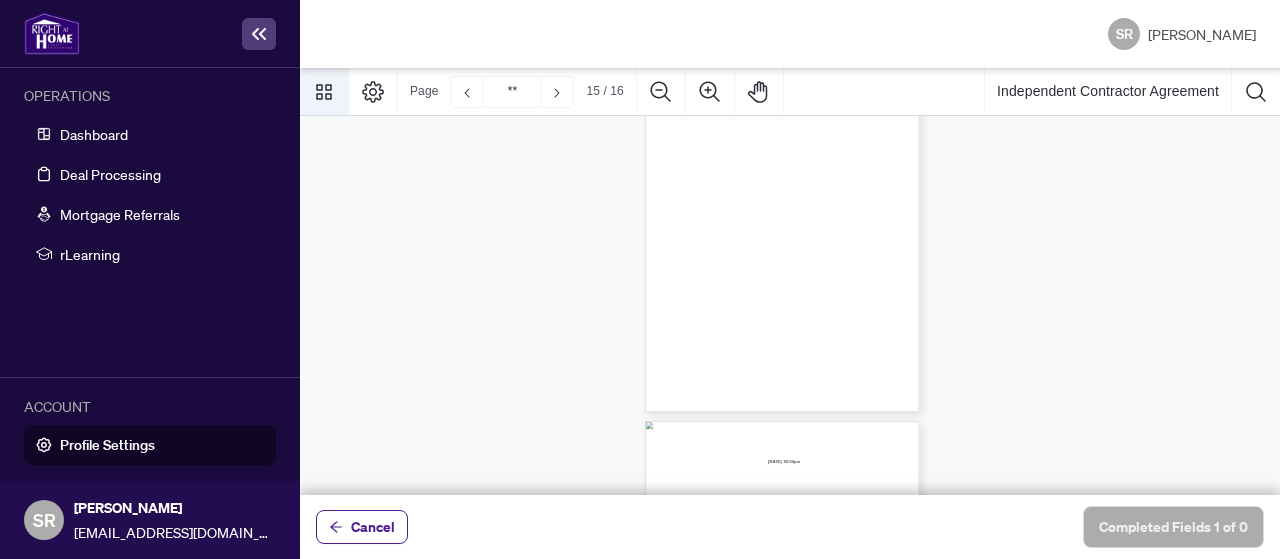 click 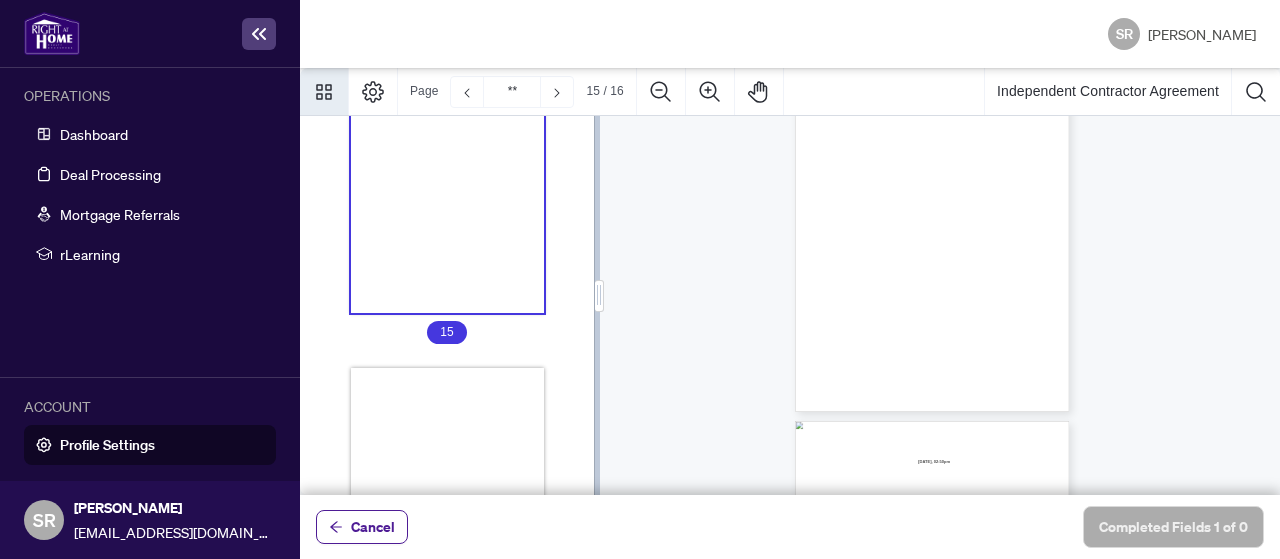 scroll, scrollTop: 4508, scrollLeft: 0, axis: vertical 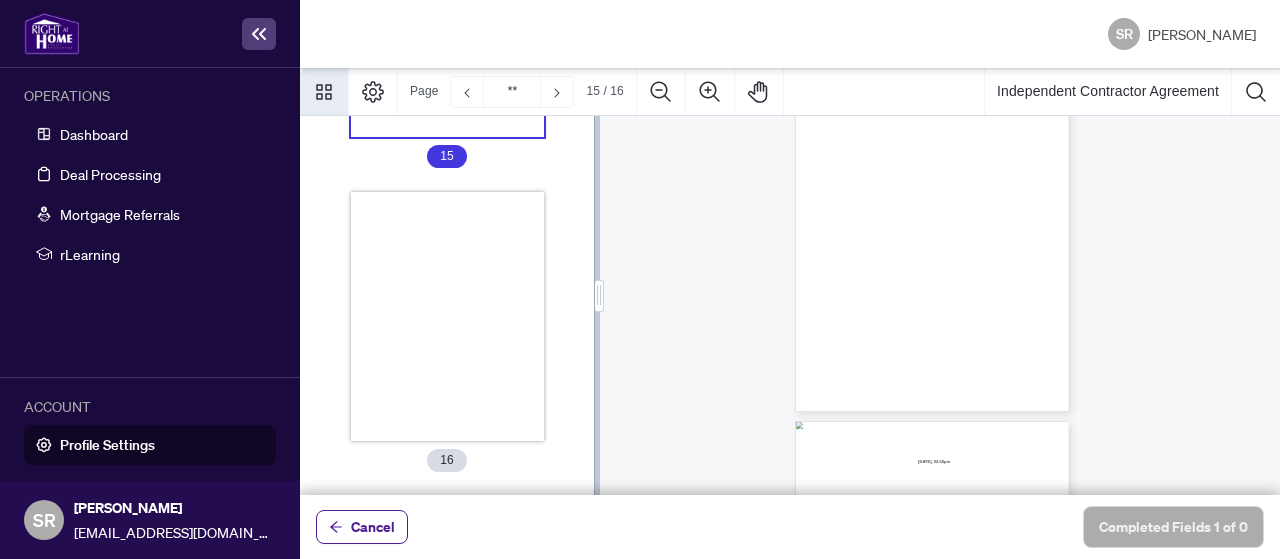 click on "Page  ** 15 / 16" at bounding box center [517, 92] 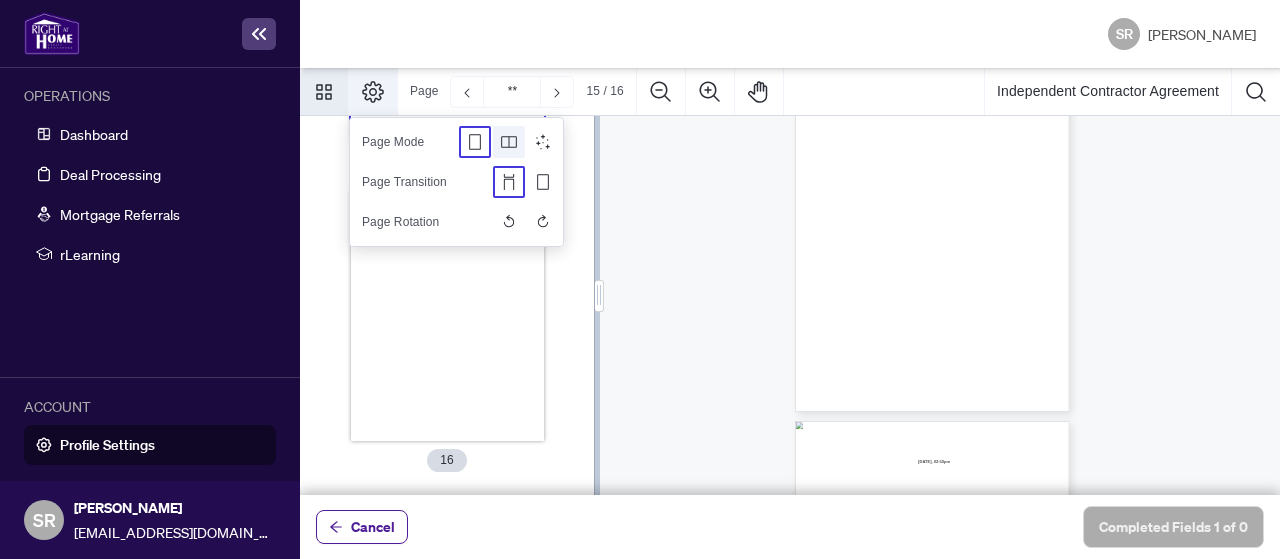 click at bounding box center [509, 142] 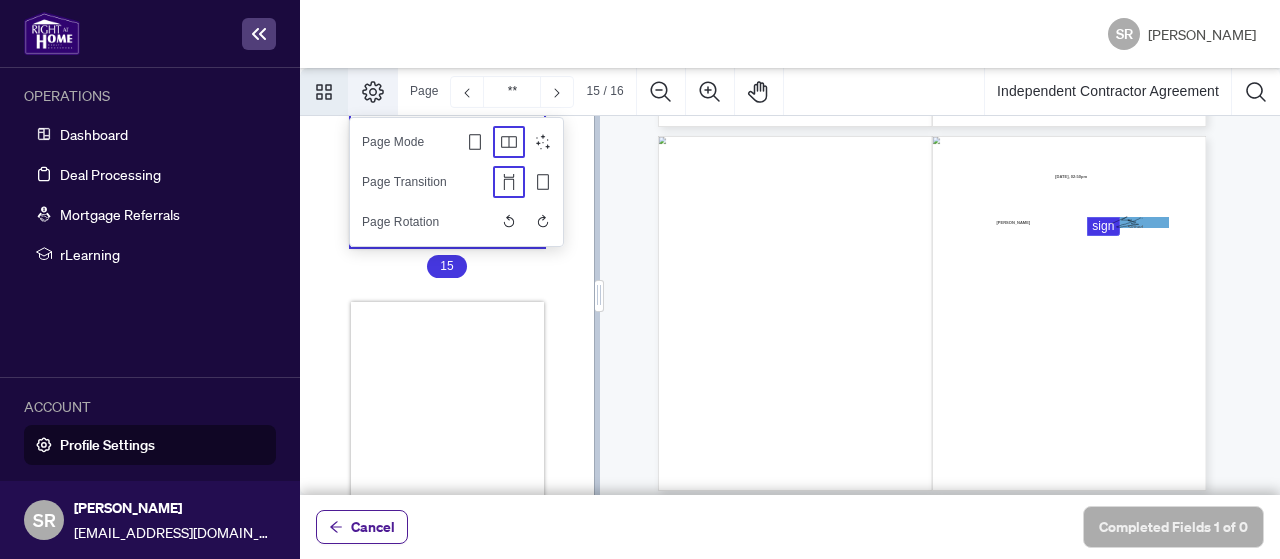 scroll, scrollTop: 4256, scrollLeft: 0, axis: vertical 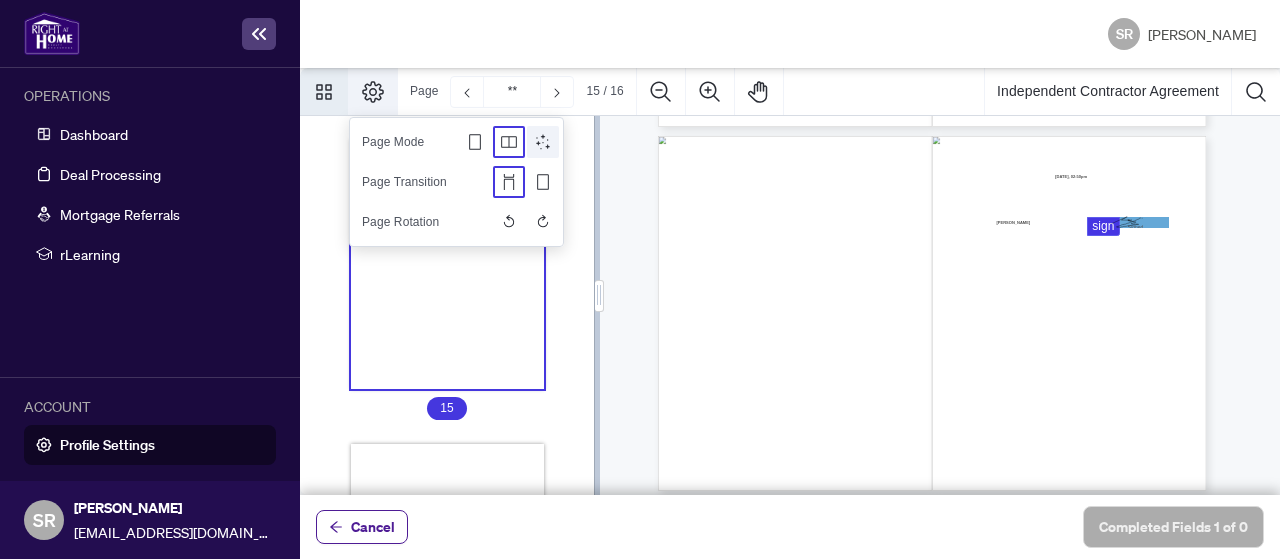 click 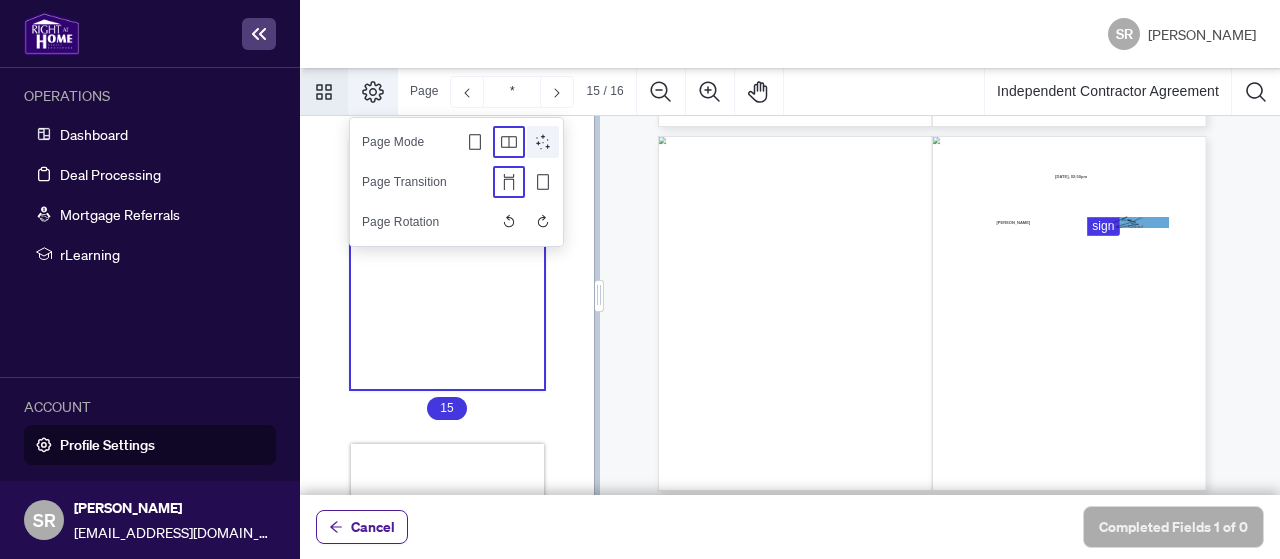 scroll, scrollTop: 2618, scrollLeft: 0, axis: vertical 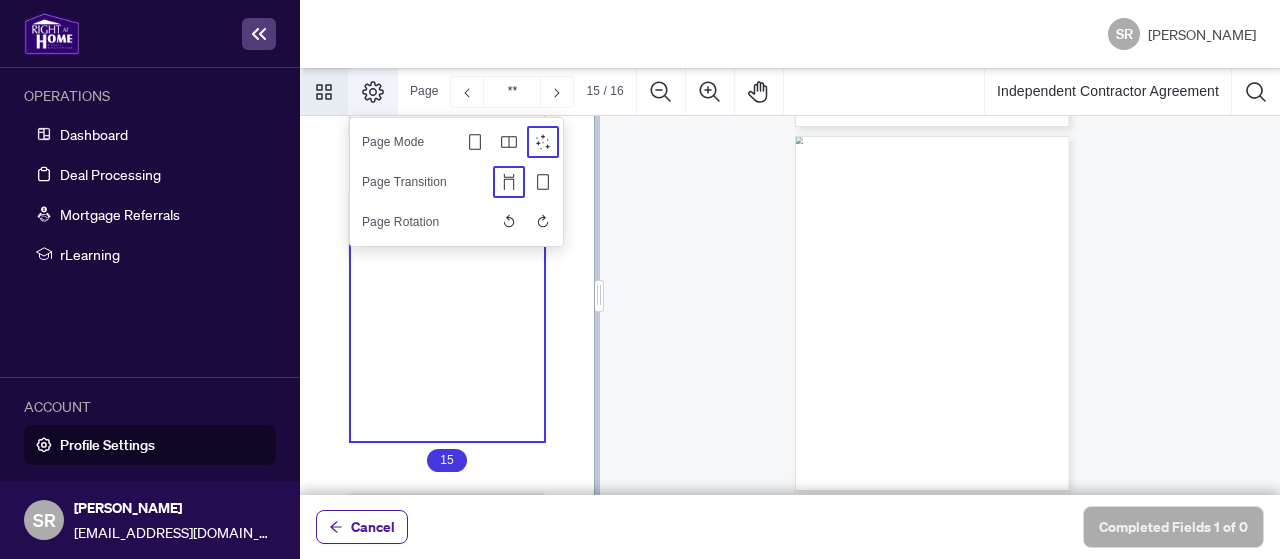 click 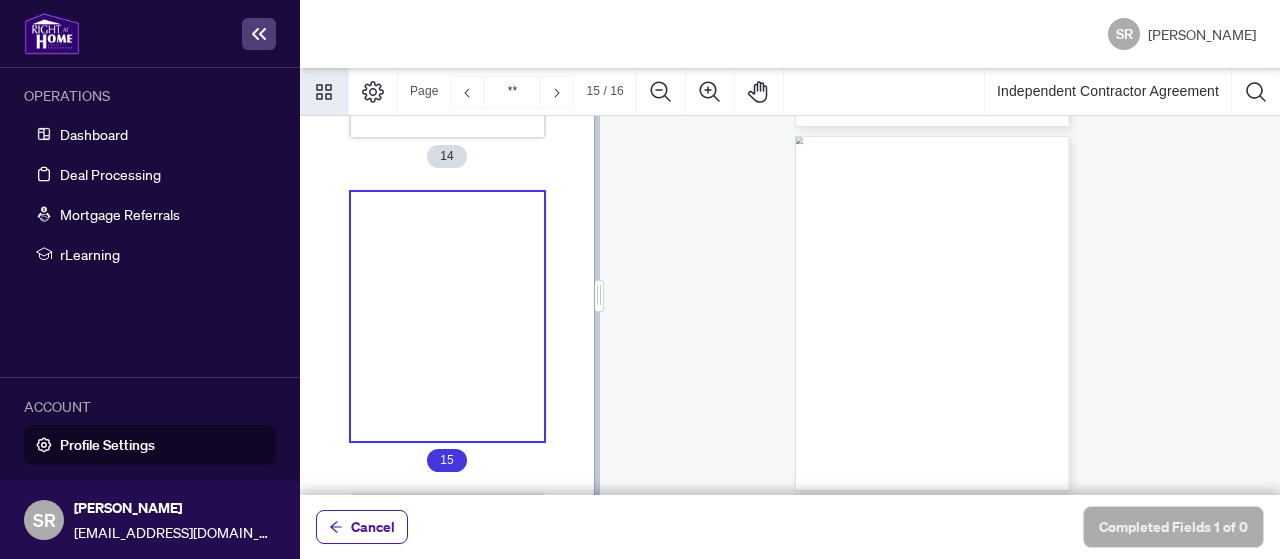 click 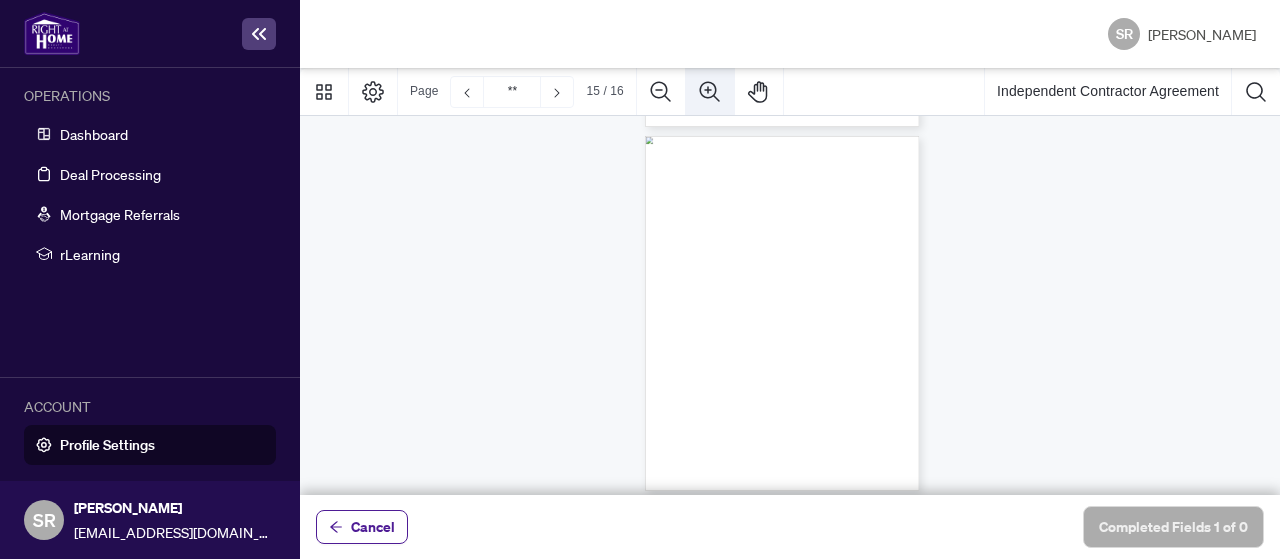 click 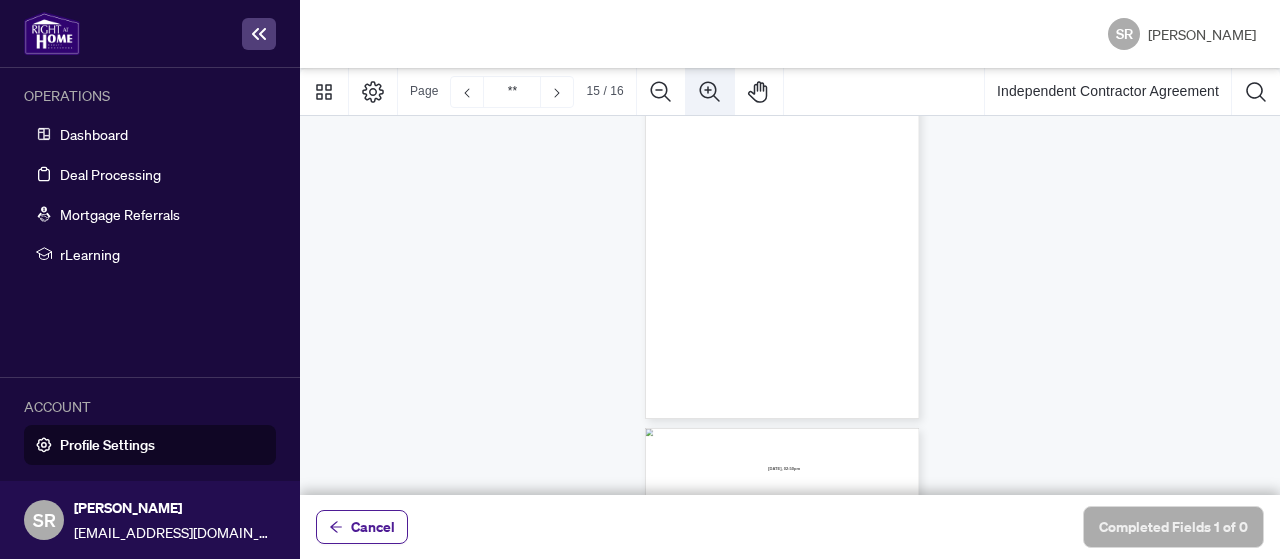 click 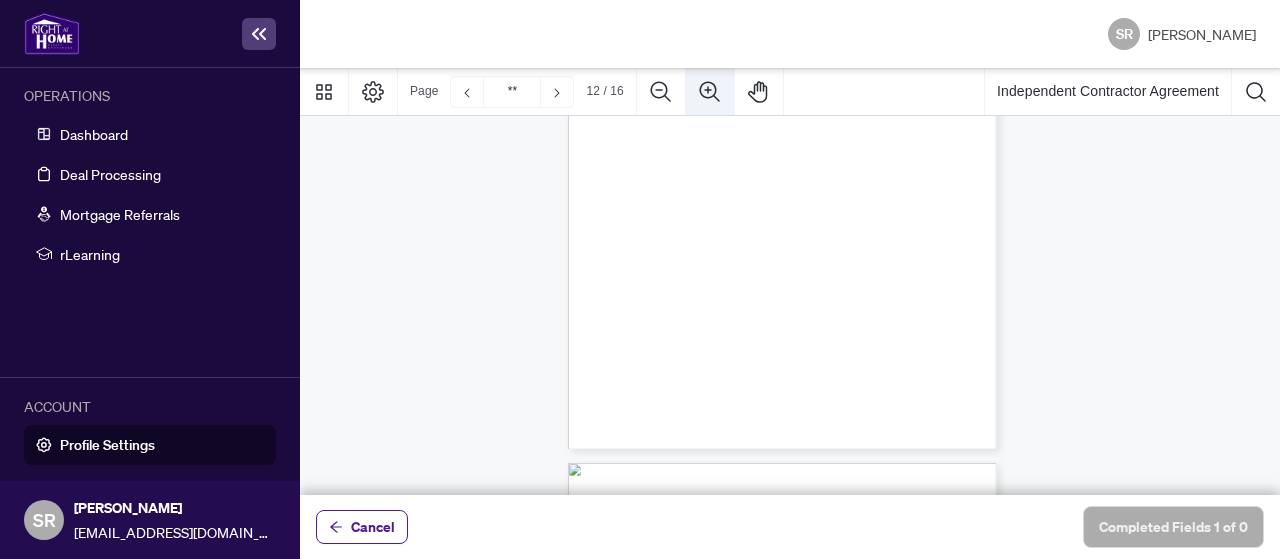 click 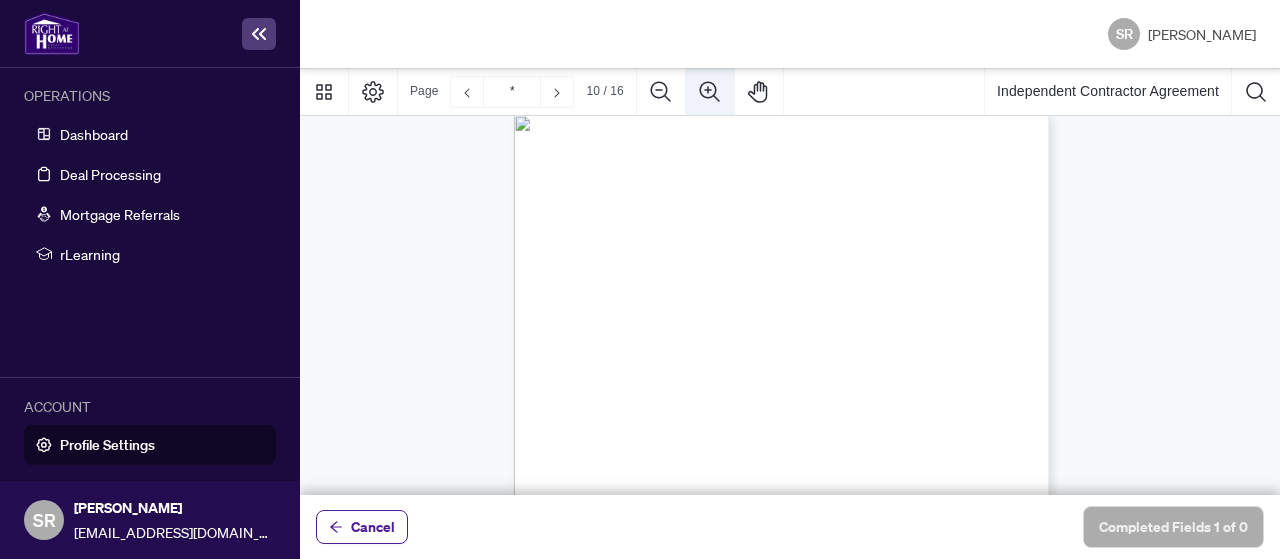 click 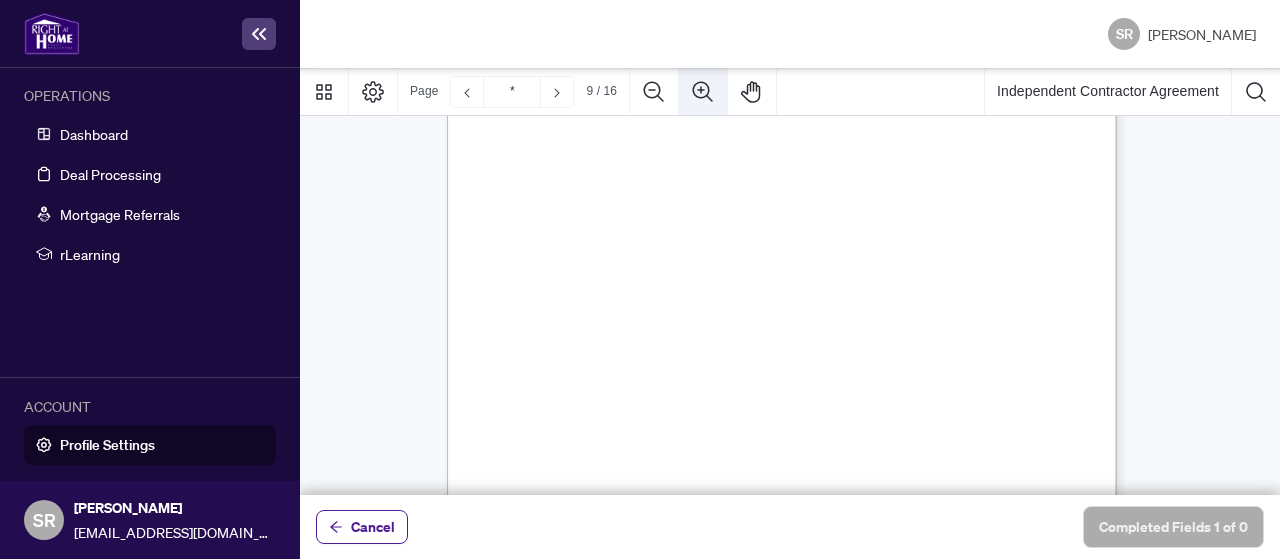 type on "*" 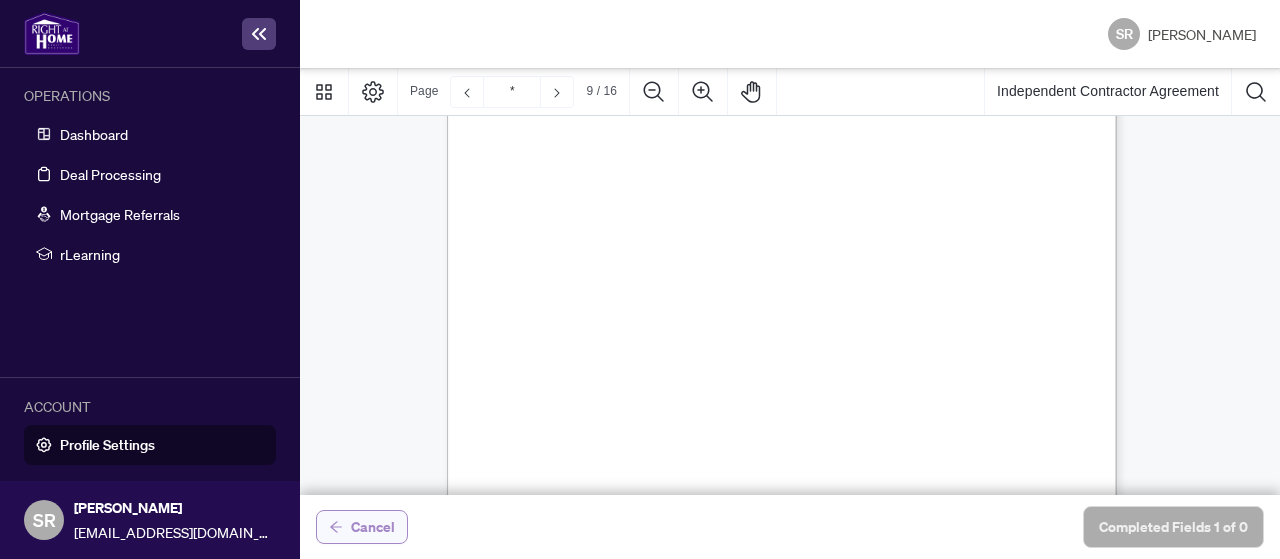 click on "Cancel" at bounding box center [373, 527] 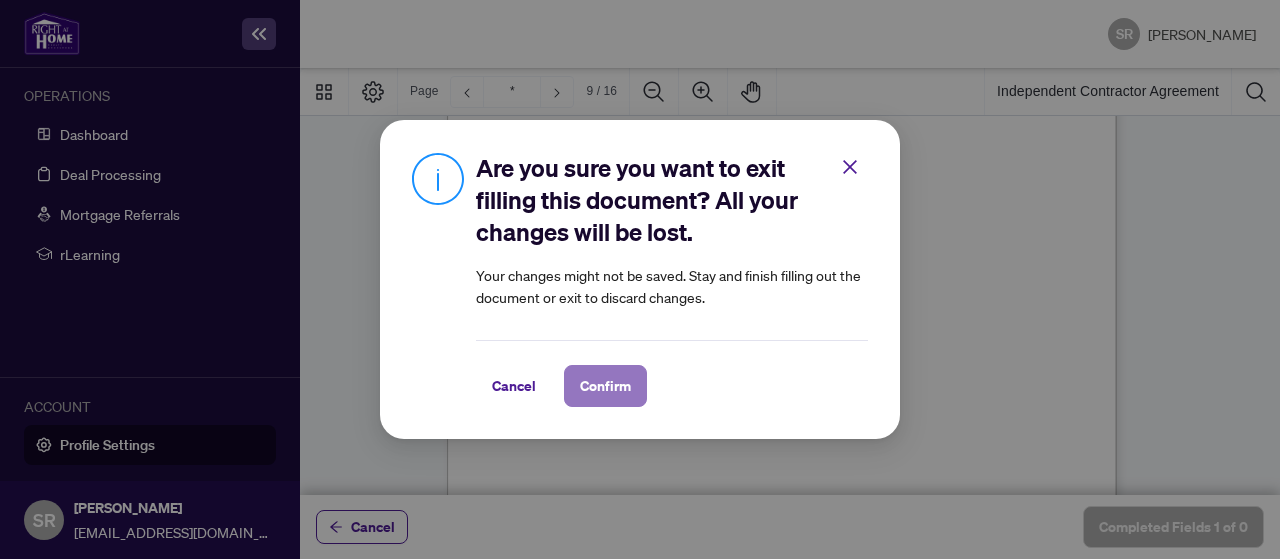 click on "Confirm" at bounding box center (605, 386) 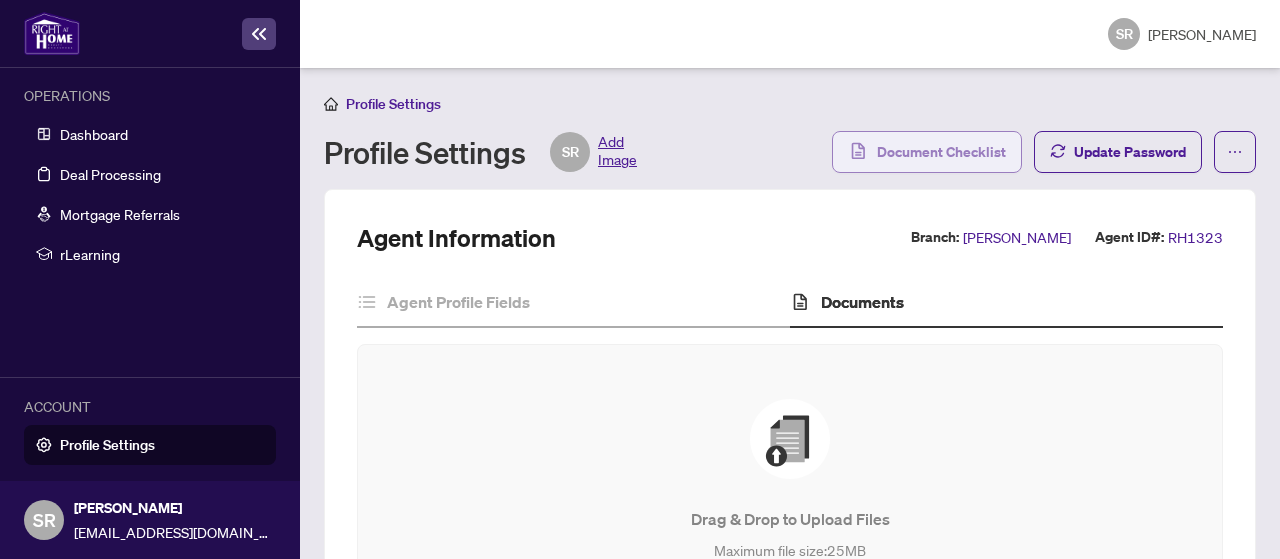 click on "Document Checklist" at bounding box center [941, 152] 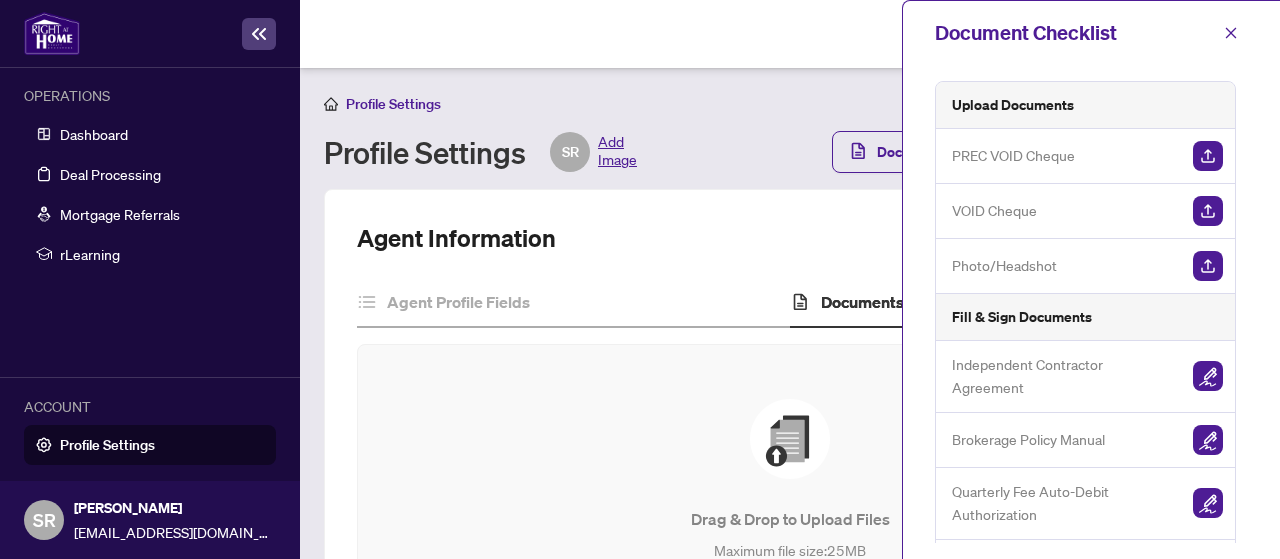 scroll, scrollTop: 246, scrollLeft: 0, axis: vertical 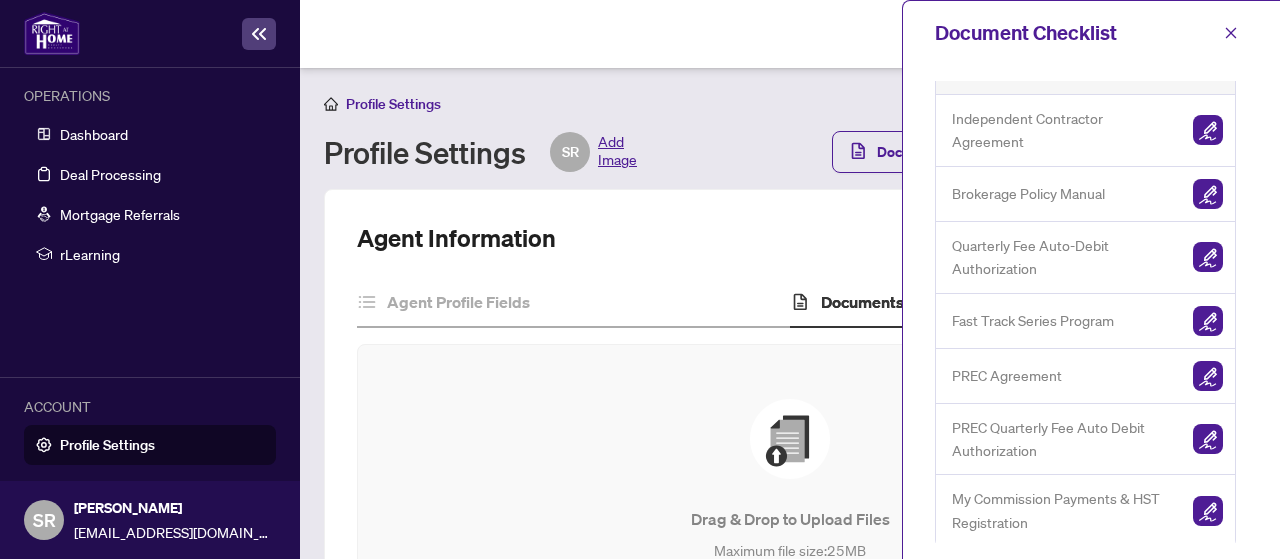 click at bounding box center [1208, 194] 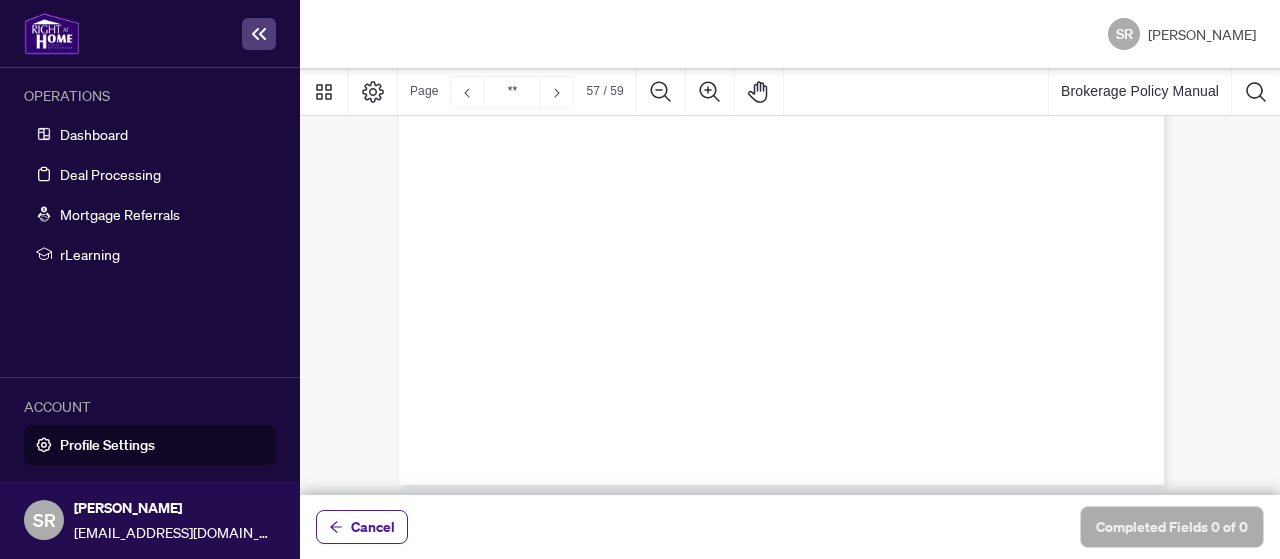 type on "**" 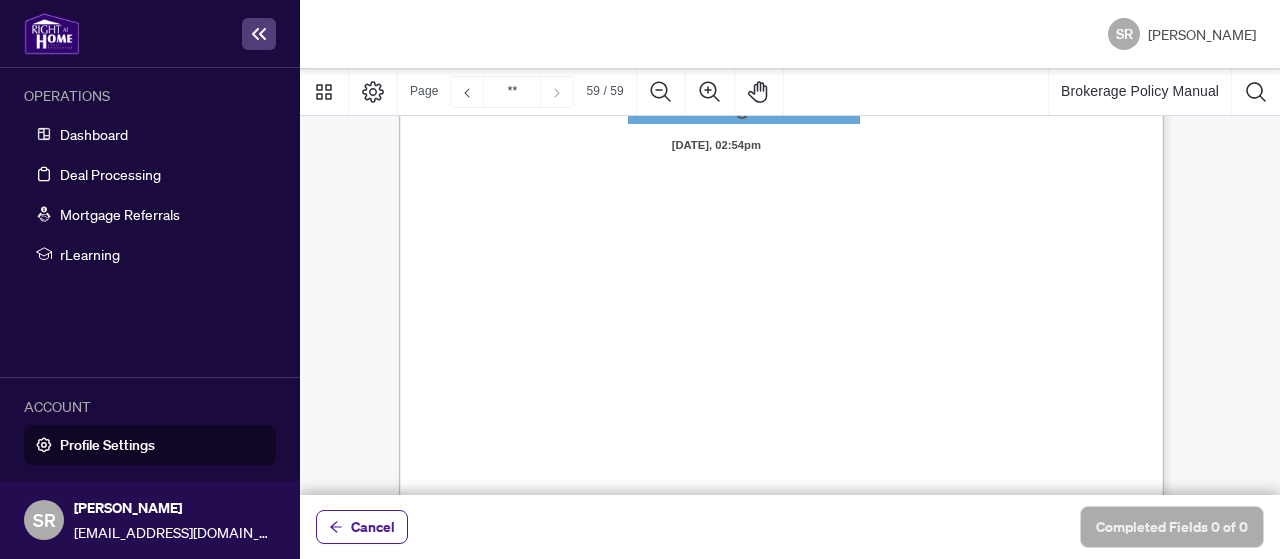 scroll, scrollTop: 59220, scrollLeft: 0, axis: vertical 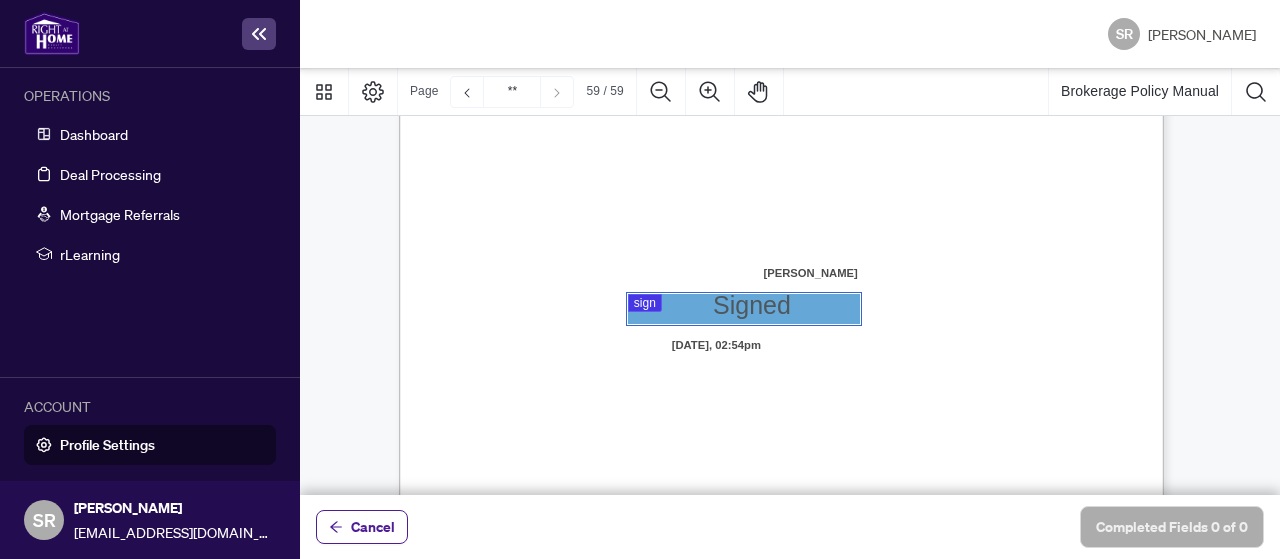 click at bounding box center (790, 281) 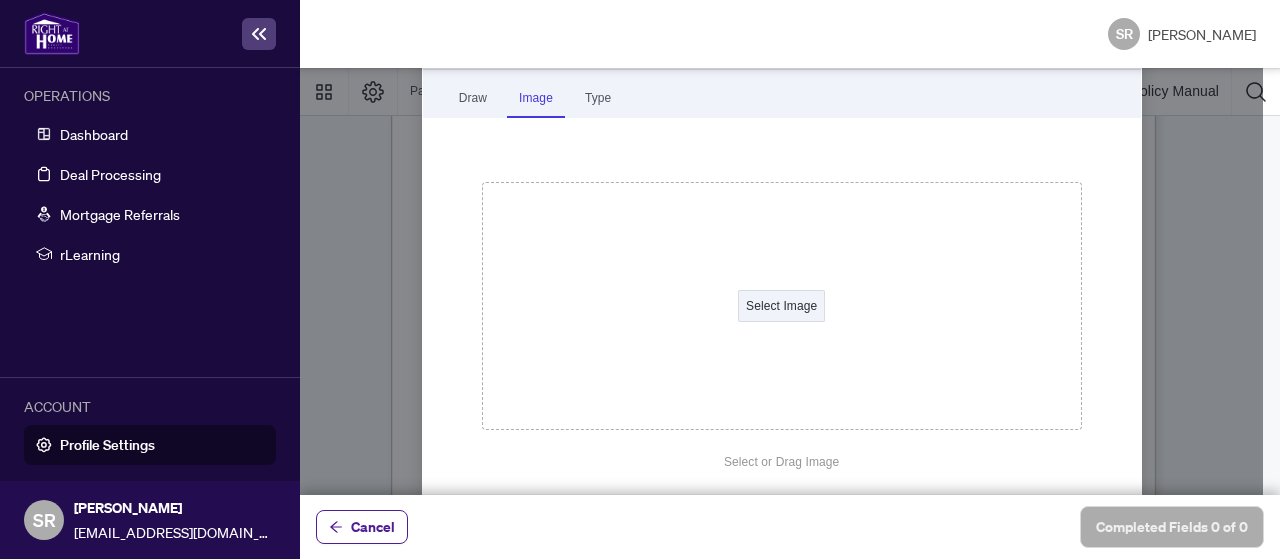 click on "Image" at bounding box center [536, 98] 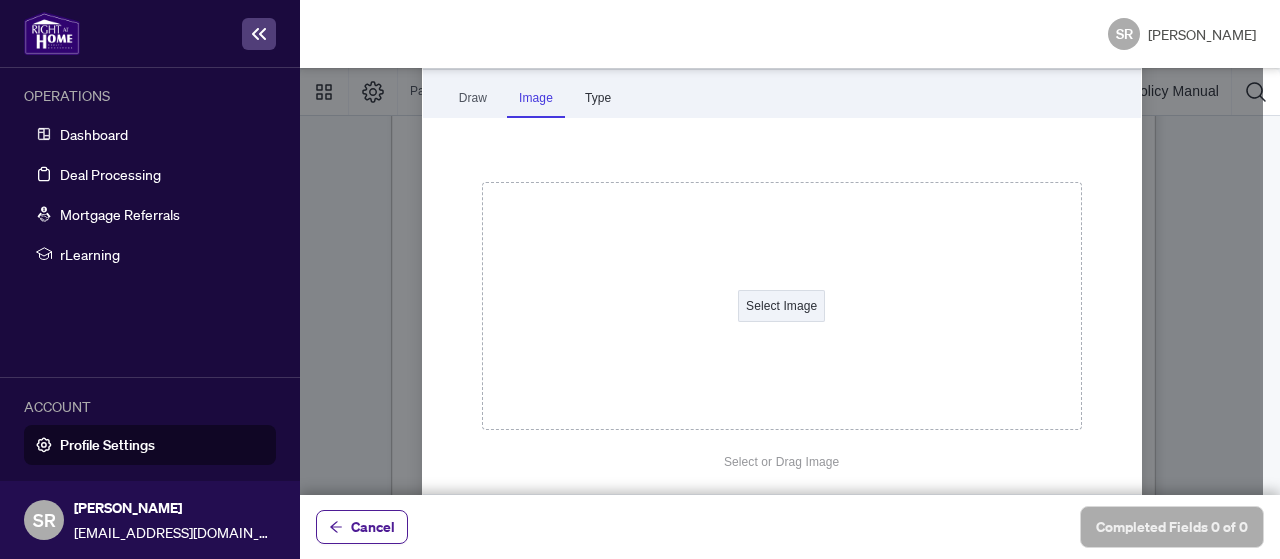 click on "Type" at bounding box center [598, 98] 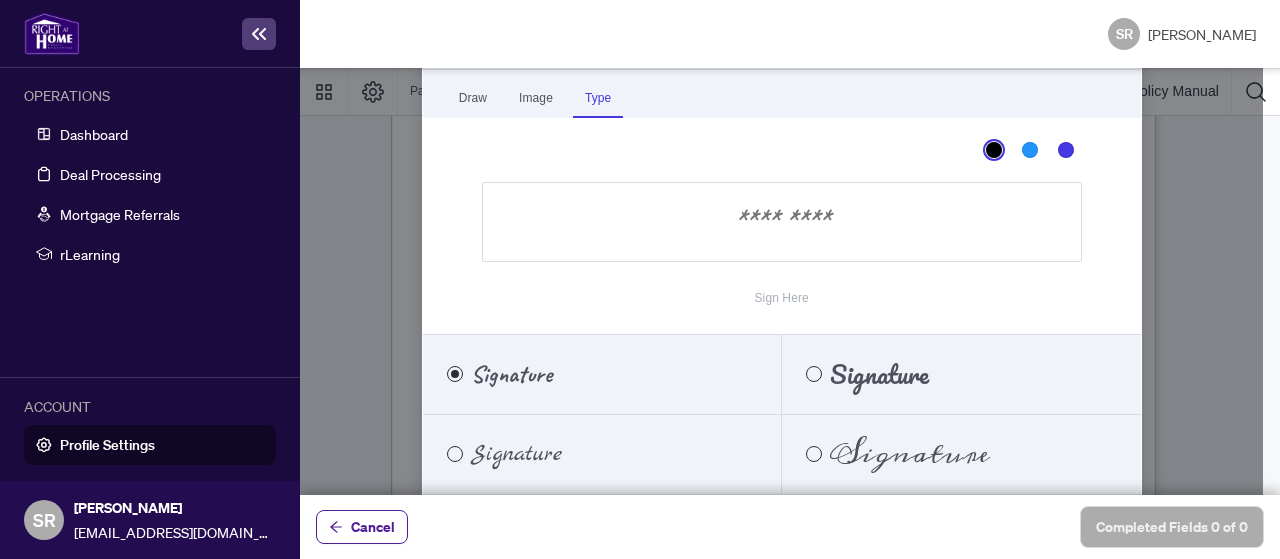 click at bounding box center (782, 222) 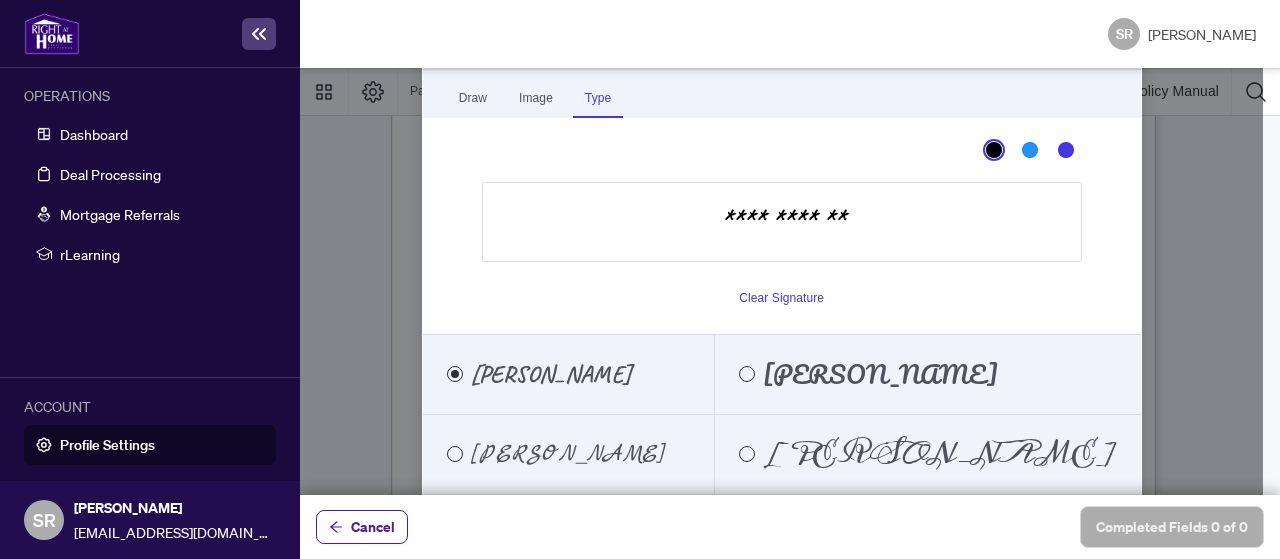 type on "**********" 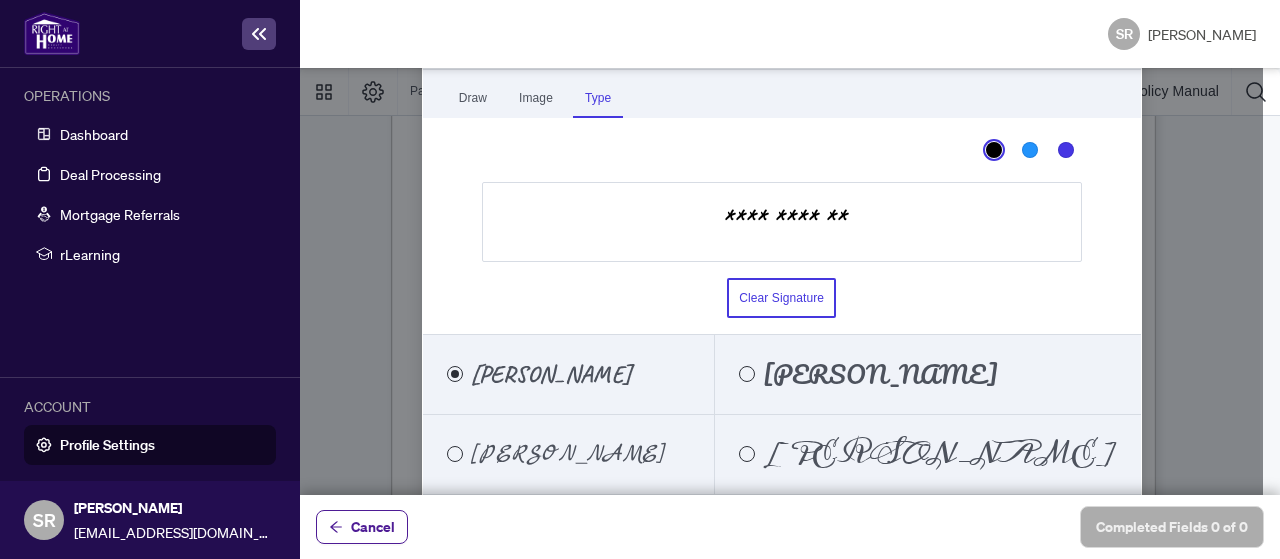 type 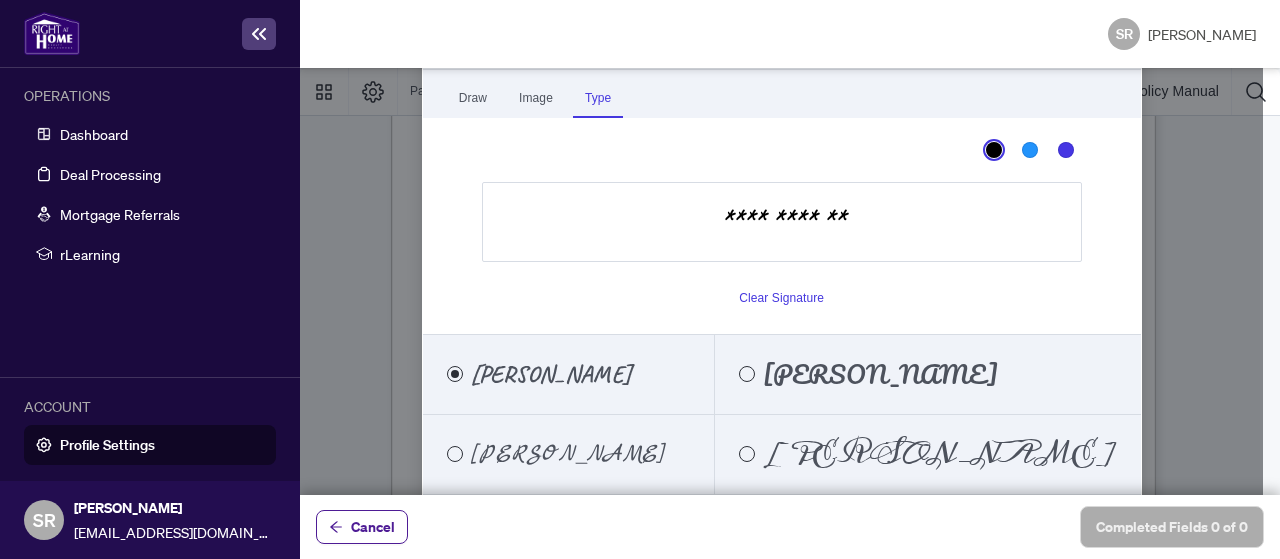 scroll, scrollTop: 10, scrollLeft: 0, axis: vertical 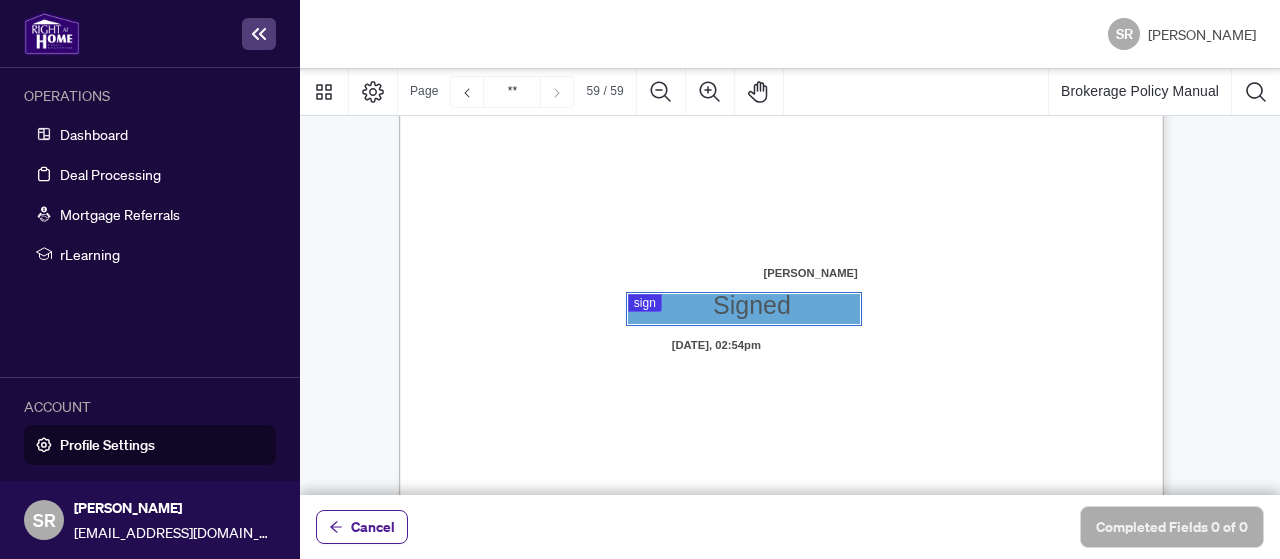 click at bounding box center (790, 281) 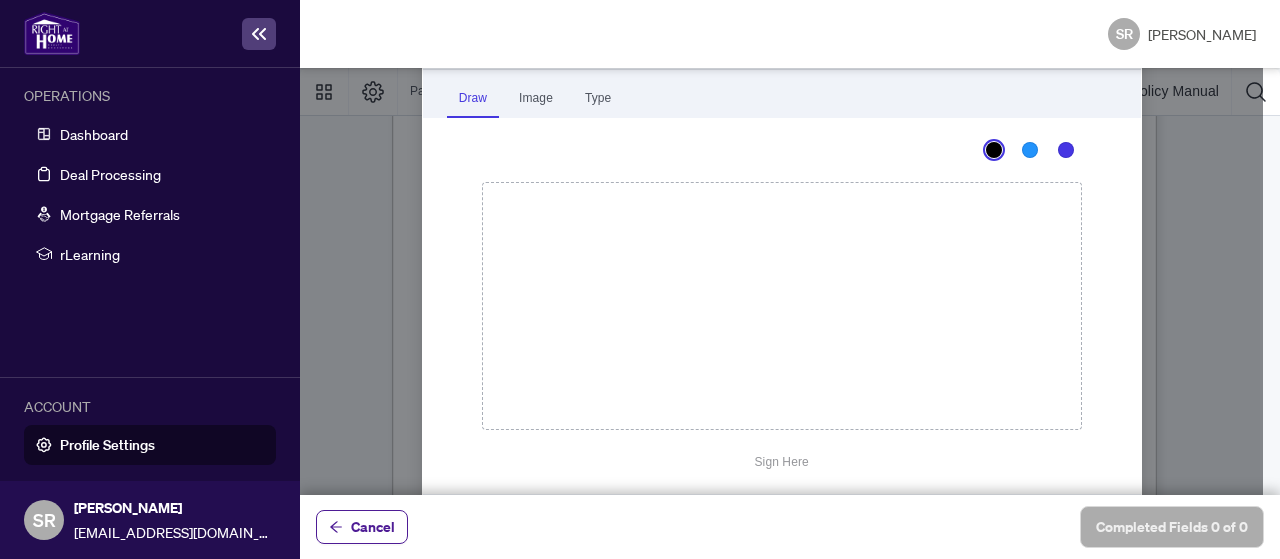click 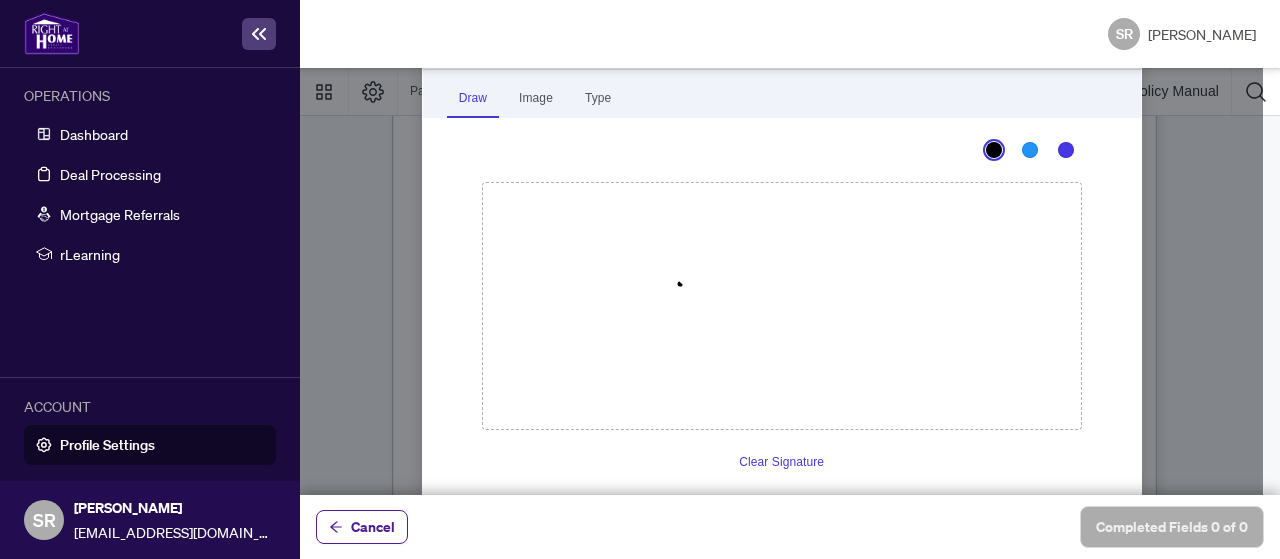 click on "Type" at bounding box center [598, 98] 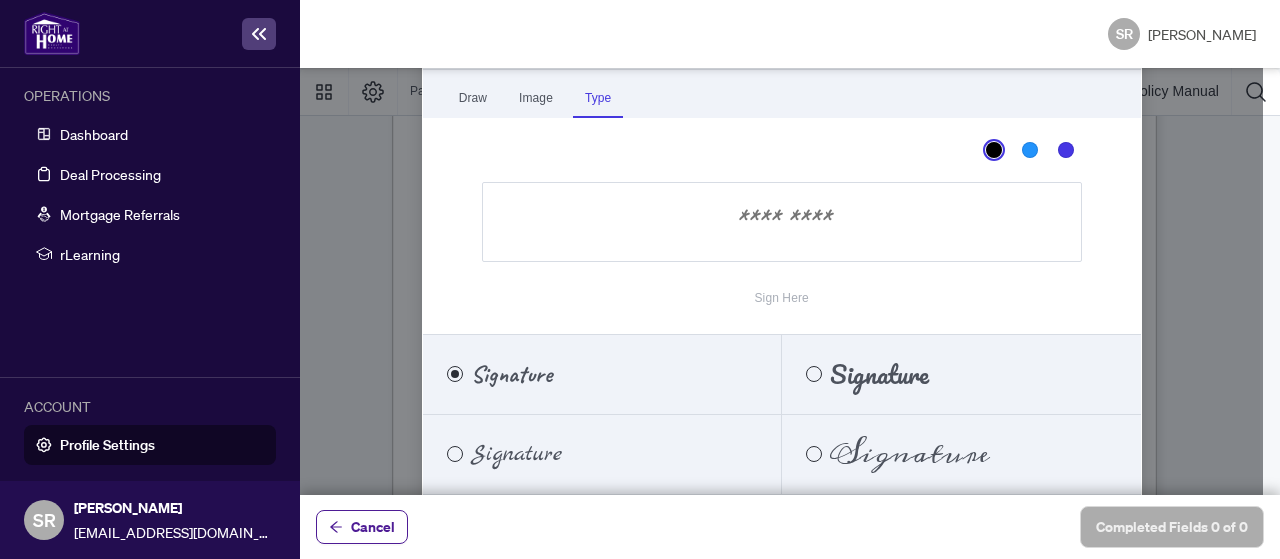 click at bounding box center [782, 222] 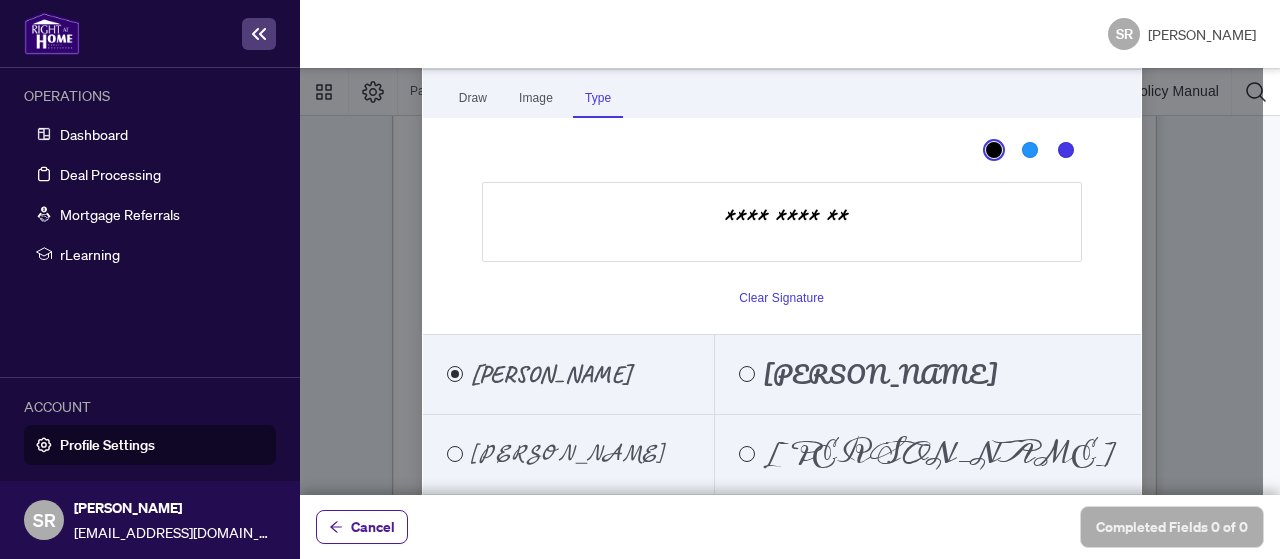 type on "**********" 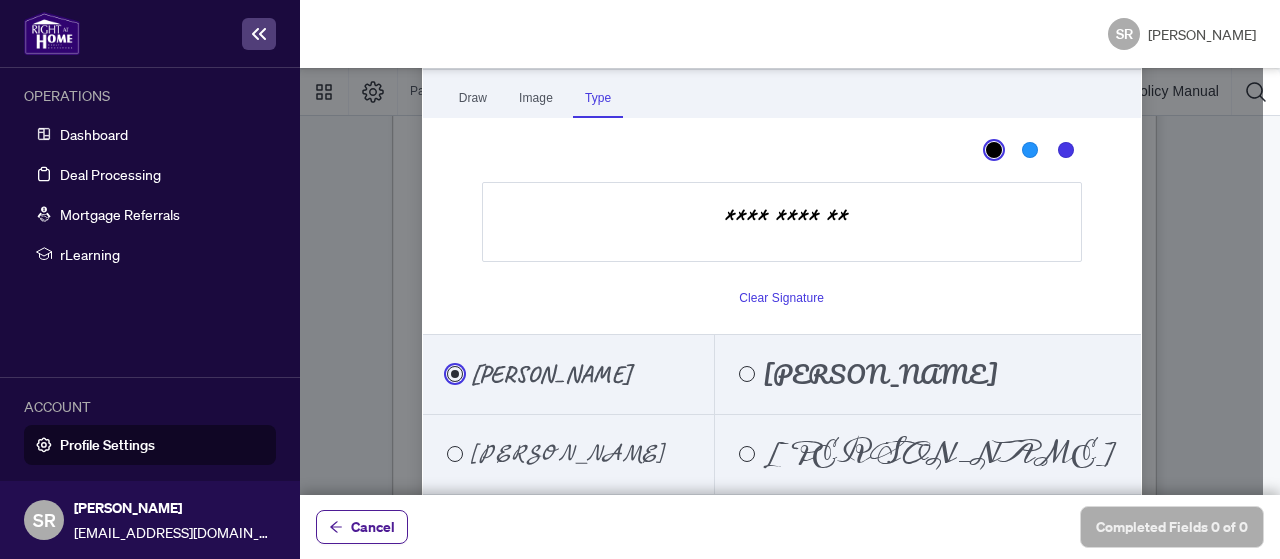 scroll, scrollTop: 10, scrollLeft: 0, axis: vertical 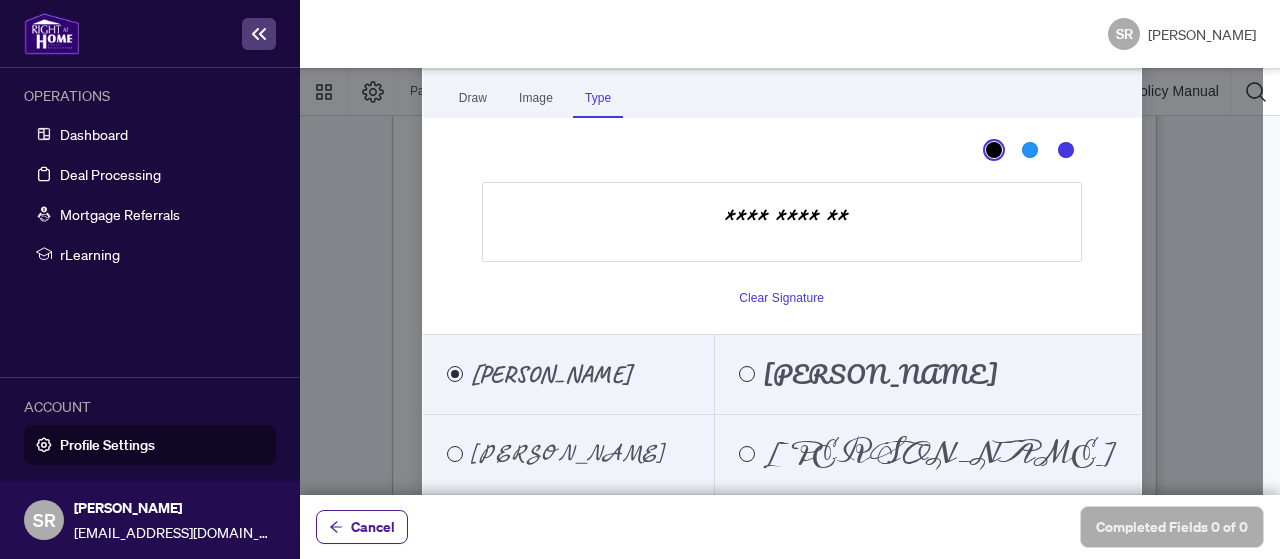 type 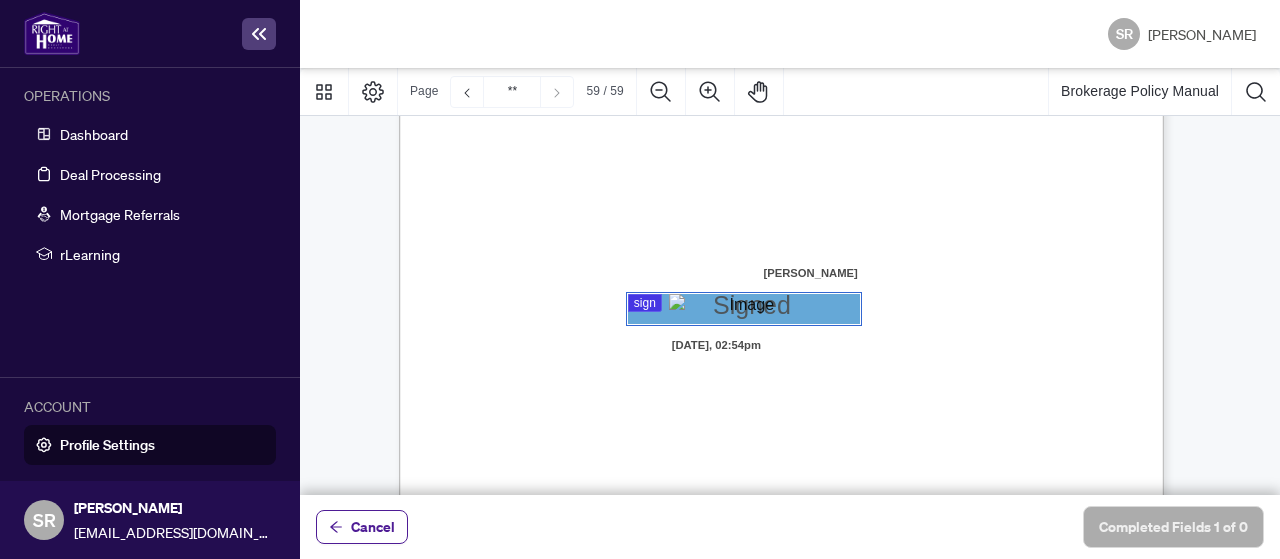 click on "ACKNOWLEDGENENT
I, the undersigned, acknowledge that I have received, read, and understood the policies and
procedures outlined in this document. I understand that this policy document is a  living document
and may be updated, revised, or amended from time to time at the sole discretion of the Company.
By signing this acknowledgement:
•  I agree that it is  my responsibility  to remain informed of any updates or changes made to this
document, which may be communicated via email, internal platforms, or other official methods
of distribution.
•  I understand that continued engagement in my role as an independent contractor constitutes
ongoing acceptance  of any such updates or modifications.
•  I acknowledge that I have had the opportunity to ask questions and seek clarification regarding
the policies contained herein.
•  I further understand that failure to comply with the most current version of the policies may
relationship.
Independent Contractor Name:  Signature:  Date:  59" at bounding box center [877, 405] 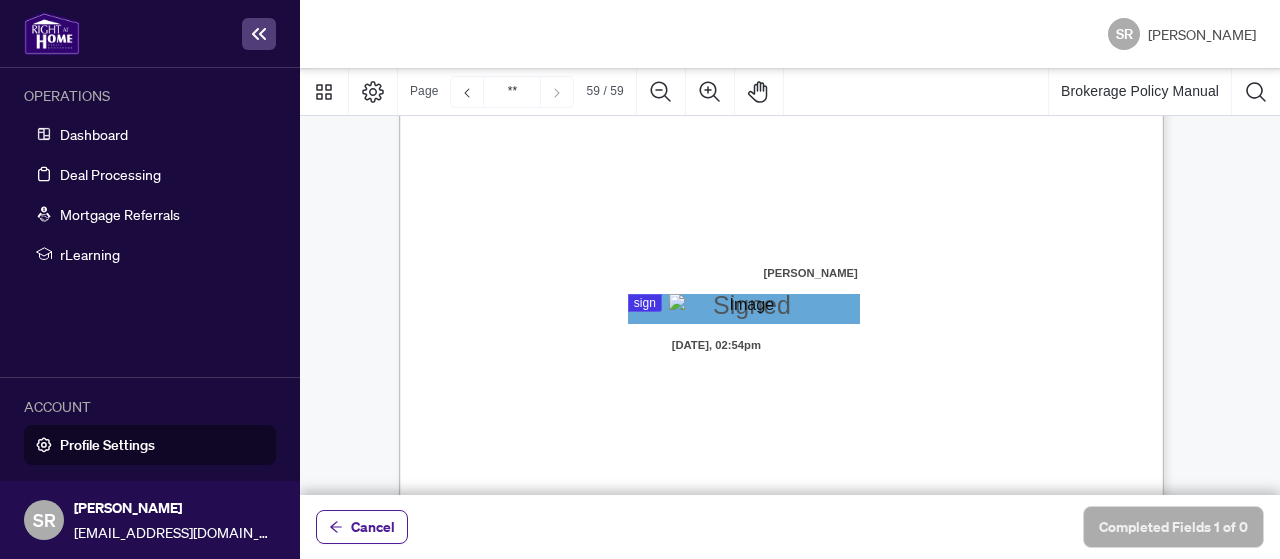 click on "ACKNOWLEDGENENT
I, the undersigned, acknowledge that I have received, read, and understood the policies and
procedures outlined in this document. I understand that this policy document is a  living document
and may be updated, revised, or amended from time to time at the sole discretion of the Company.
By signing this acknowledgement:
•  I agree that it is  my responsibility  to remain informed of any updates or changes made to this
document, which may be communicated via email, internal platforms, or other official methods
of distribution.
•  I understand that continued engagement in my role as an independent contractor constitutes
ongoing acceptance  of any such updates or modifications.
•  I acknowledge that I have had the opportunity to ask questions and seek clarification regarding
the policies contained herein.
•  I further understand that failure to comply with the most current version of the policies may
relationship.
Independent Contractor Name:  Signature:  Date:  59" at bounding box center (877, 405) 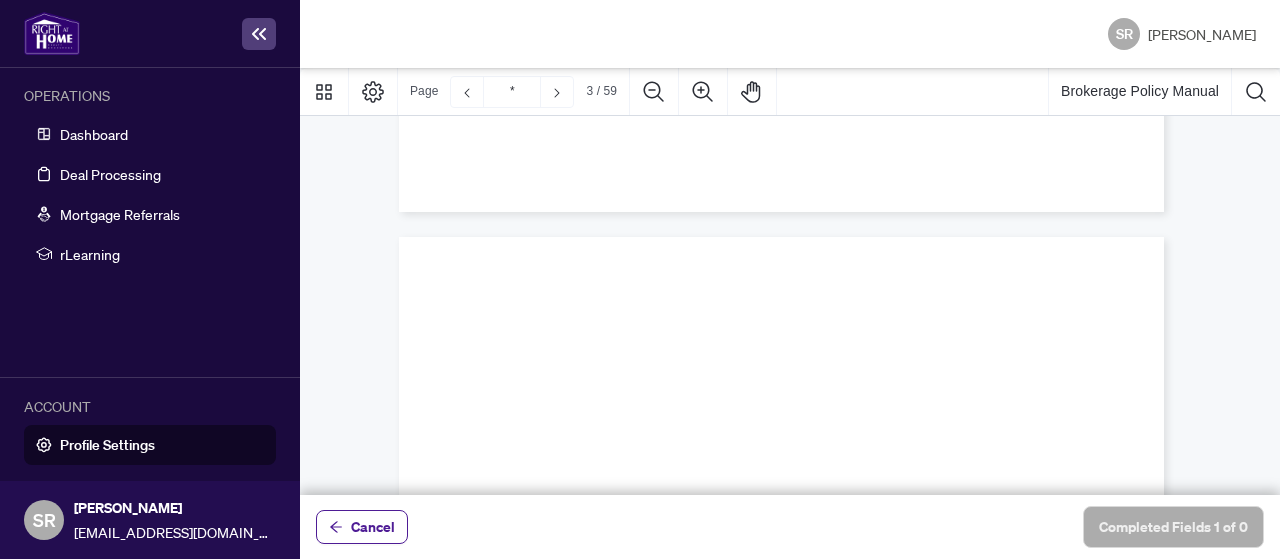 scroll, scrollTop: 0, scrollLeft: 0, axis: both 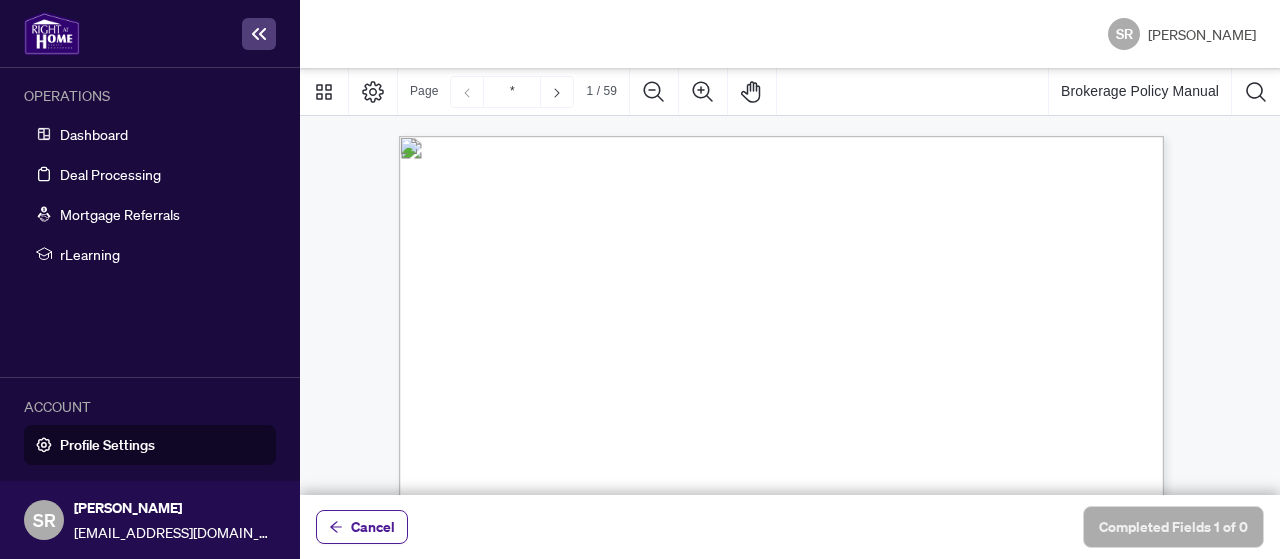 click on "Right at Home Realty, Brokerage
Brokerage Policy Manual
[DATE]" at bounding box center [877, 755] 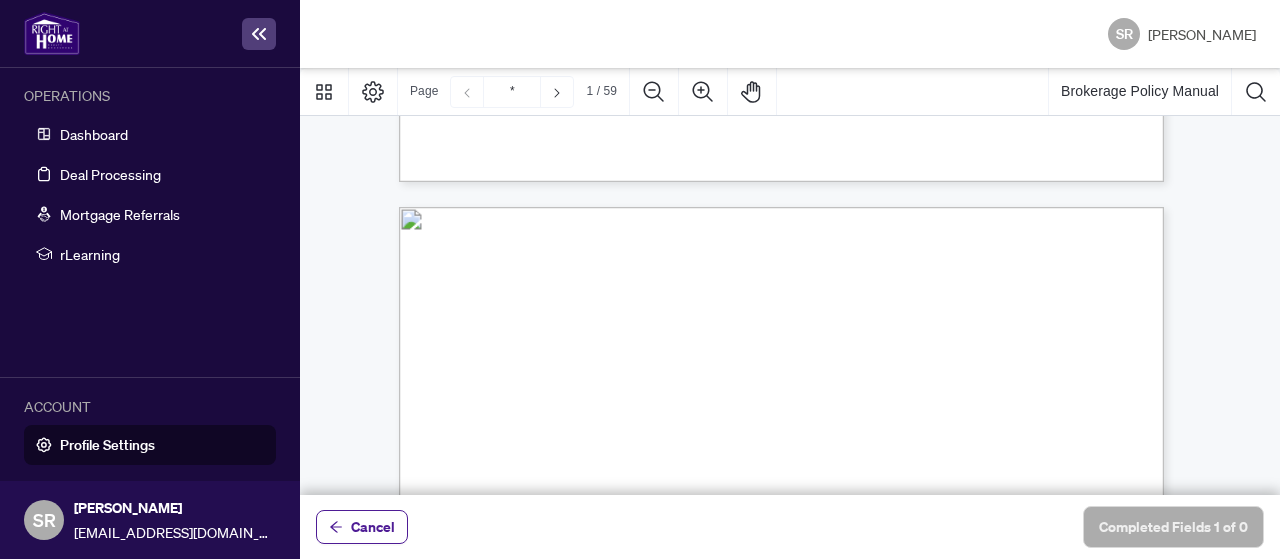 type on "*" 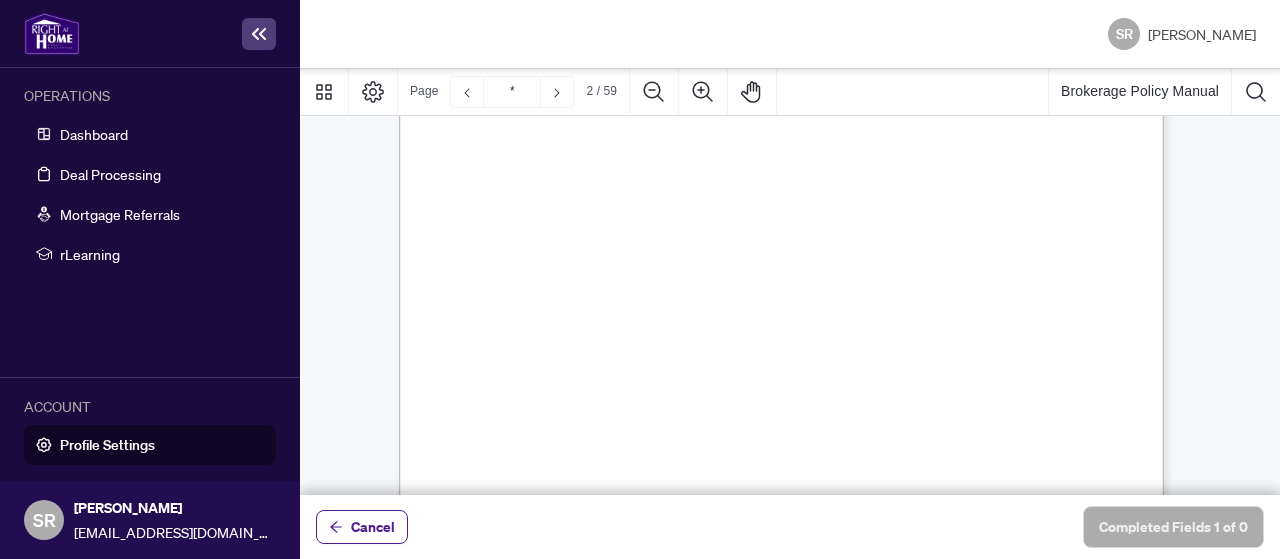 scroll, scrollTop: 1600, scrollLeft: 0, axis: vertical 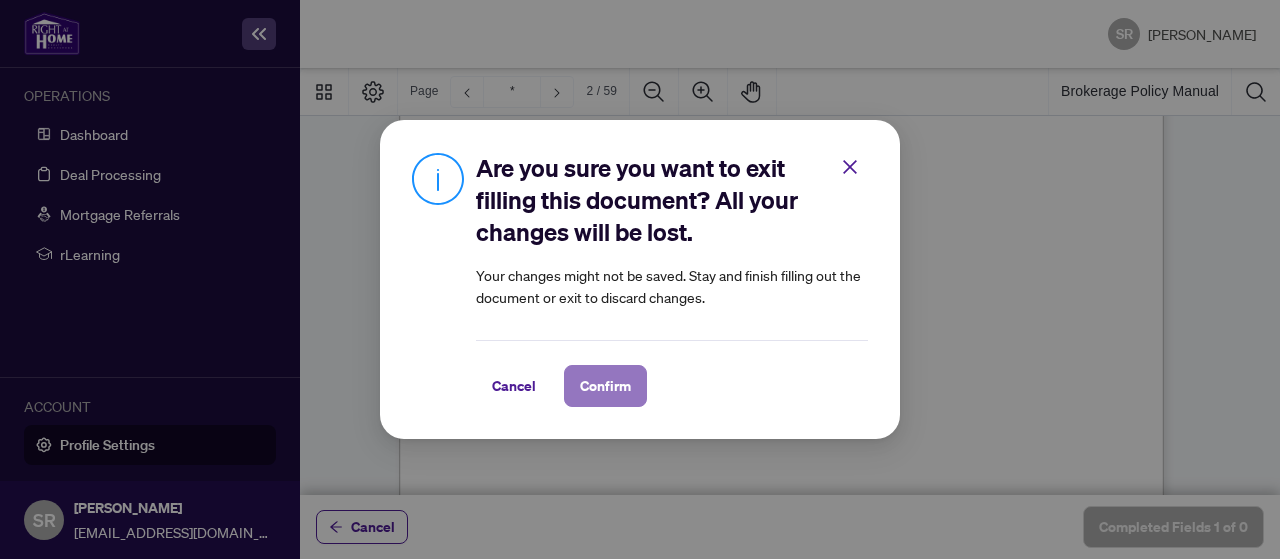 click on "Confirm" at bounding box center (605, 386) 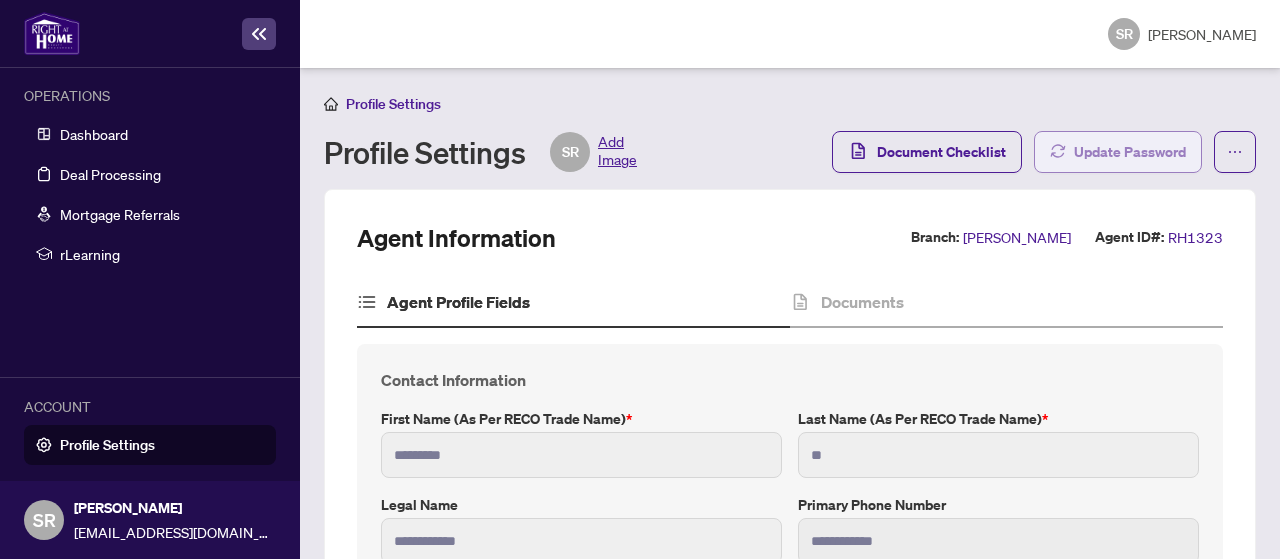 click on "Update Password" at bounding box center (1118, 152) 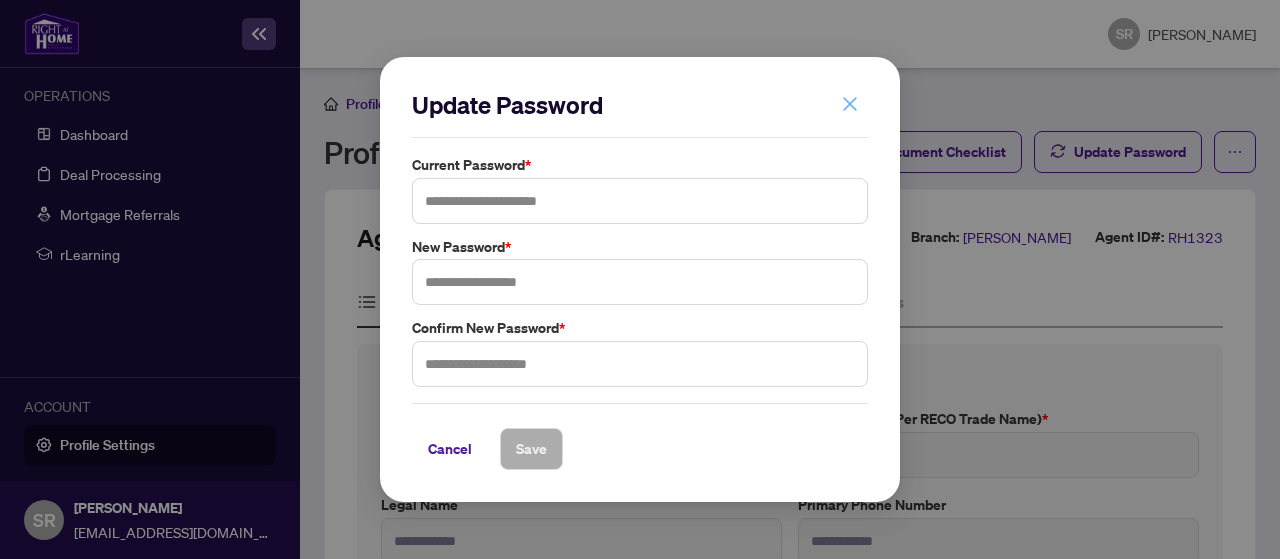 click at bounding box center [850, 104] 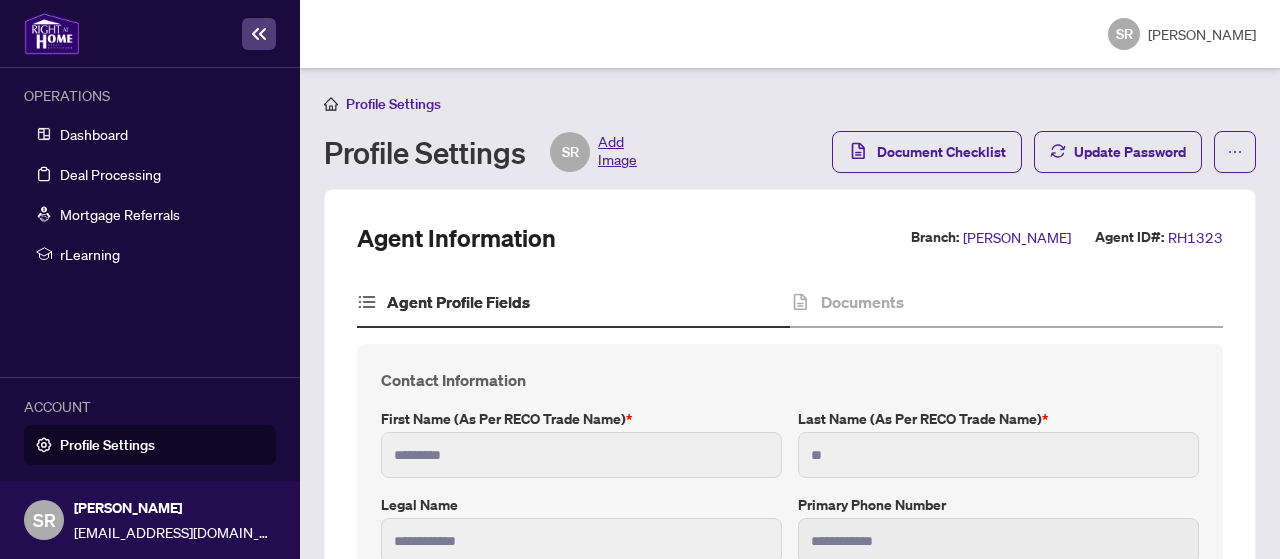 click on "Profile Settings Profile Settings SR Add    Image Document Checklist Update Password" at bounding box center [790, 132] 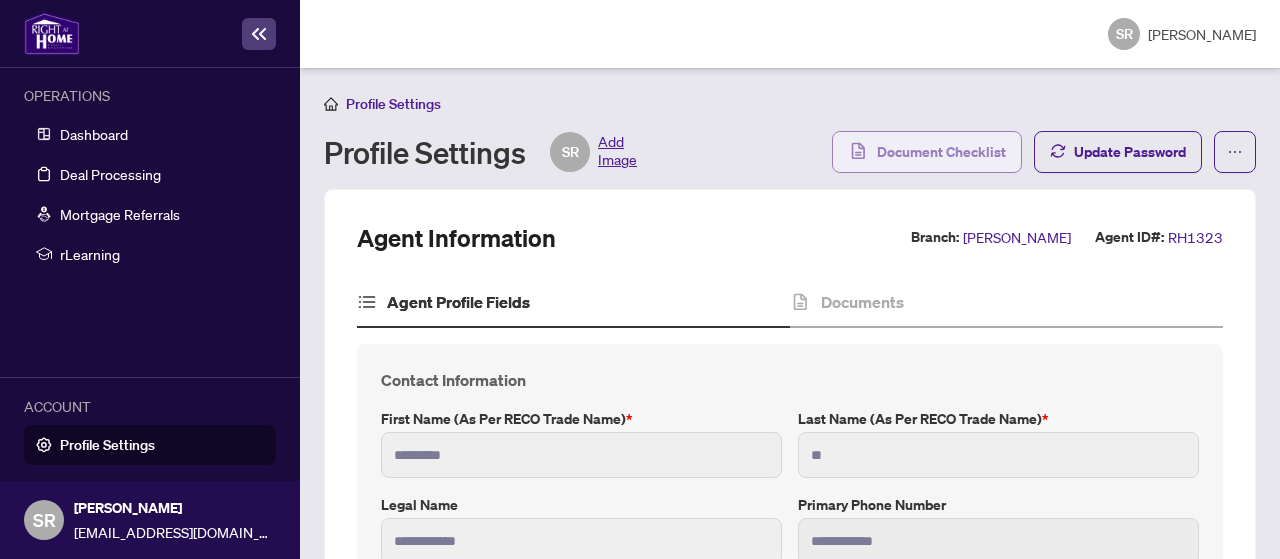 click on "Document Checklist" at bounding box center [941, 152] 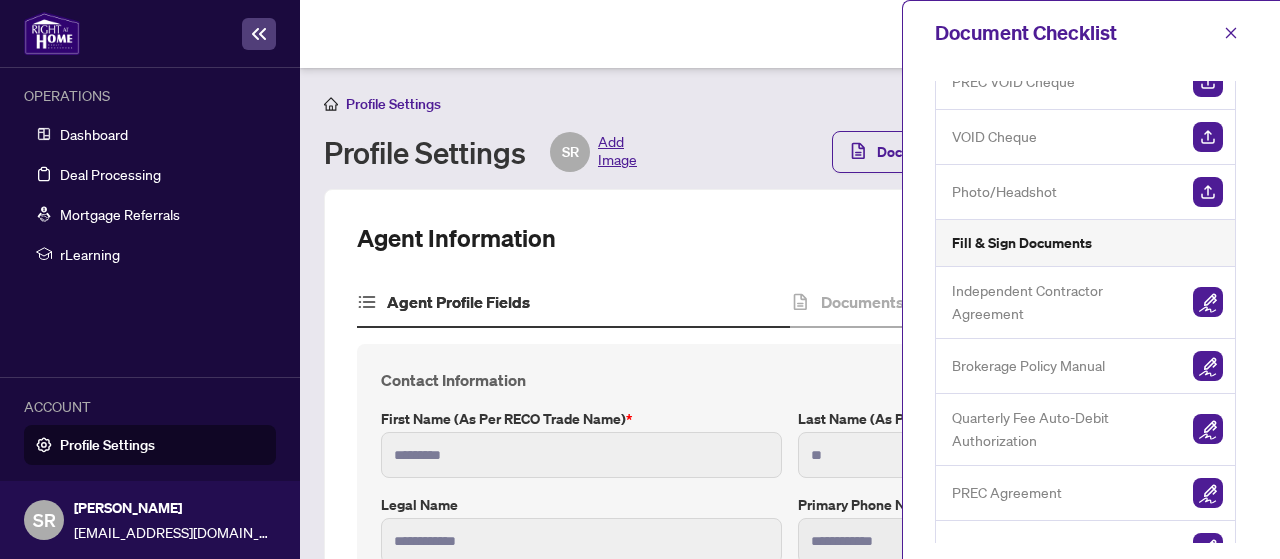 scroll, scrollTop: 0, scrollLeft: 0, axis: both 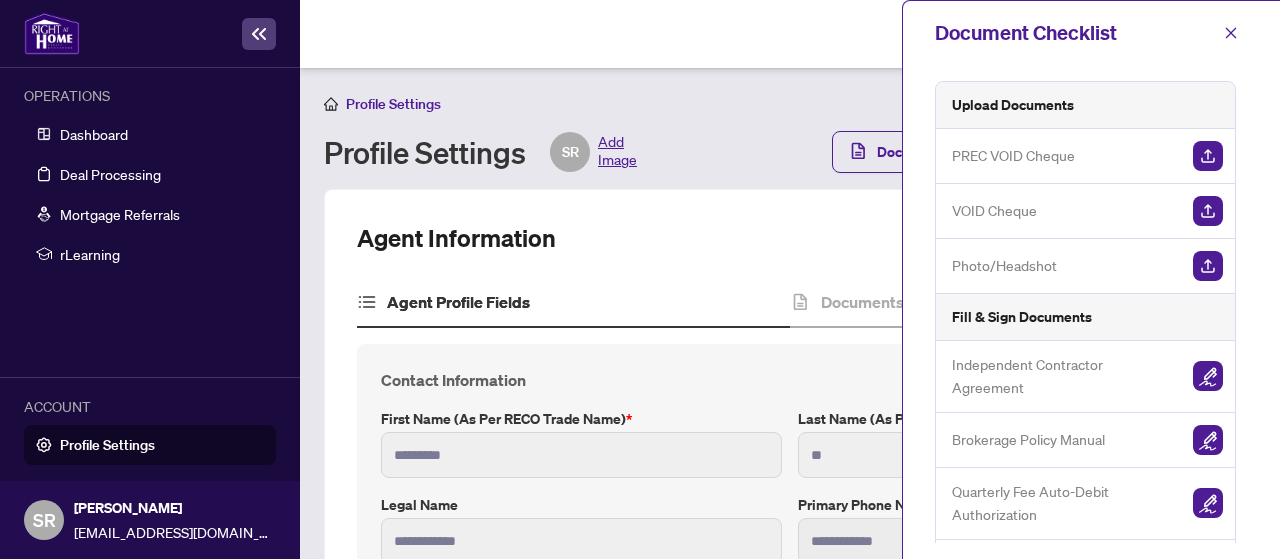 click on "PREC VOID Cheque" at bounding box center (1085, 156) 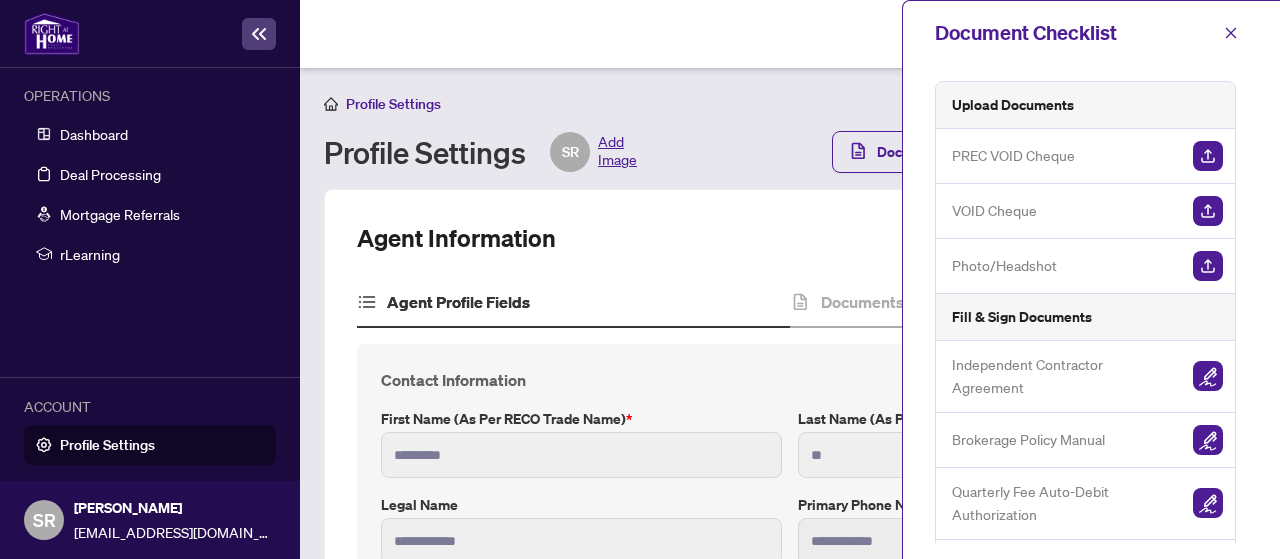click at bounding box center (1208, 156) 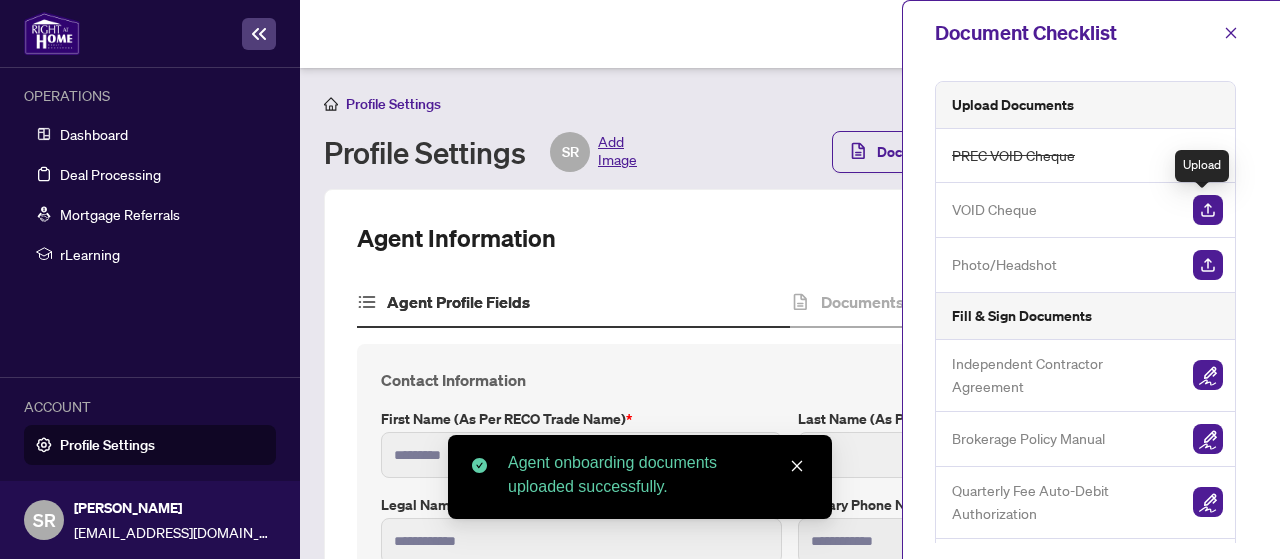 click at bounding box center (1208, 210) 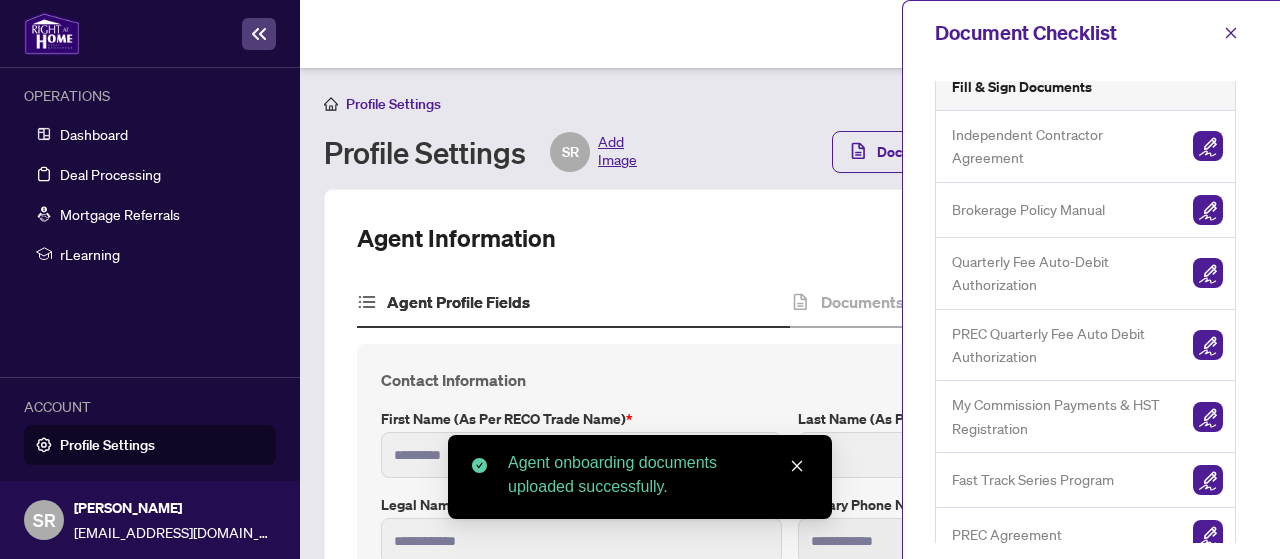 scroll, scrollTop: 244, scrollLeft: 0, axis: vertical 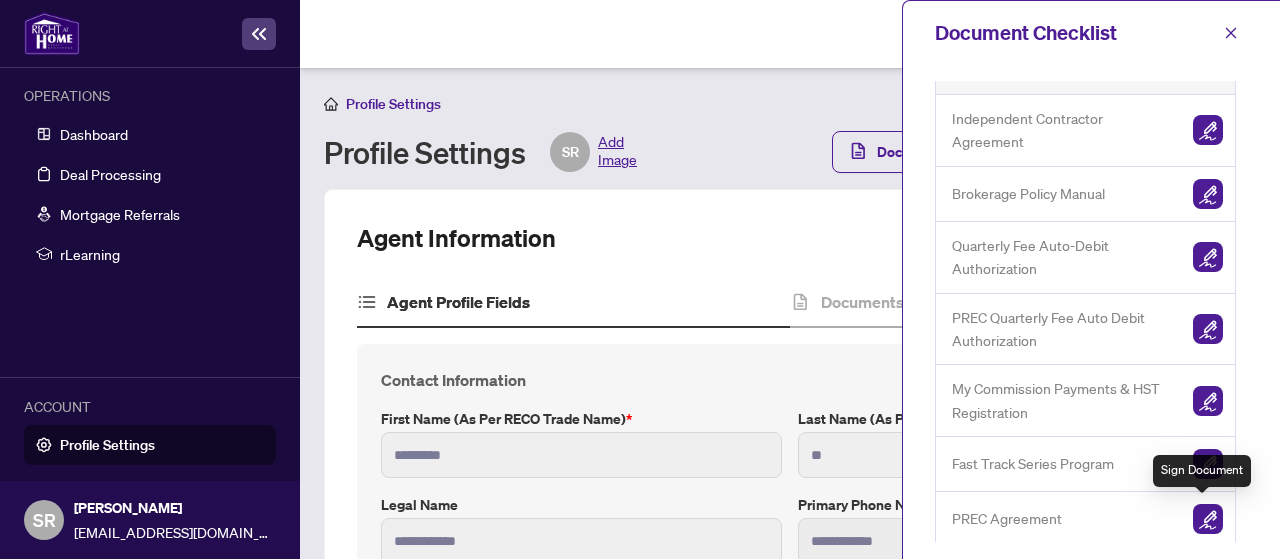 click at bounding box center (1208, 519) 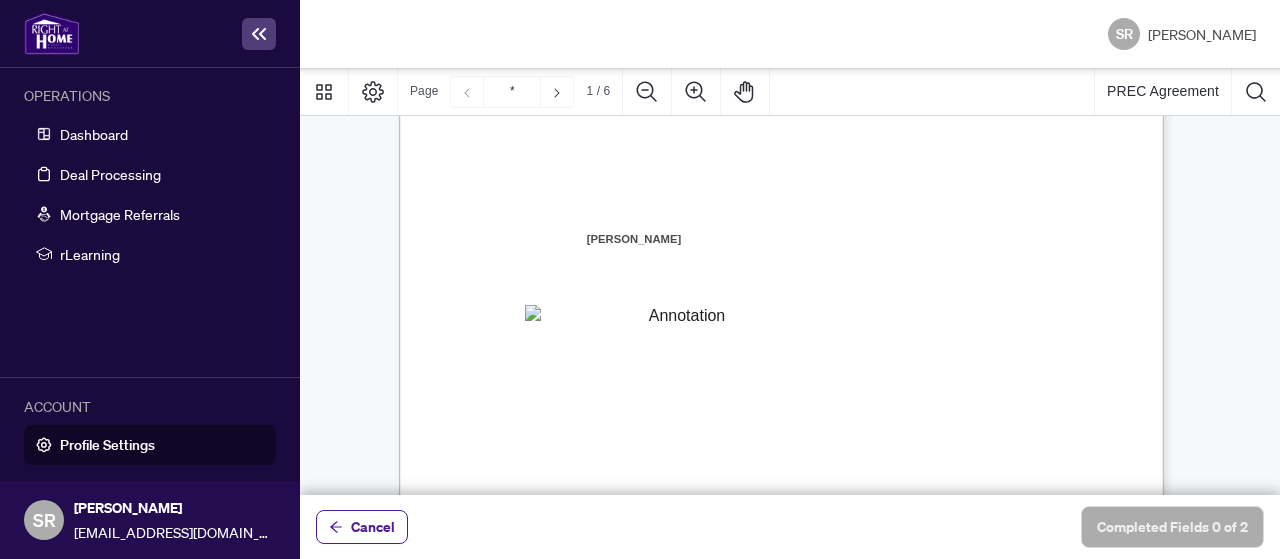 scroll, scrollTop: 100, scrollLeft: 0, axis: vertical 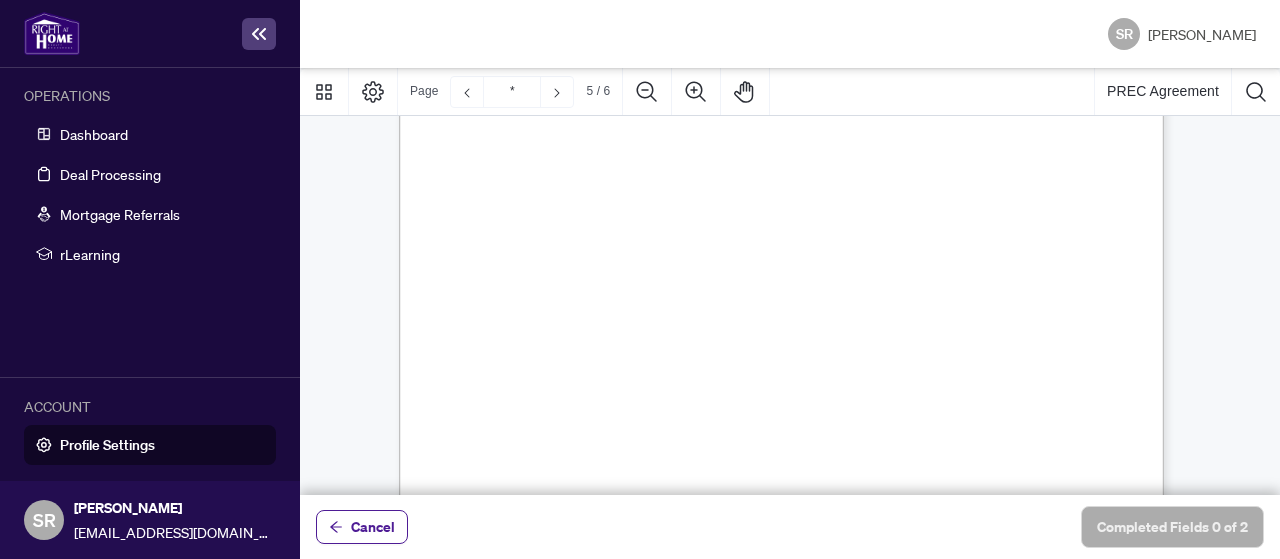 type on "*" 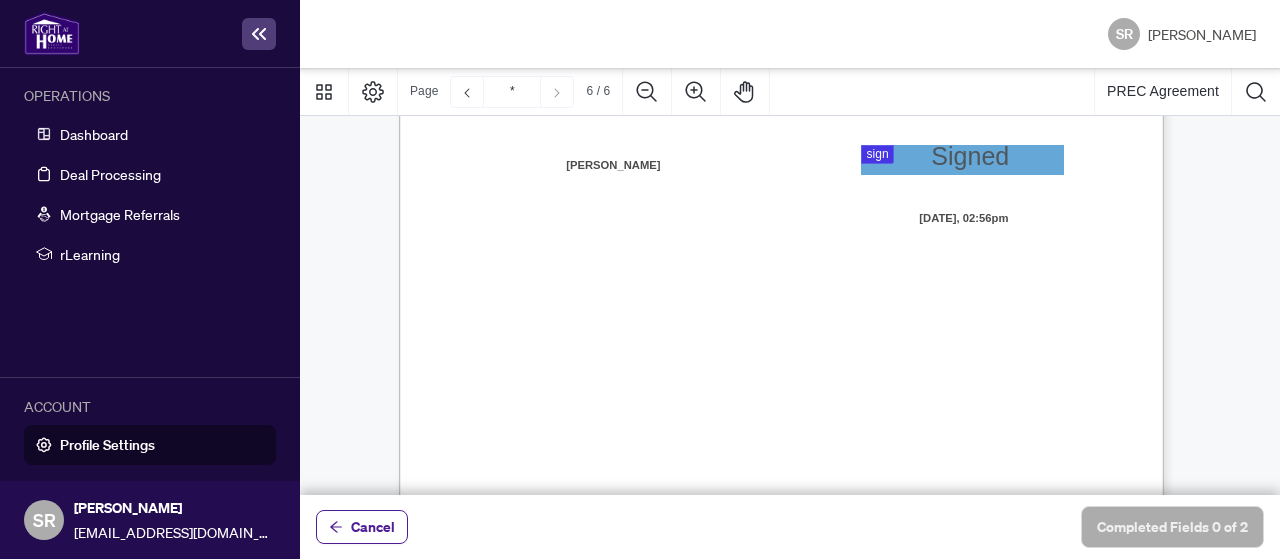 scroll, scrollTop: 5603, scrollLeft: 0, axis: vertical 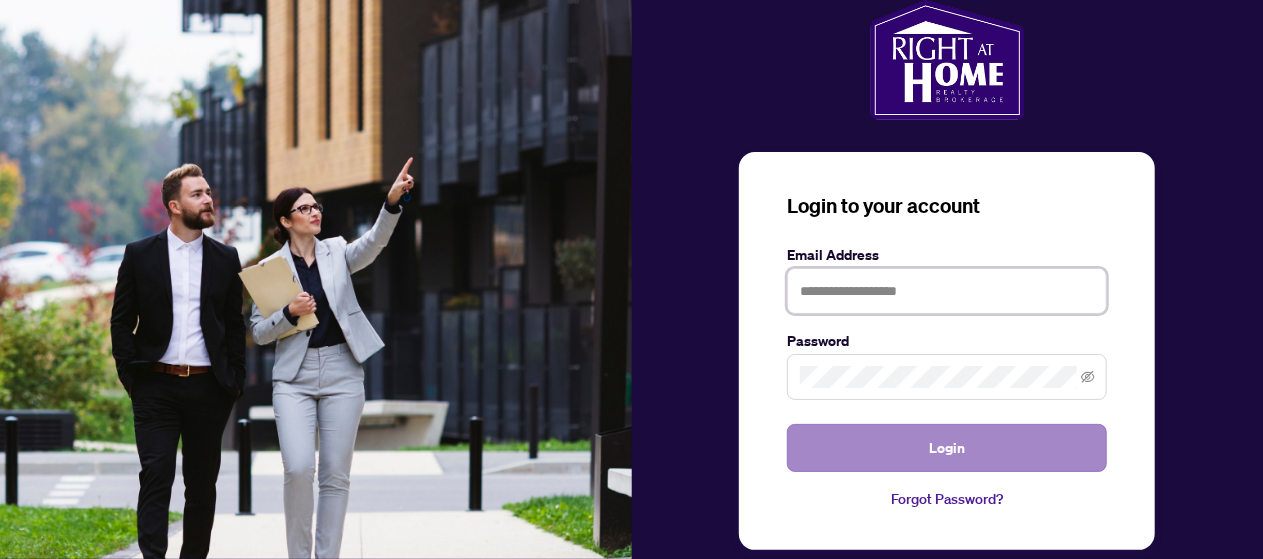 type on "**********" 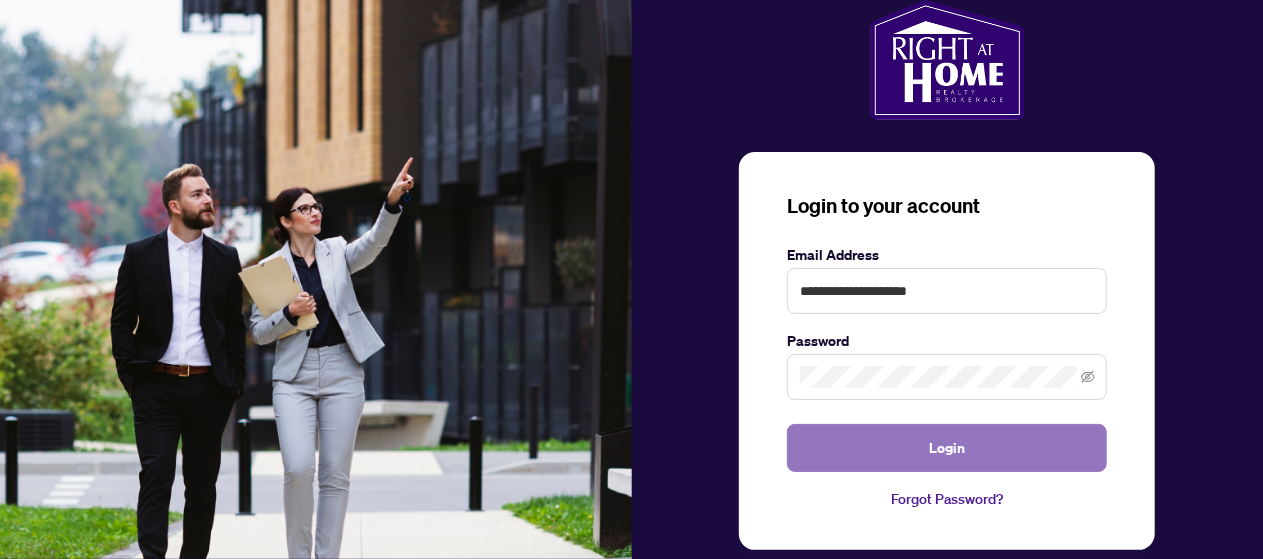 click on "Login" at bounding box center [947, 448] 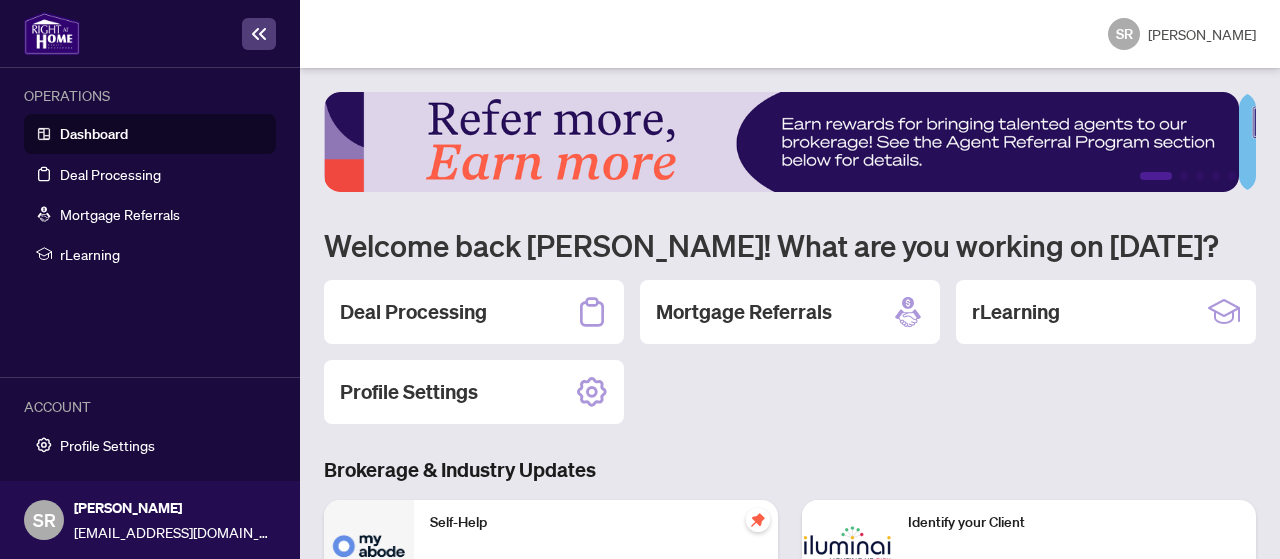 click on "SR" at bounding box center [1124, 34] 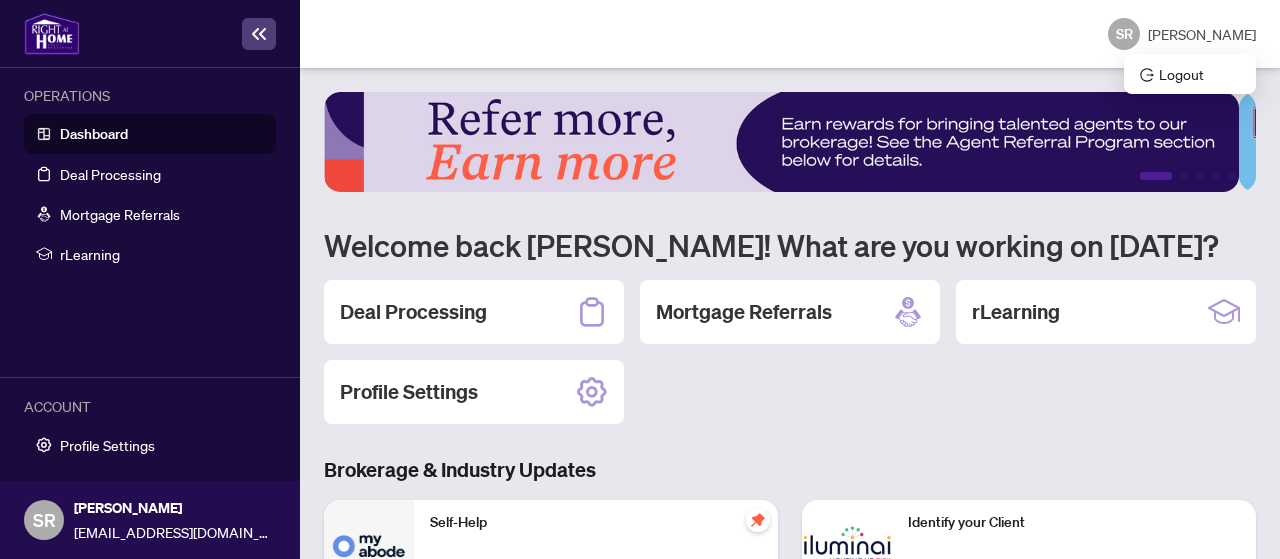 click on "[PERSON_NAME]" at bounding box center (1202, 34) 